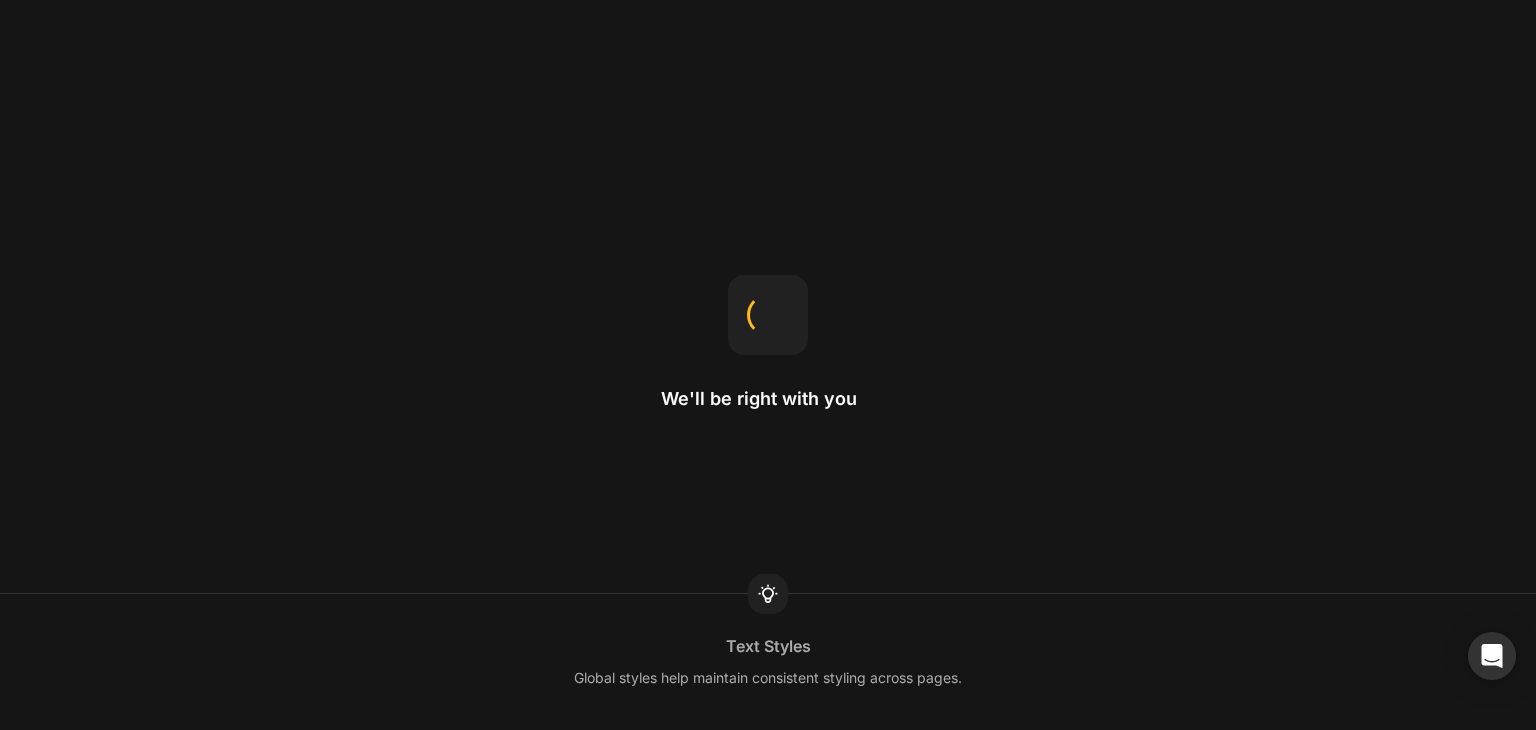 scroll, scrollTop: 0, scrollLeft: 0, axis: both 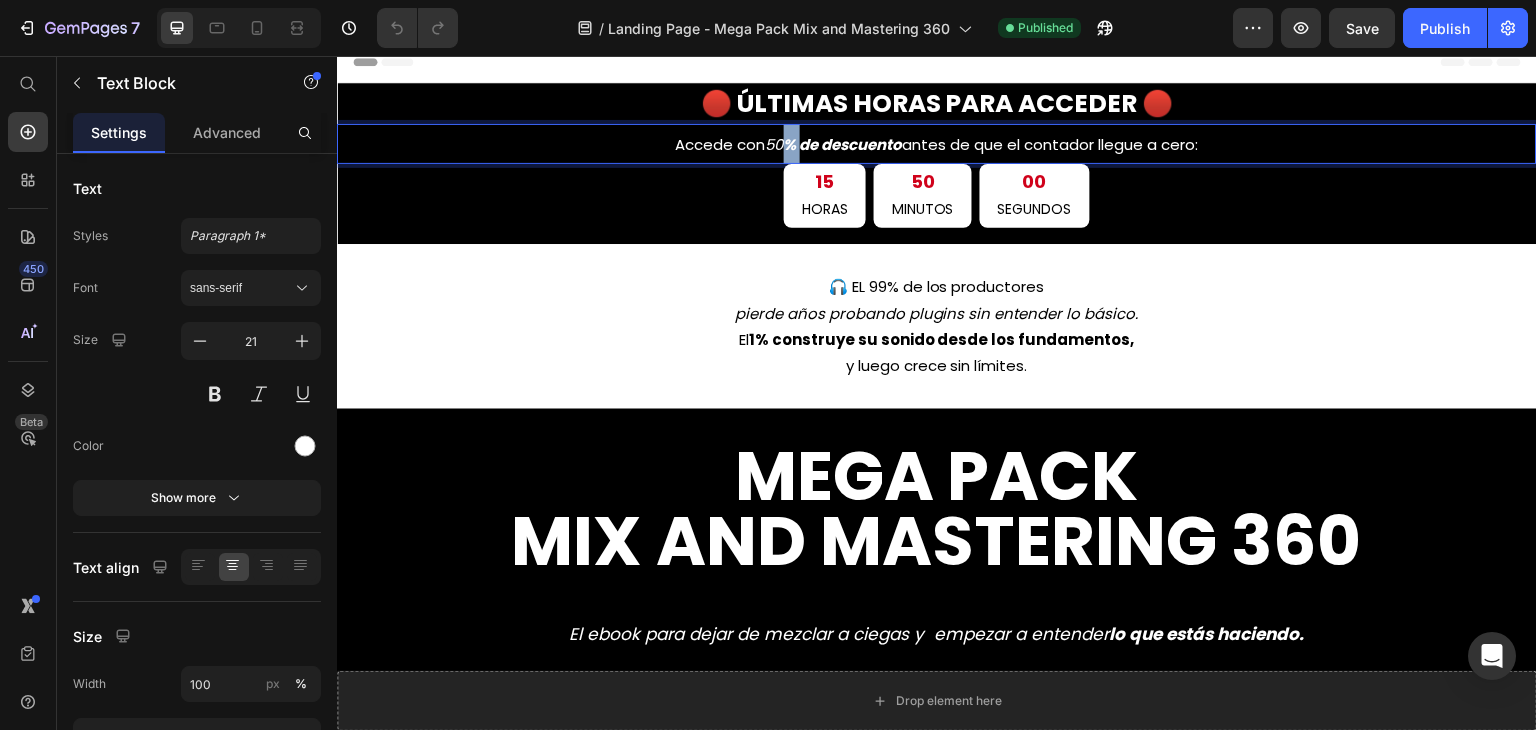 click on "% de descuento" at bounding box center [843, 144] 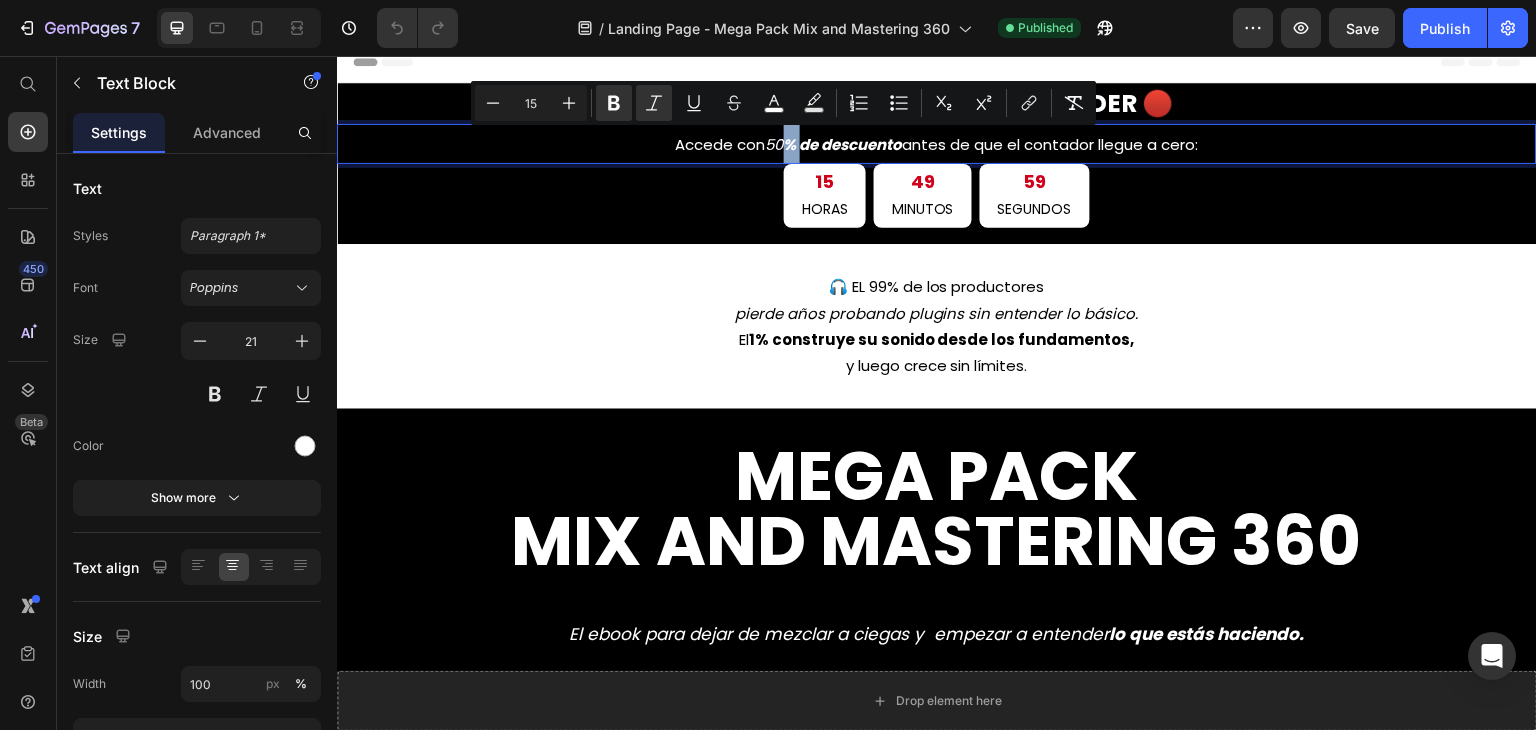 click on "50 % de descuento" at bounding box center [834, 144] 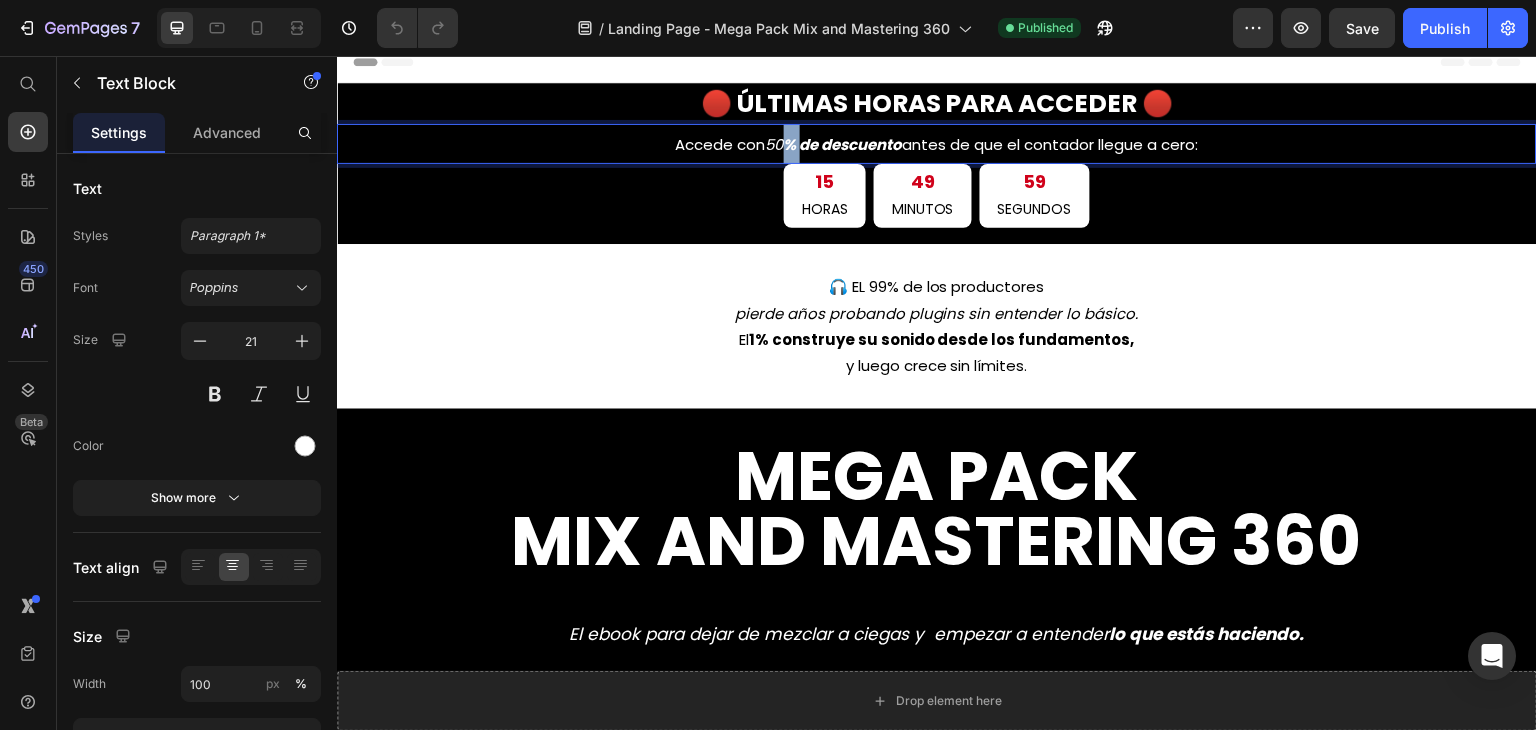 click on "50 % de descuento" at bounding box center [834, 144] 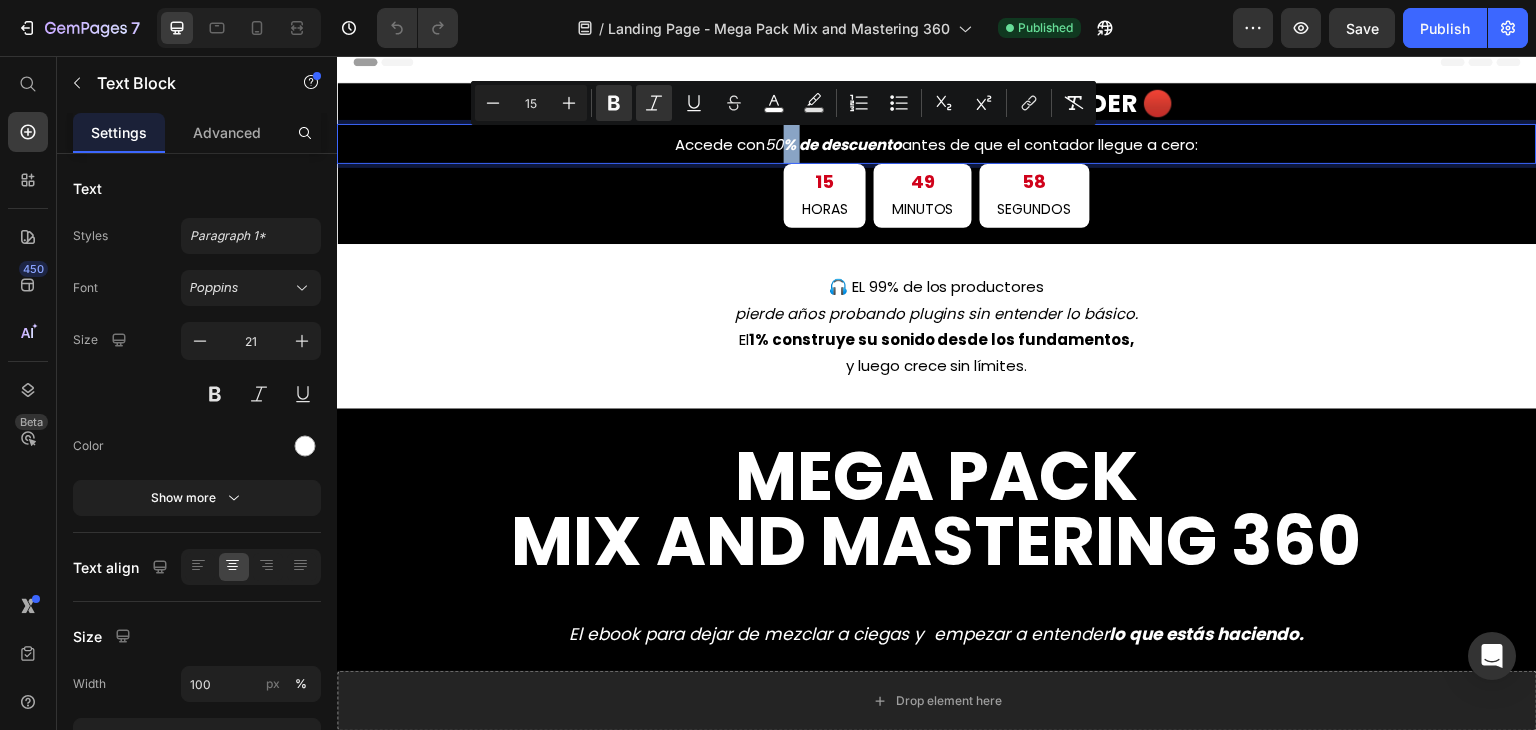 click on "50 % de descuento" at bounding box center [834, 144] 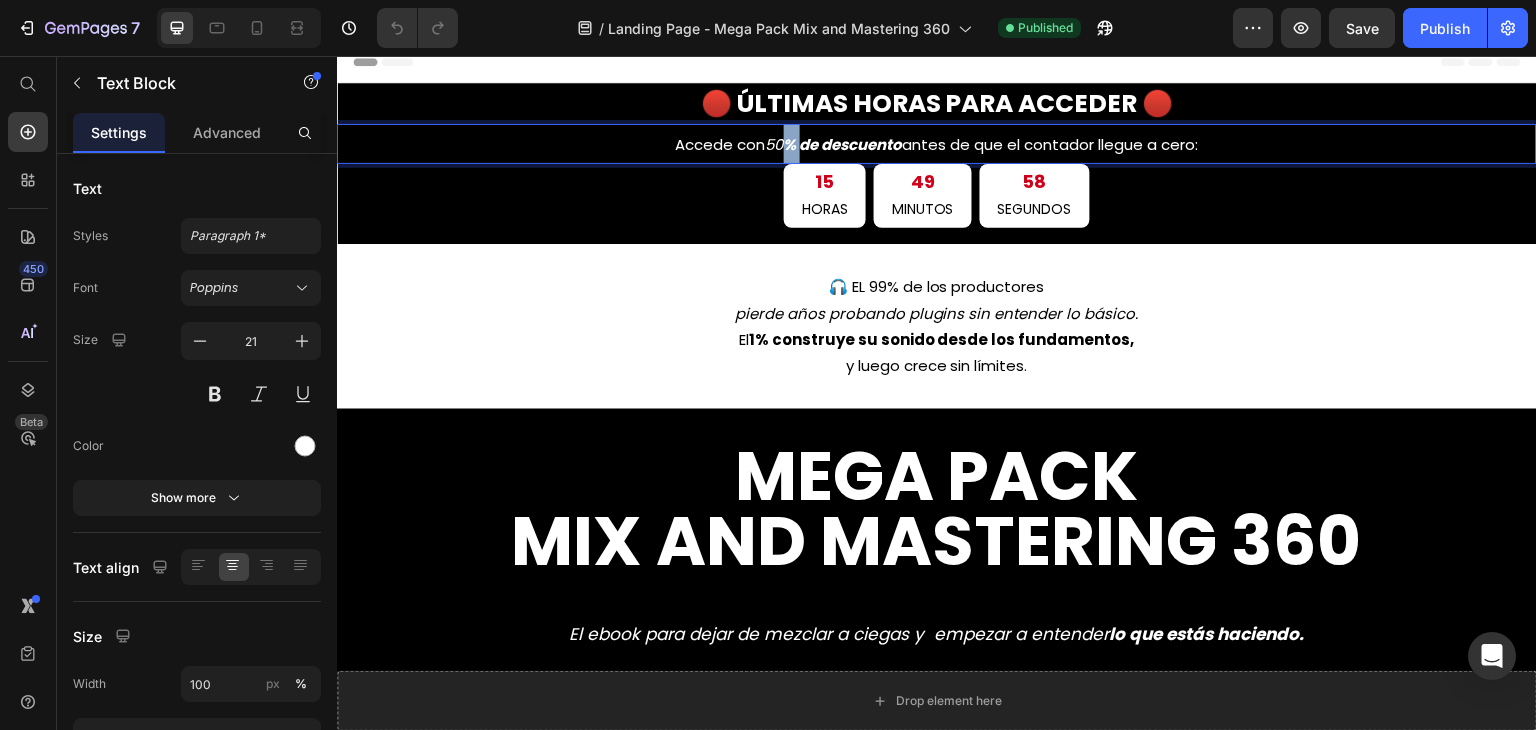 click on "50 % de descuento" at bounding box center [834, 144] 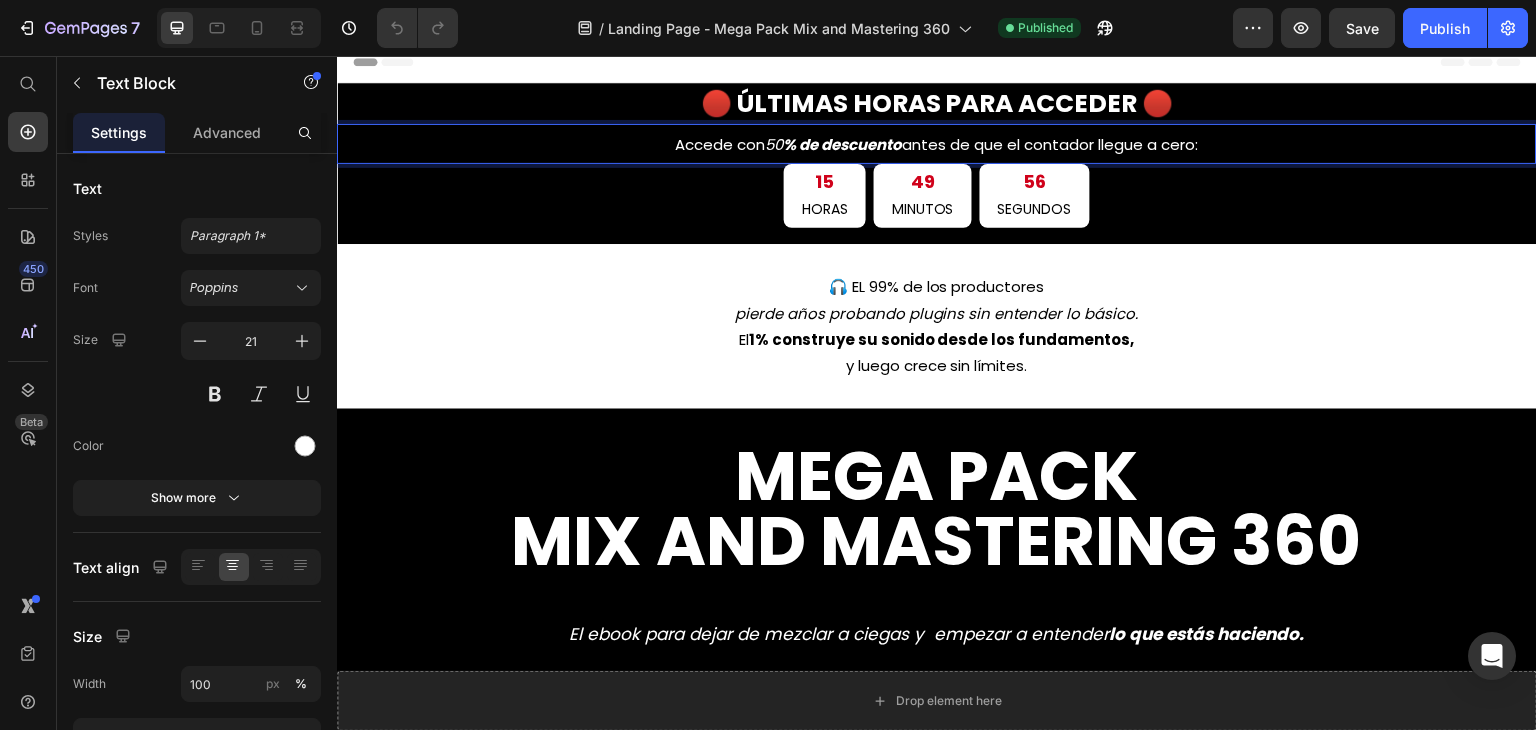 click on "50 % de descuento" at bounding box center [834, 144] 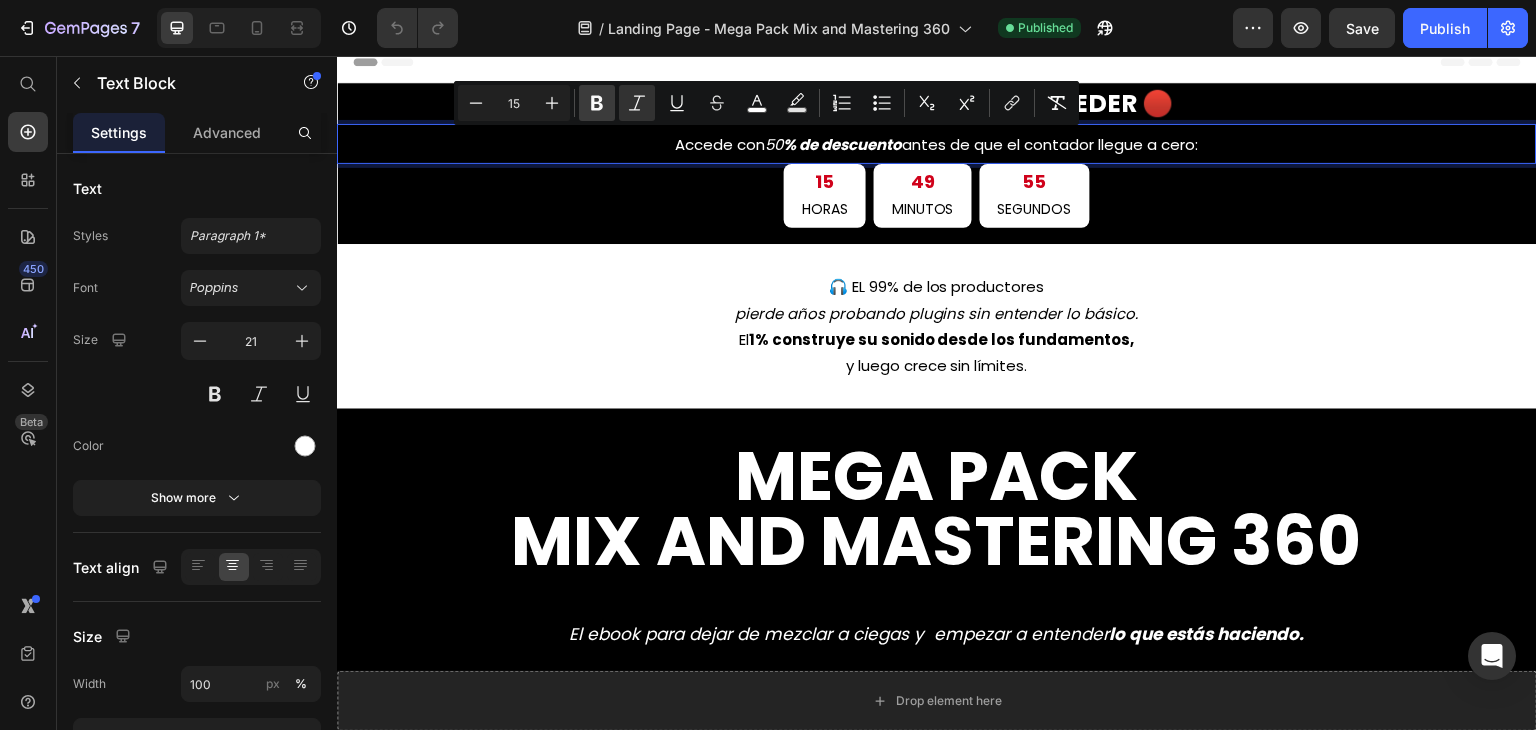 click 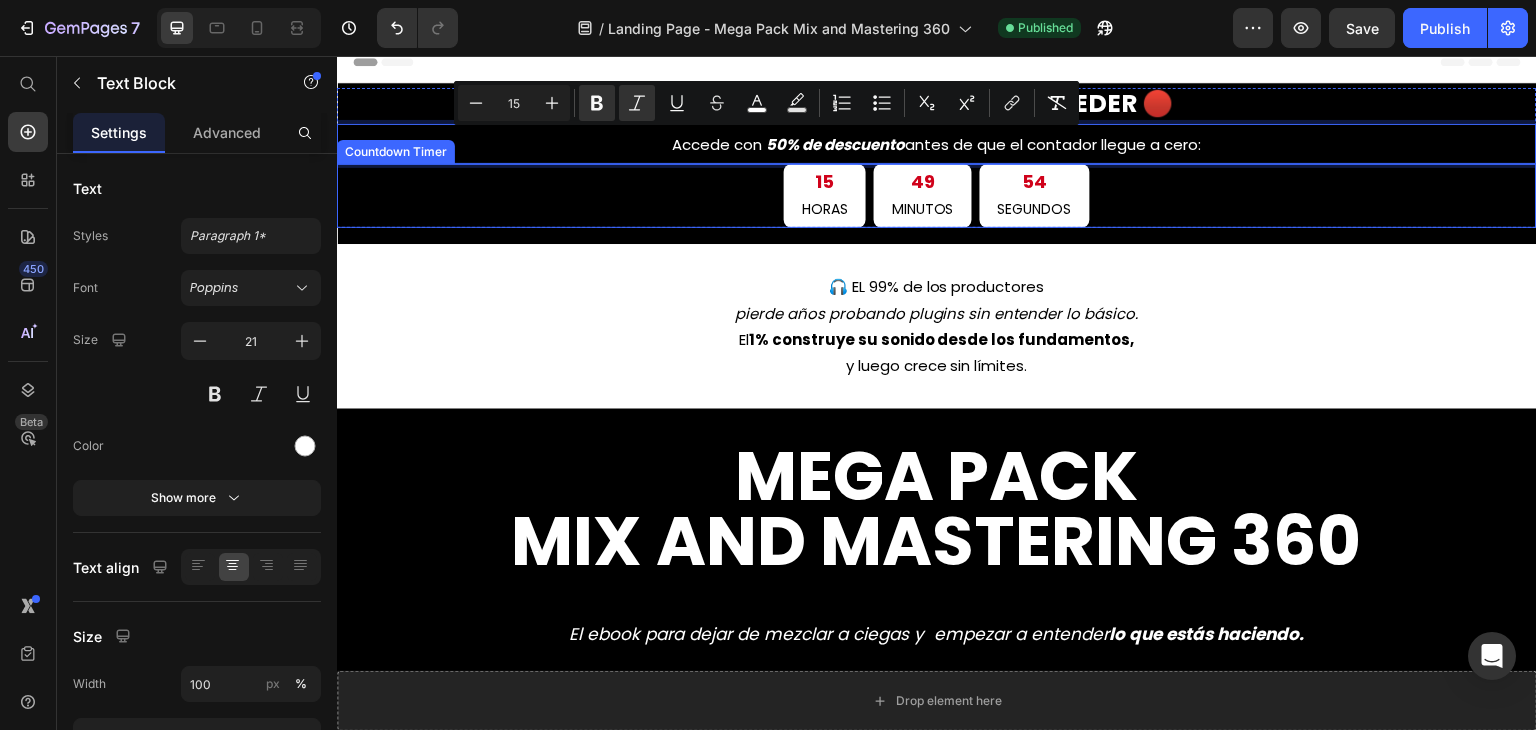 click on "15 HORAS 49 MINUTOS 54 SEGUNDOS" at bounding box center (937, 196) 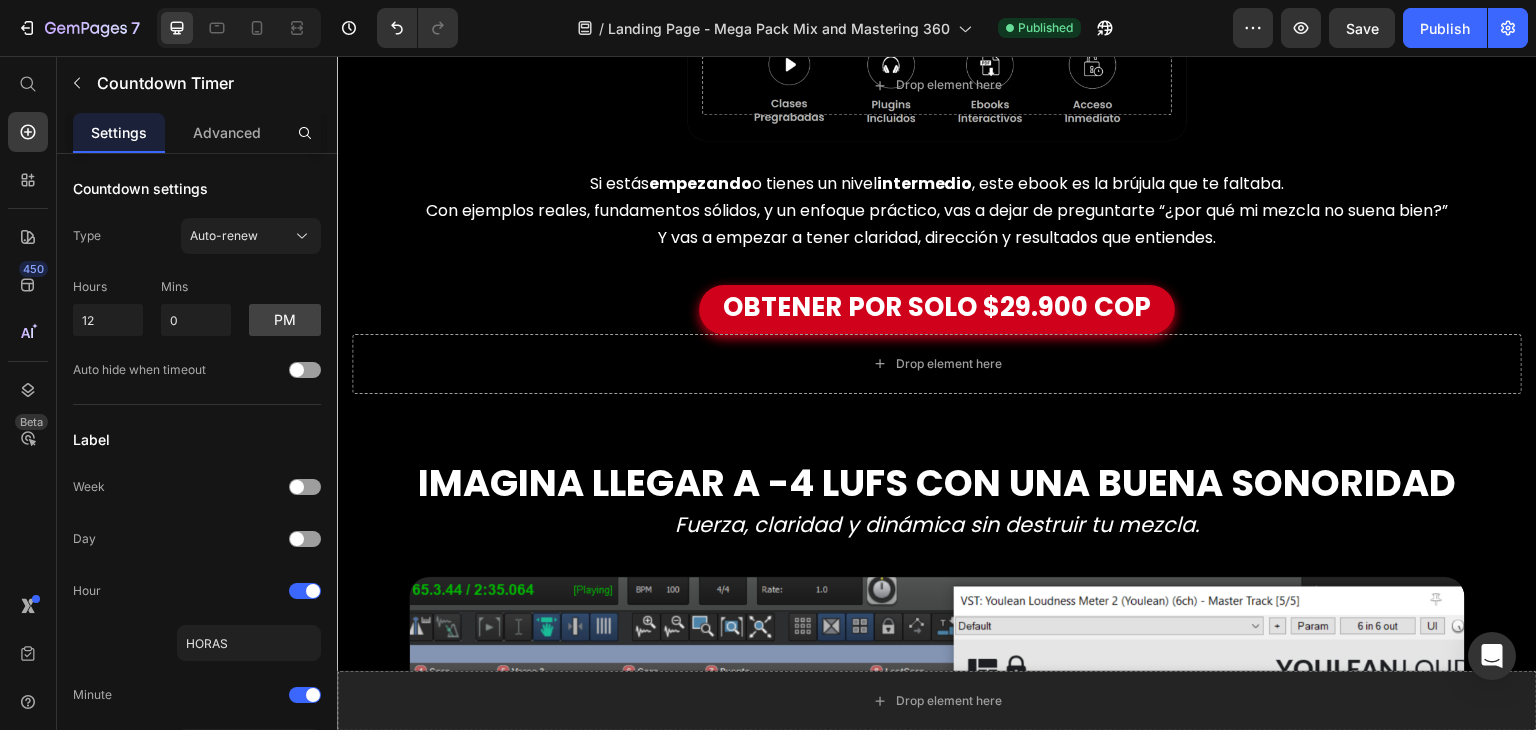 scroll, scrollTop: 1170, scrollLeft: 0, axis: vertical 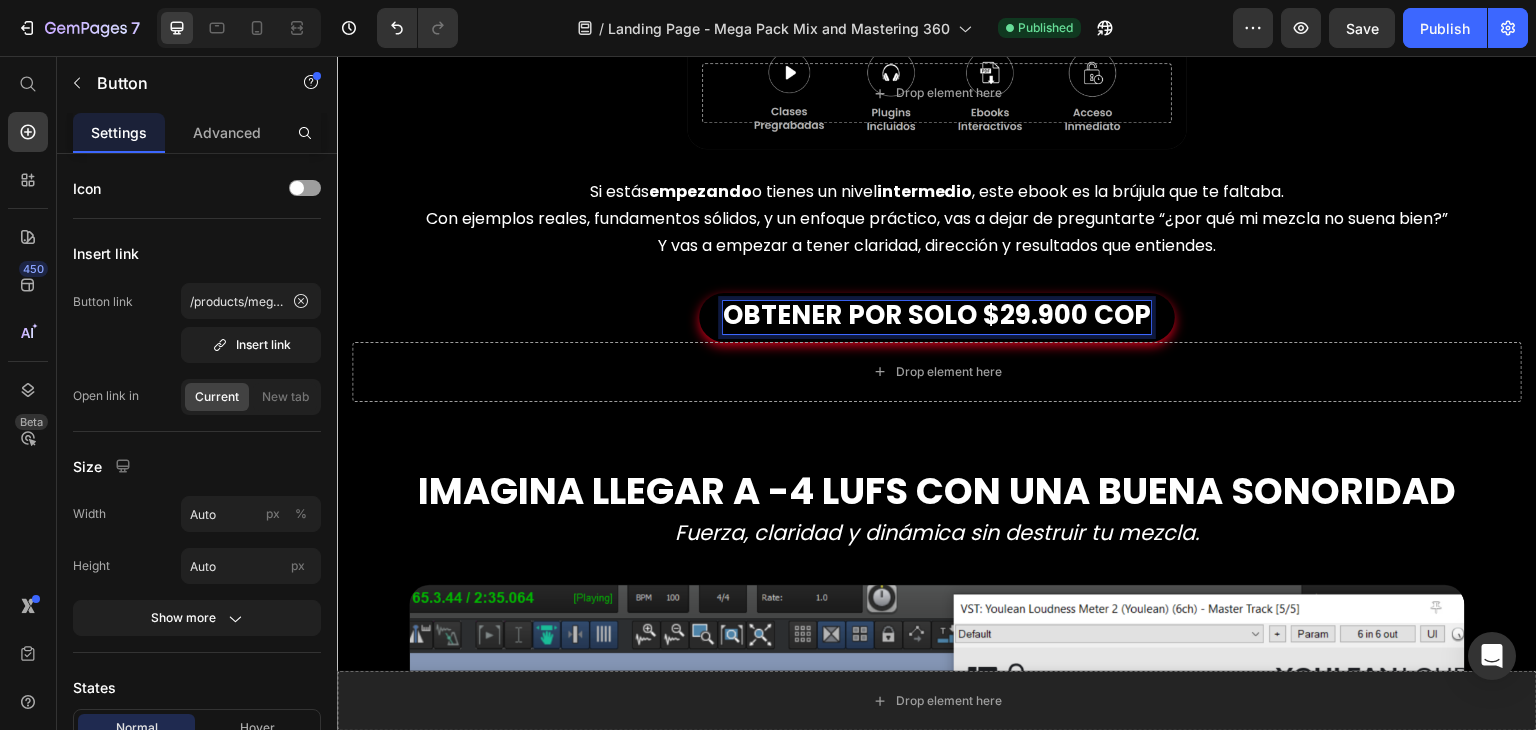 click on "OBTENER POR SOLO $29.900 COP" at bounding box center (937, 315) 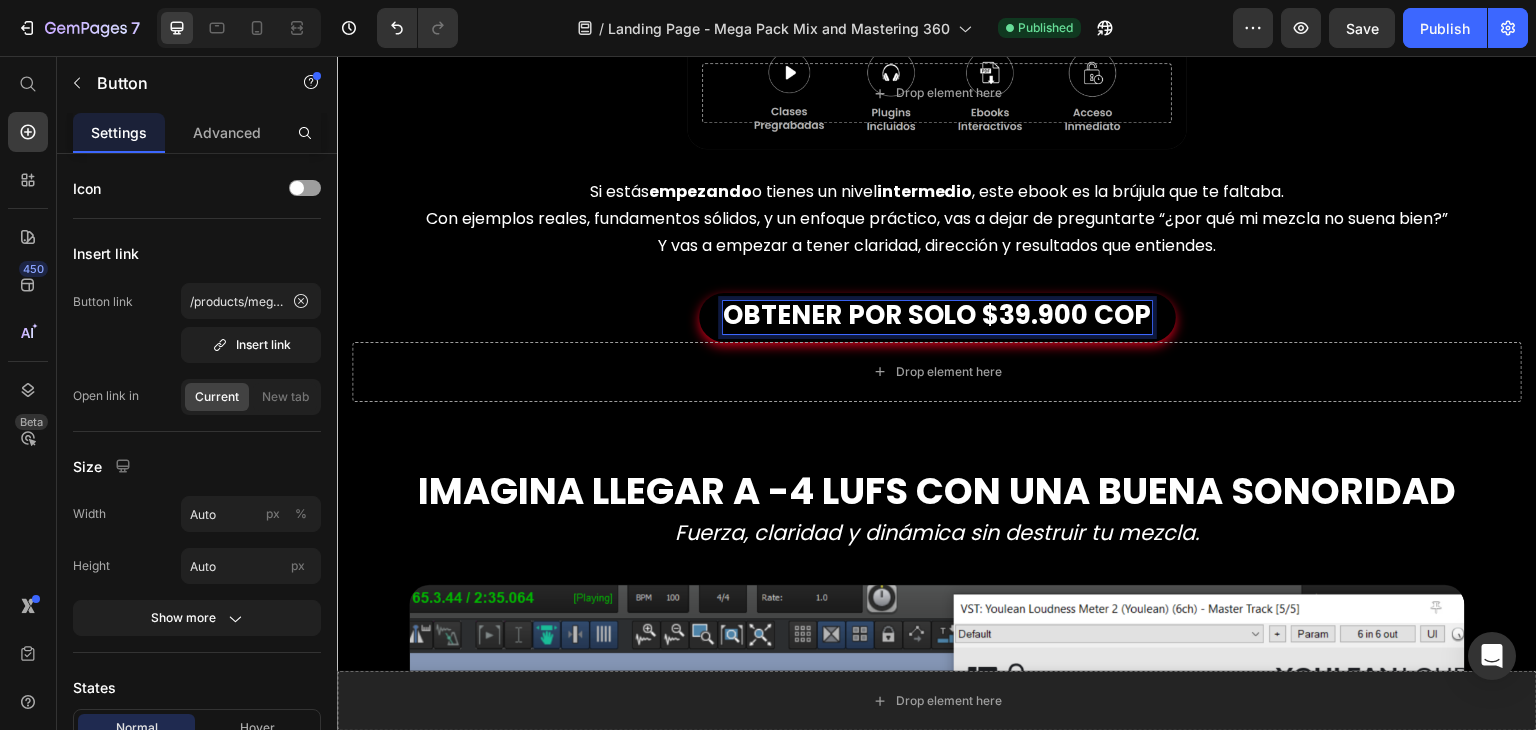 click on "OBTENER POR SOLO $39.900 COP Button   0" at bounding box center (937, 317) 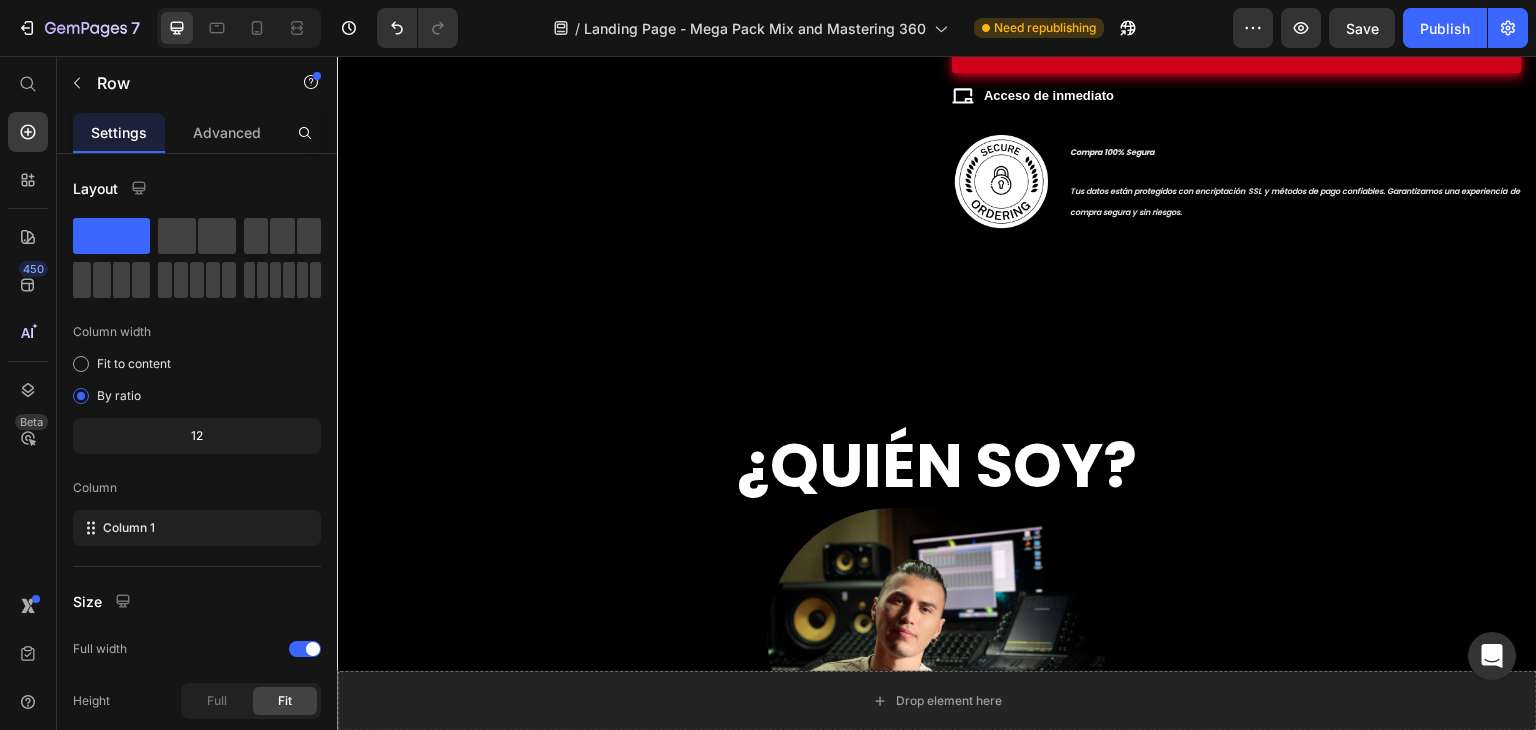 scroll, scrollTop: 8260, scrollLeft: 0, axis: vertical 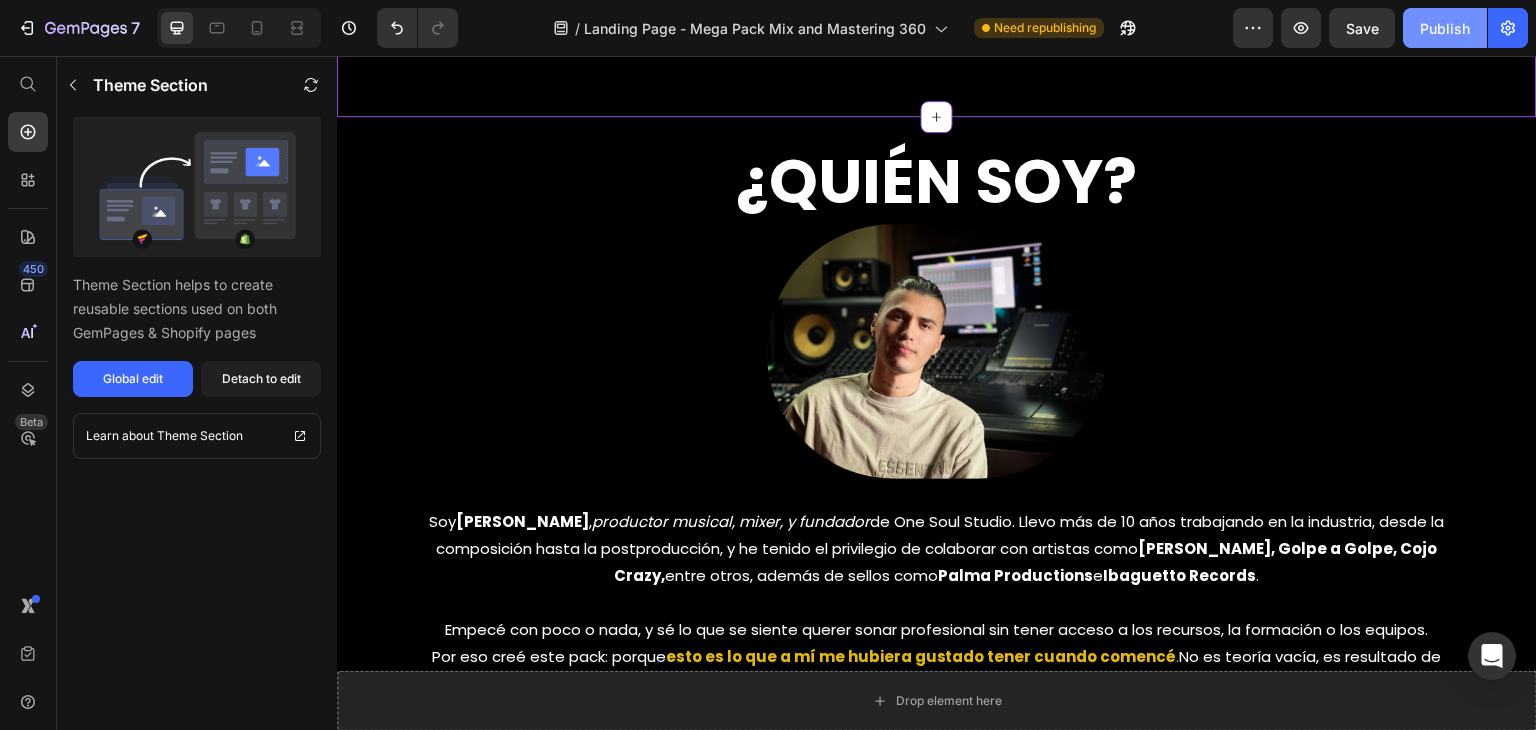 click on "Publish" at bounding box center (1445, 28) 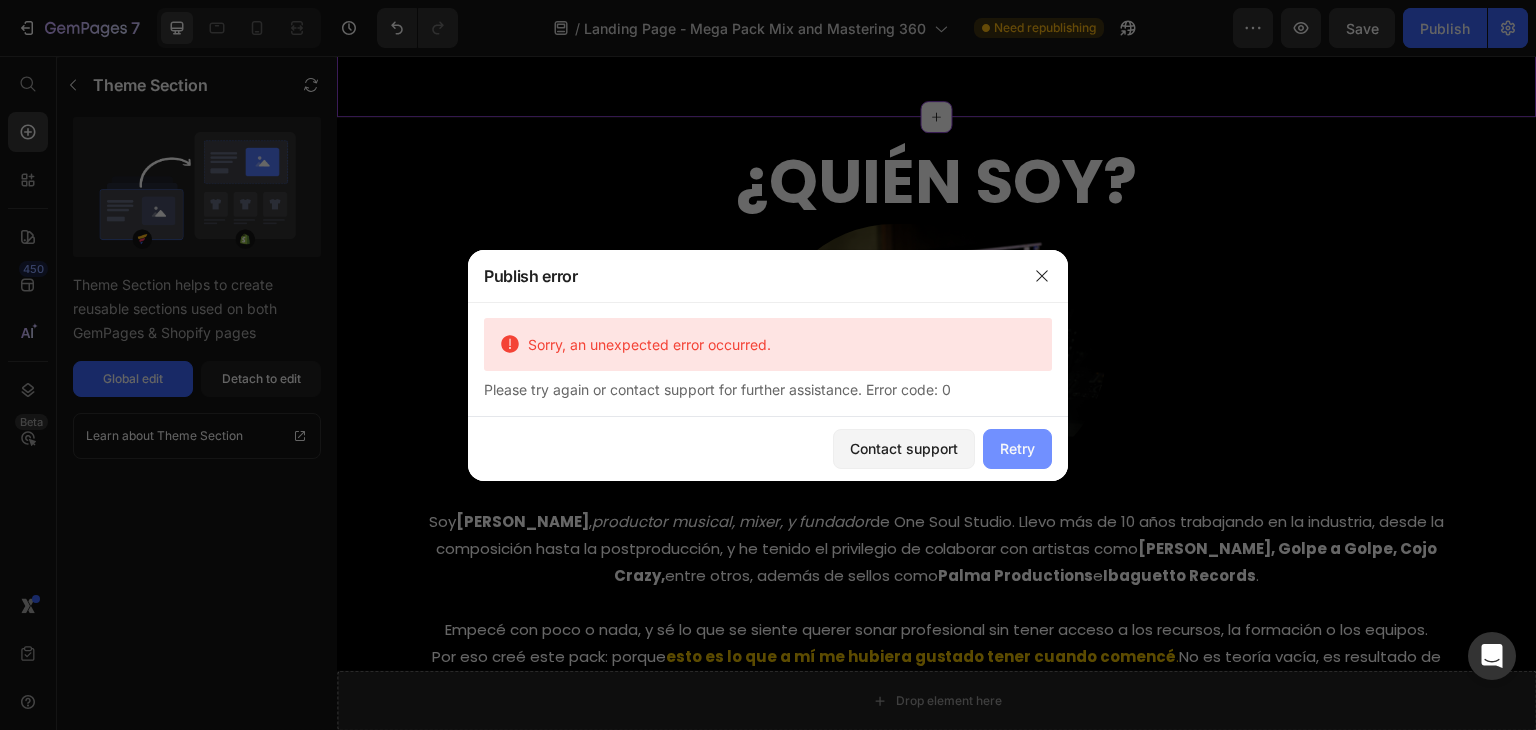 click on "Retry" at bounding box center [1017, 449] 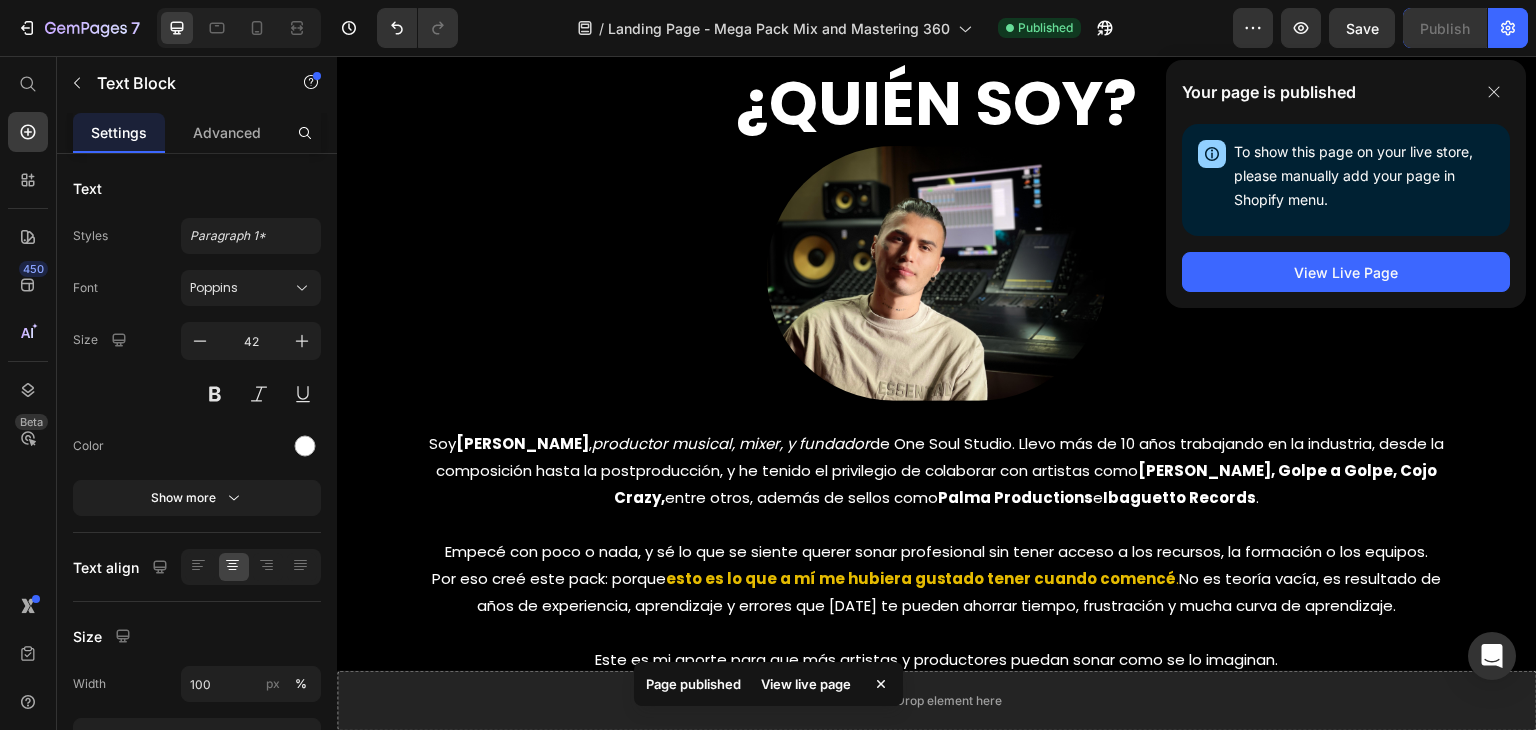 scroll, scrollTop: 8277, scrollLeft: 0, axis: vertical 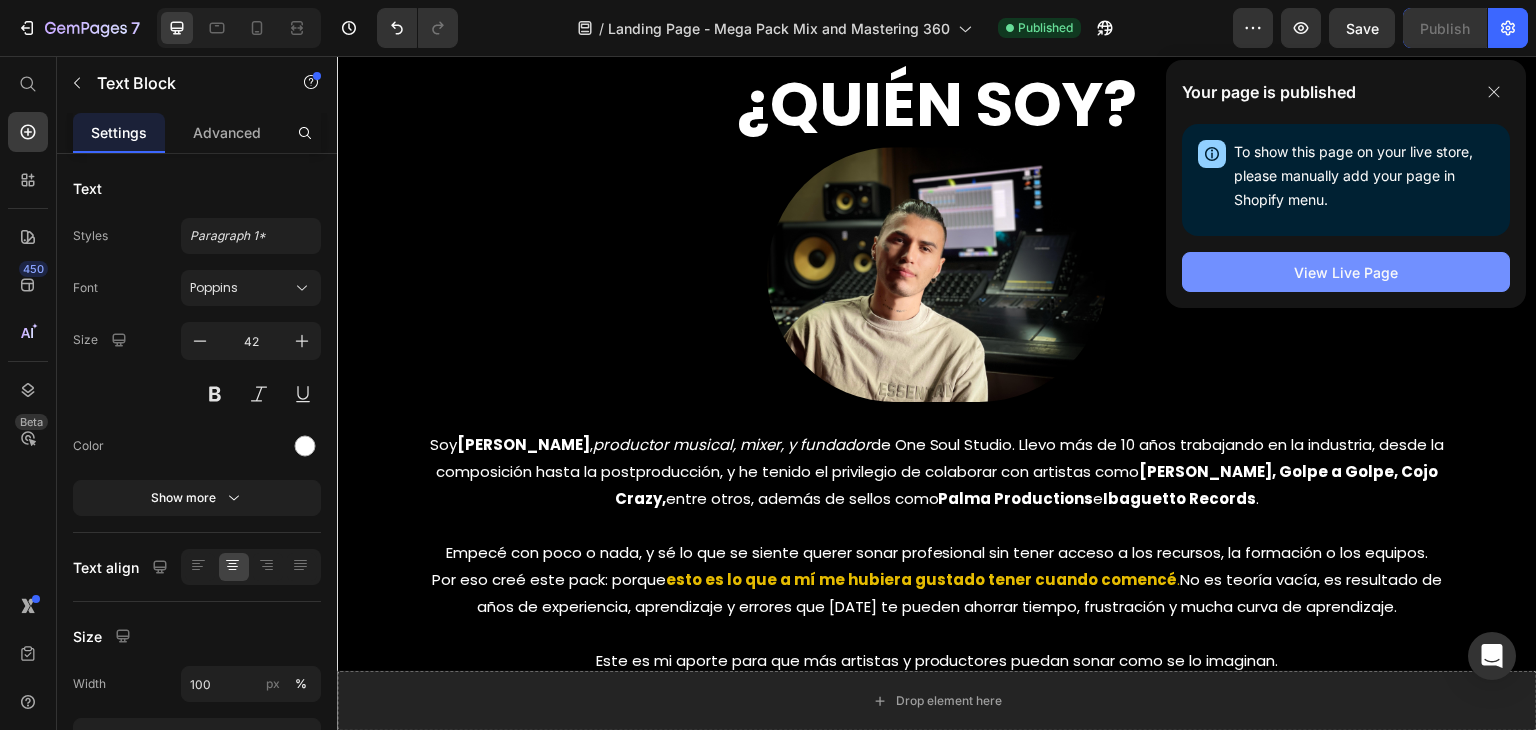 click on "View Live Page" at bounding box center [1346, 272] 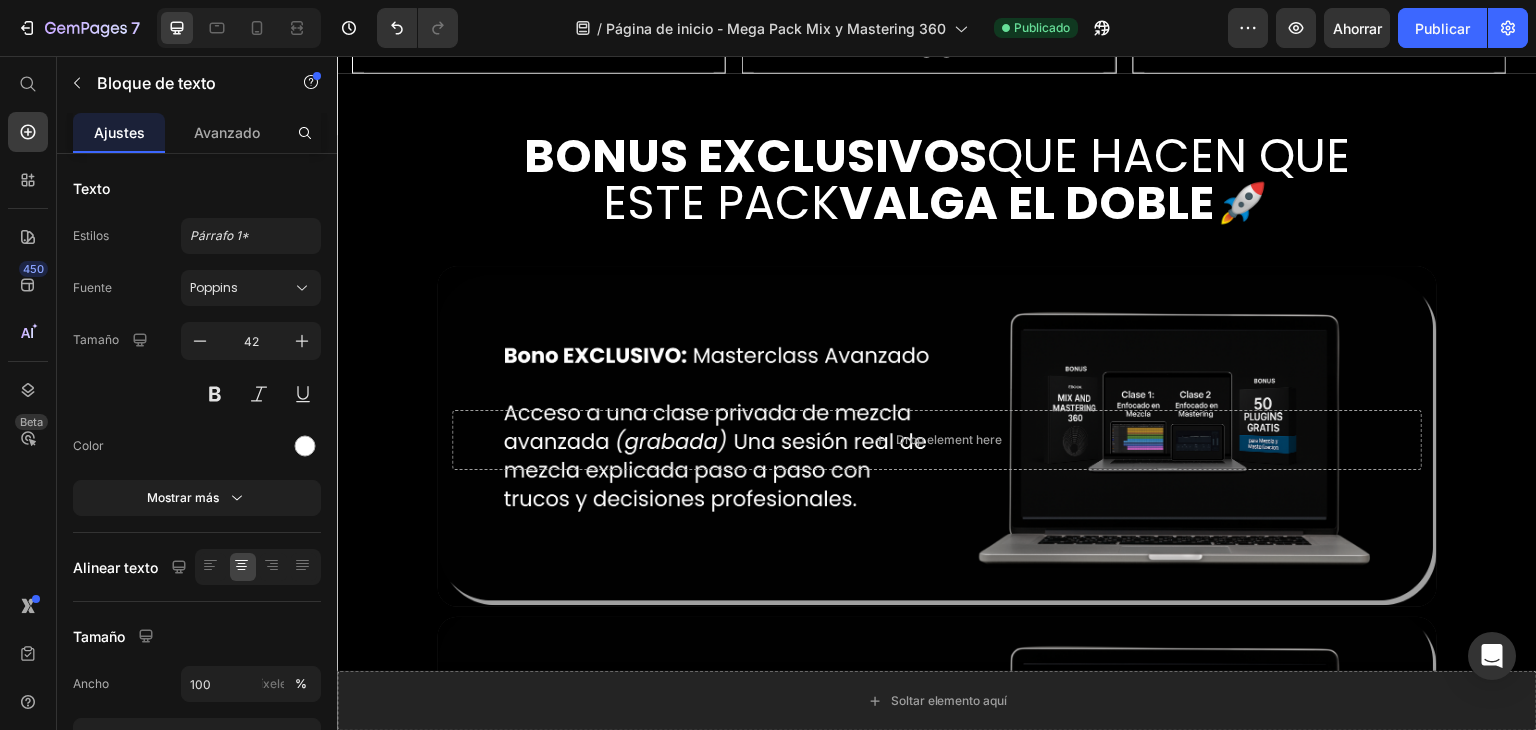 scroll, scrollTop: 5406, scrollLeft: 0, axis: vertical 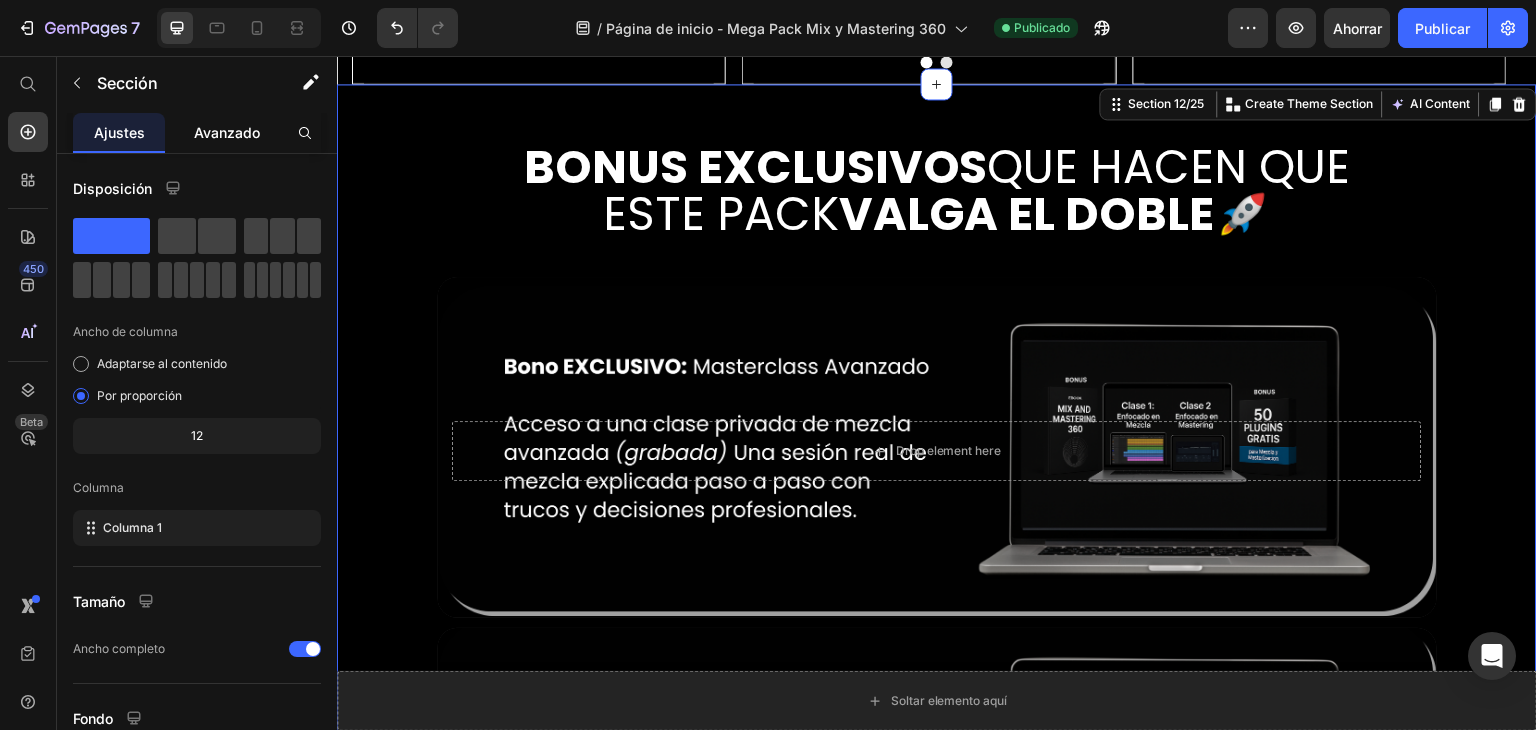 click on "Avanzado" at bounding box center (227, 132) 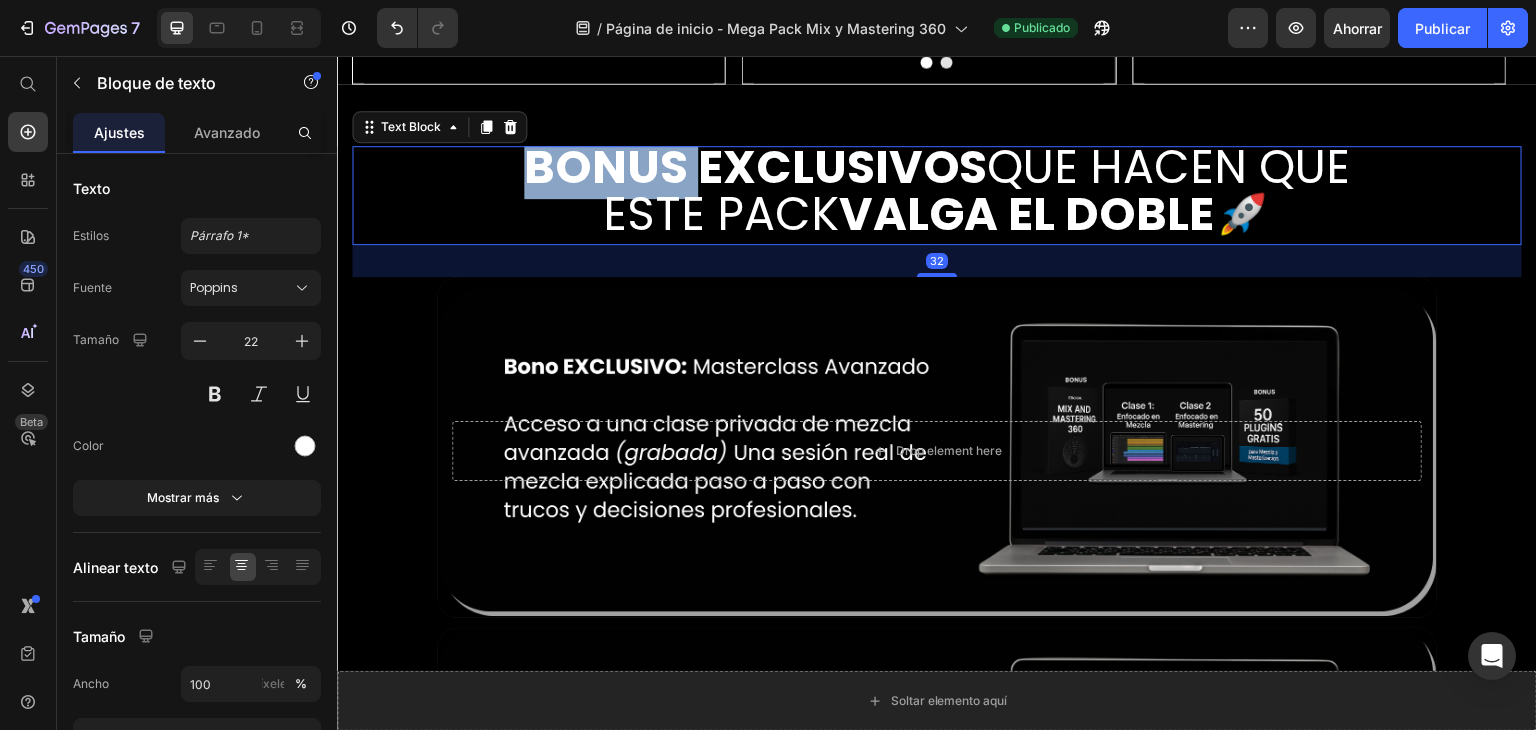 click on "BONUS EXCLUSIVOS" at bounding box center [756, 167] 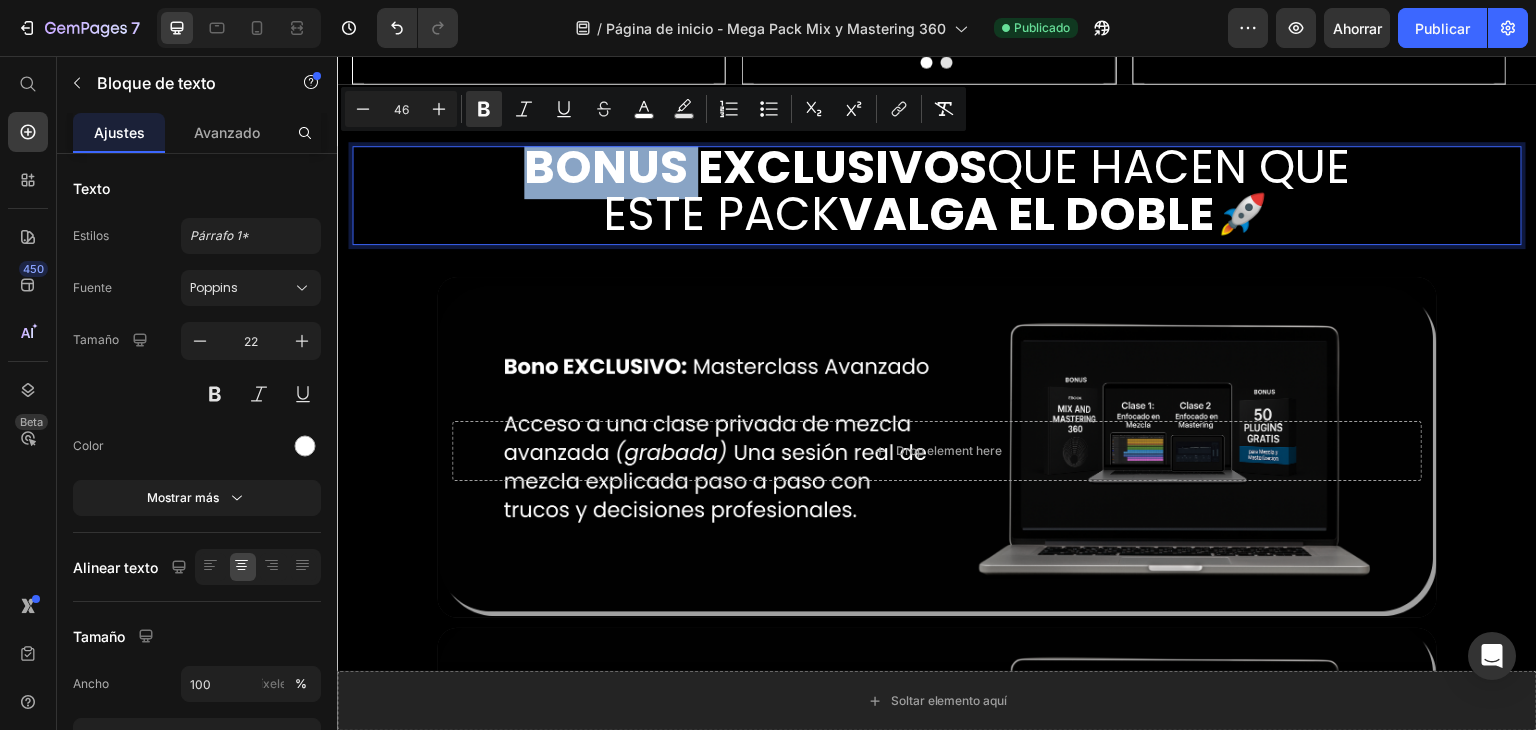 click on "BONUS EXCLUSIVOS  QUE HACEN QUE" at bounding box center [937, 172] 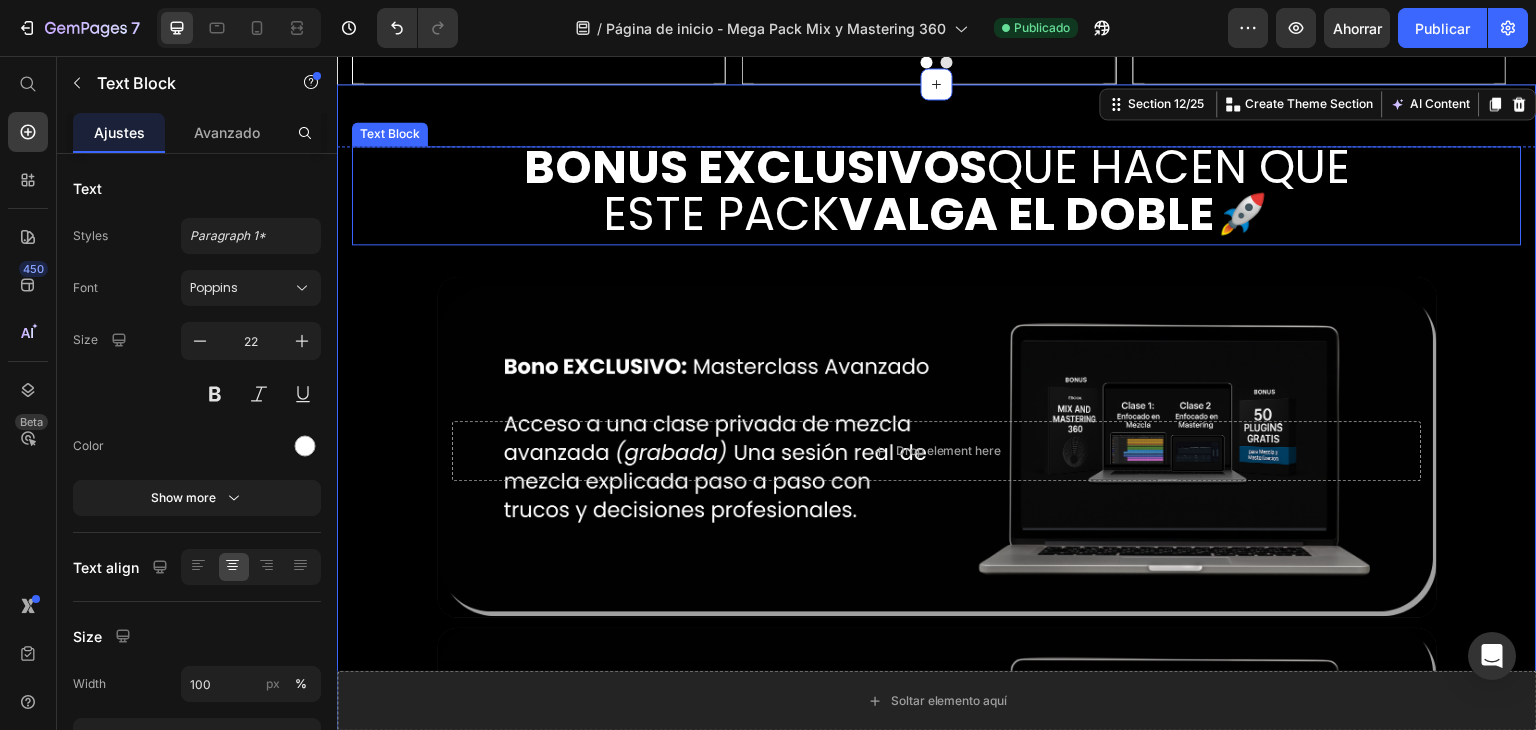 click on "BONUS EXCLUSIVOS" at bounding box center [756, 167] 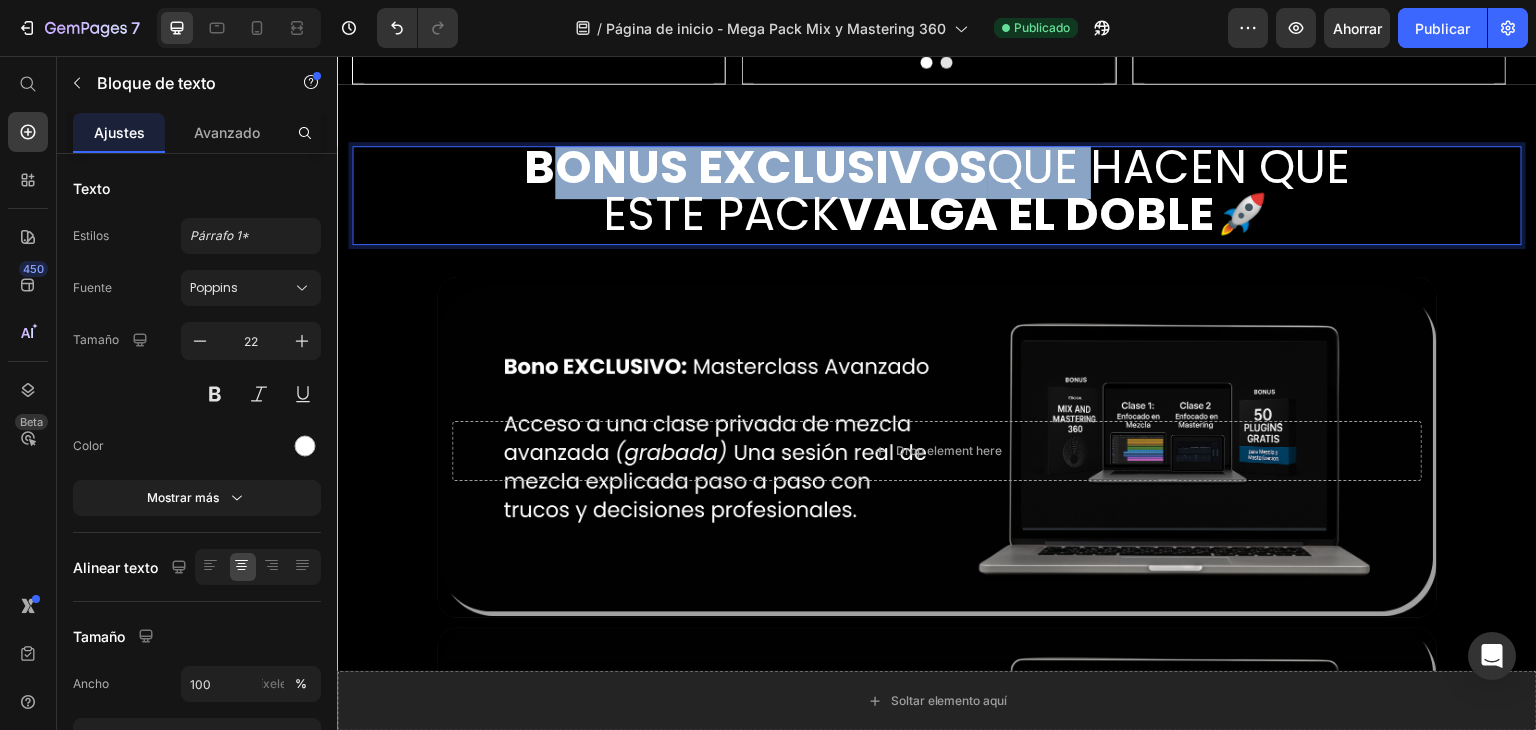 drag, startPoint x: 524, startPoint y: 169, endPoint x: 1083, endPoint y: 175, distance: 559.0322 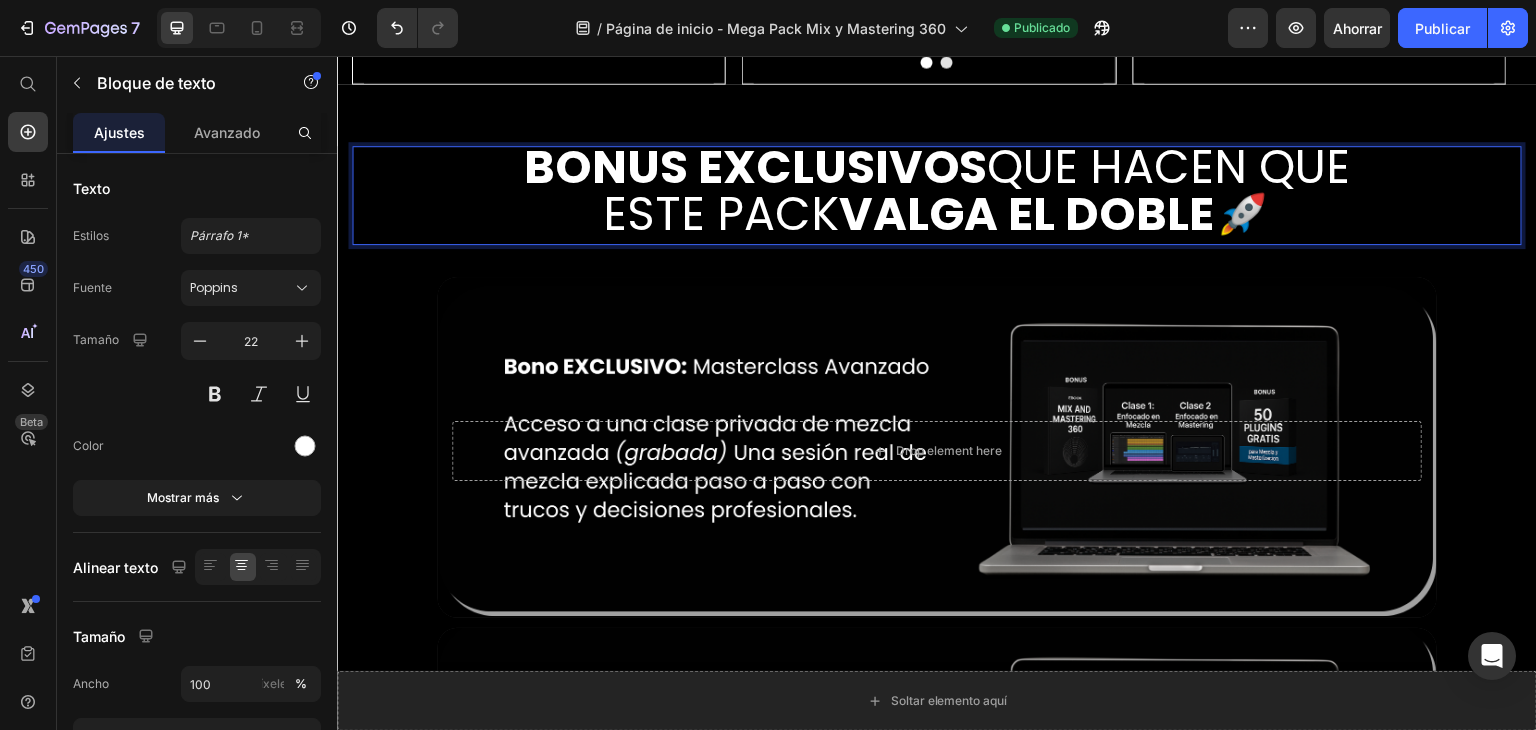 click on "ESTE PACK  VALGA EL DOBLE  🚀" at bounding box center [937, 219] 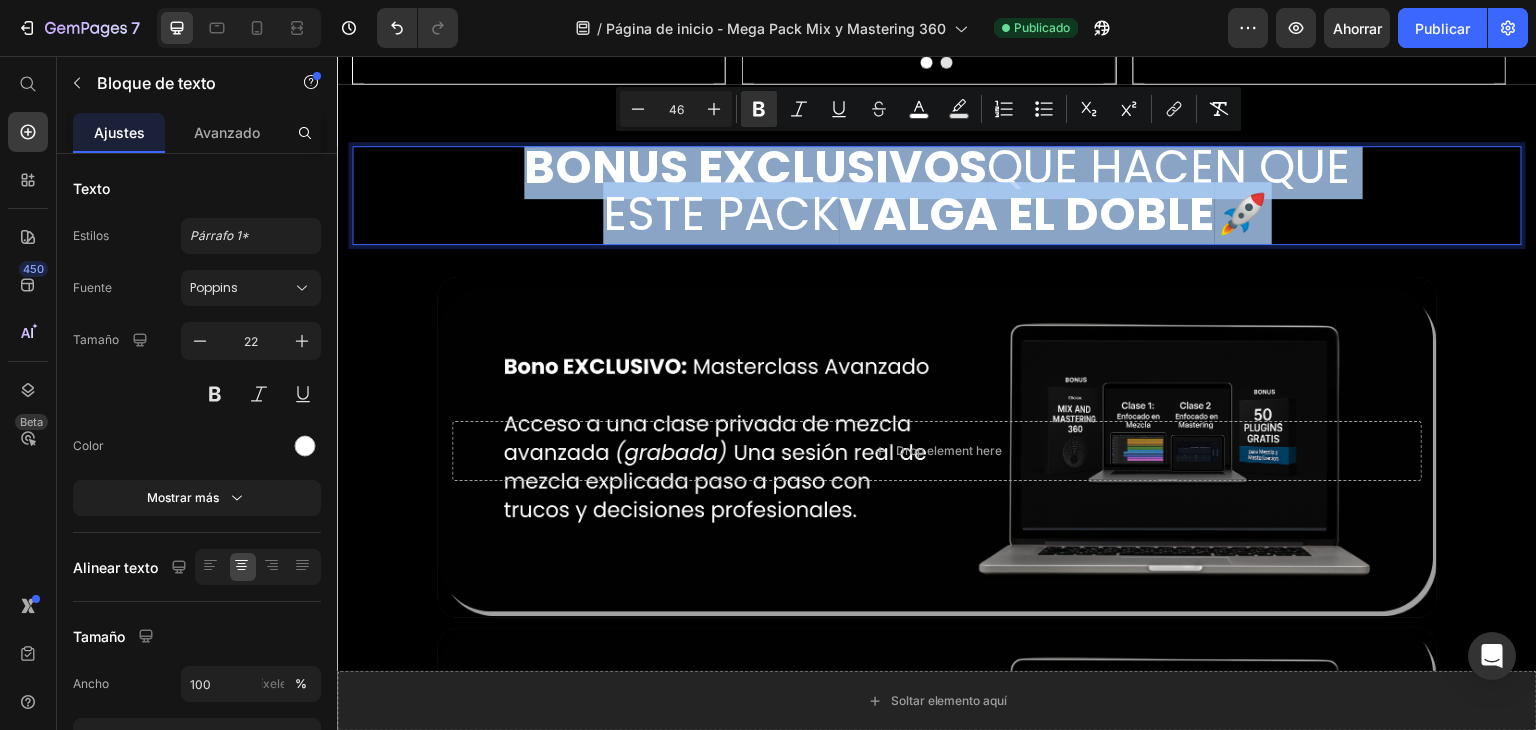 drag, startPoint x: 1328, startPoint y: 208, endPoint x: 468, endPoint y: 157, distance: 861.51086 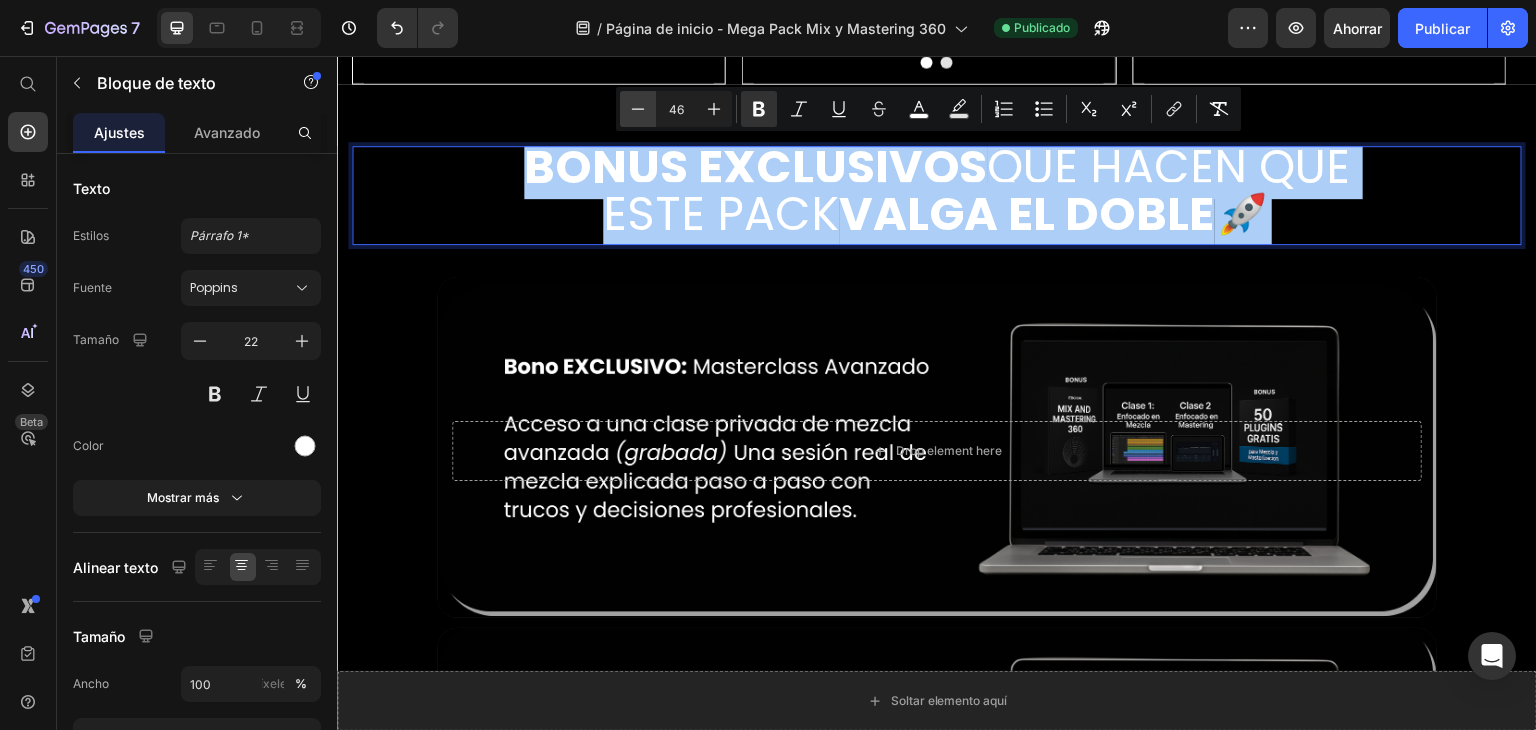 drag, startPoint x: 657, startPoint y: 113, endPoint x: 636, endPoint y: 111, distance: 21.095022 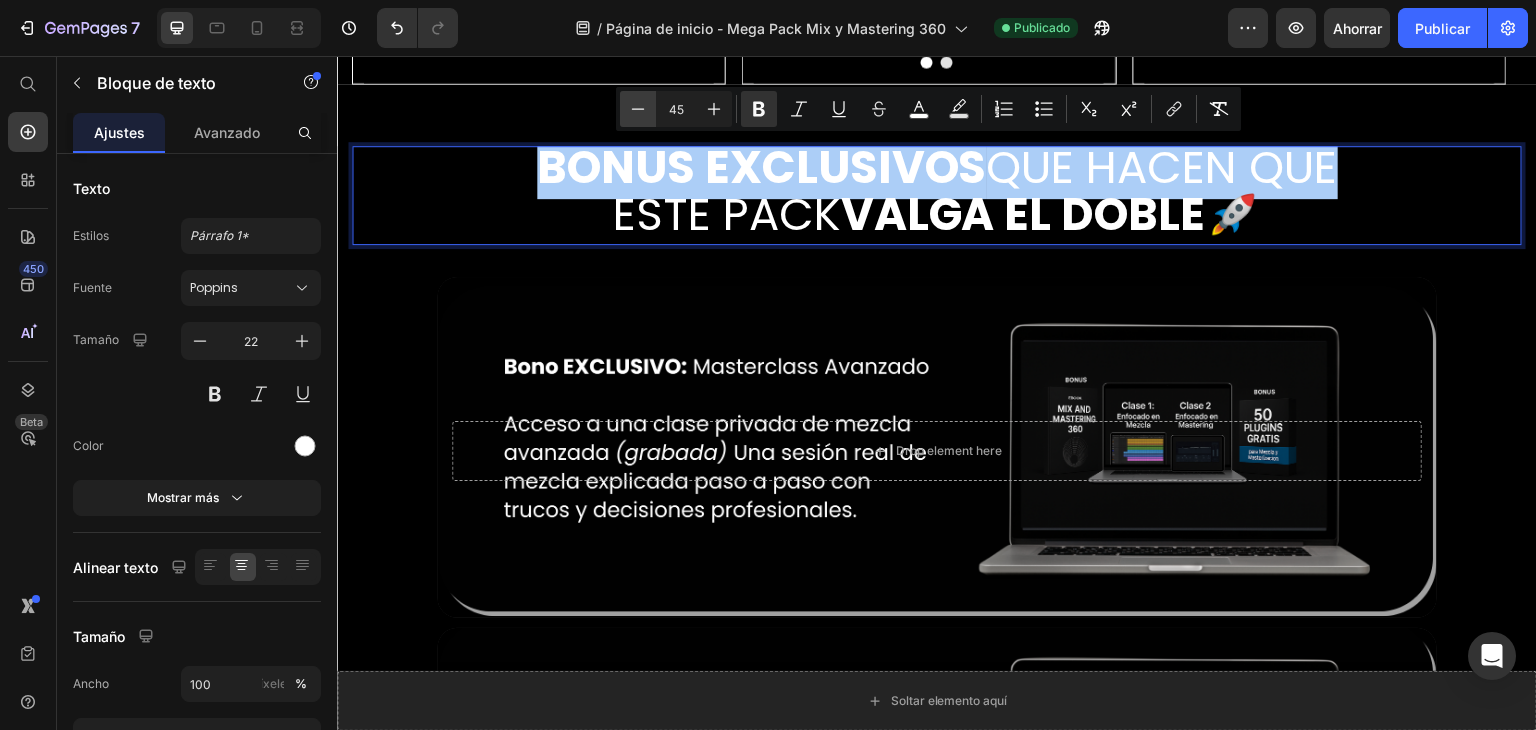 click 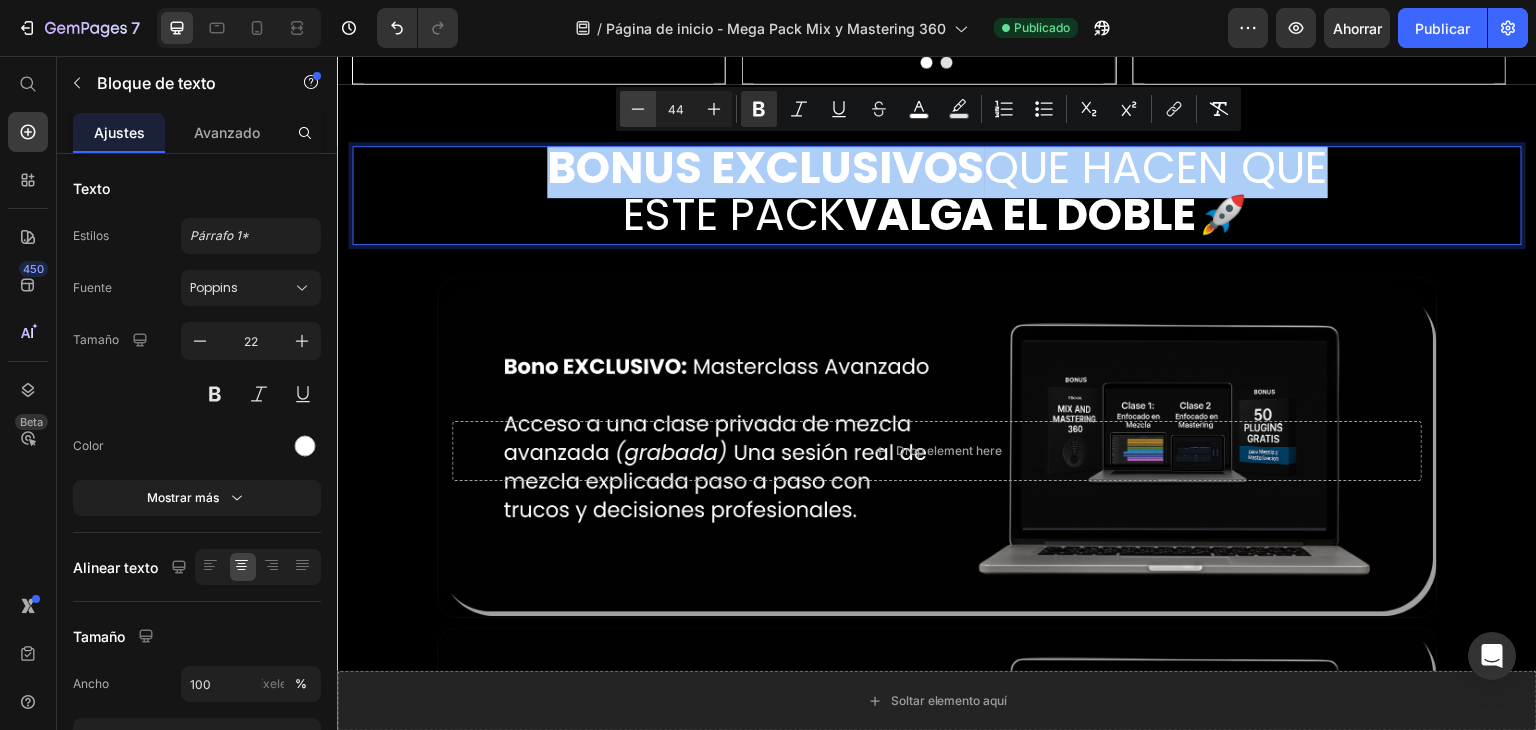 click 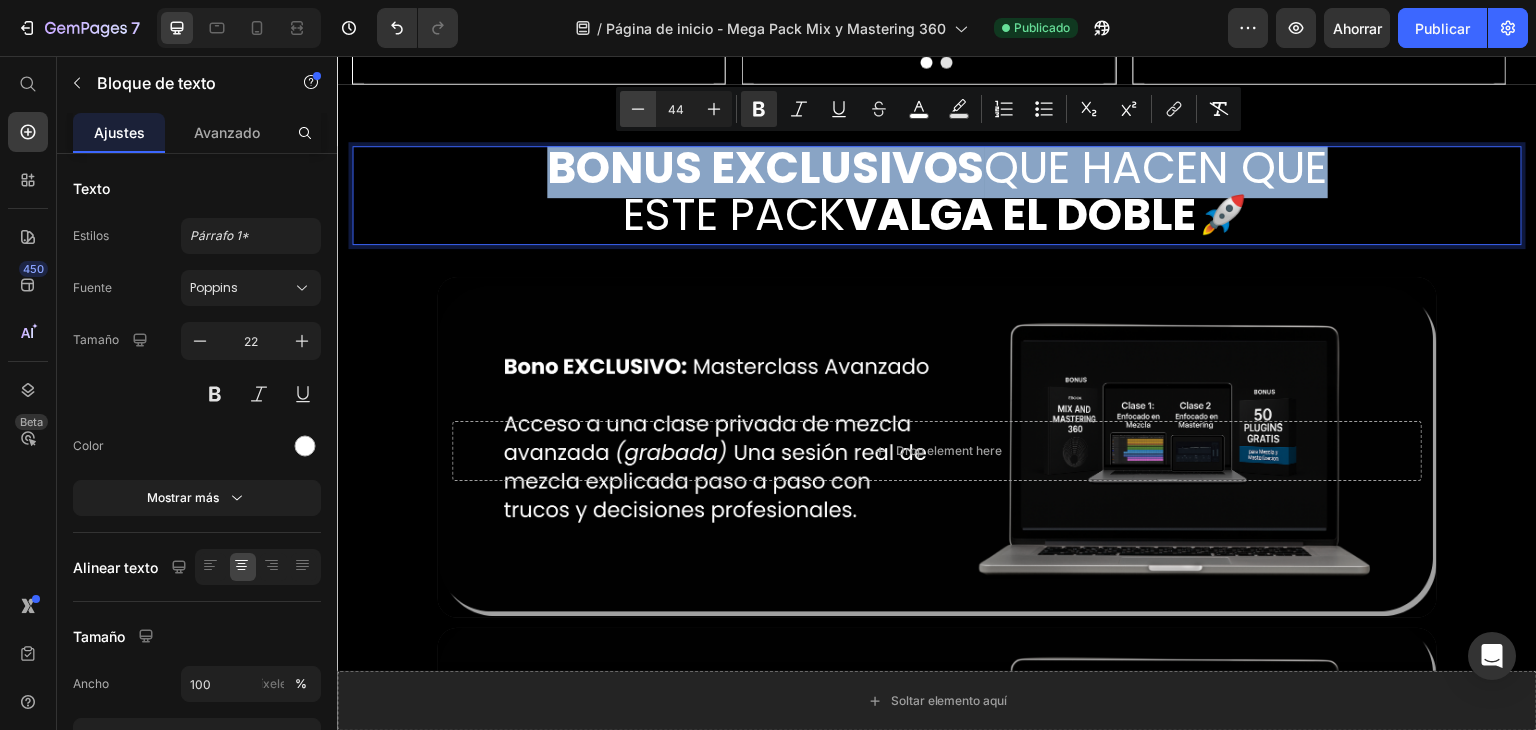 type on "43" 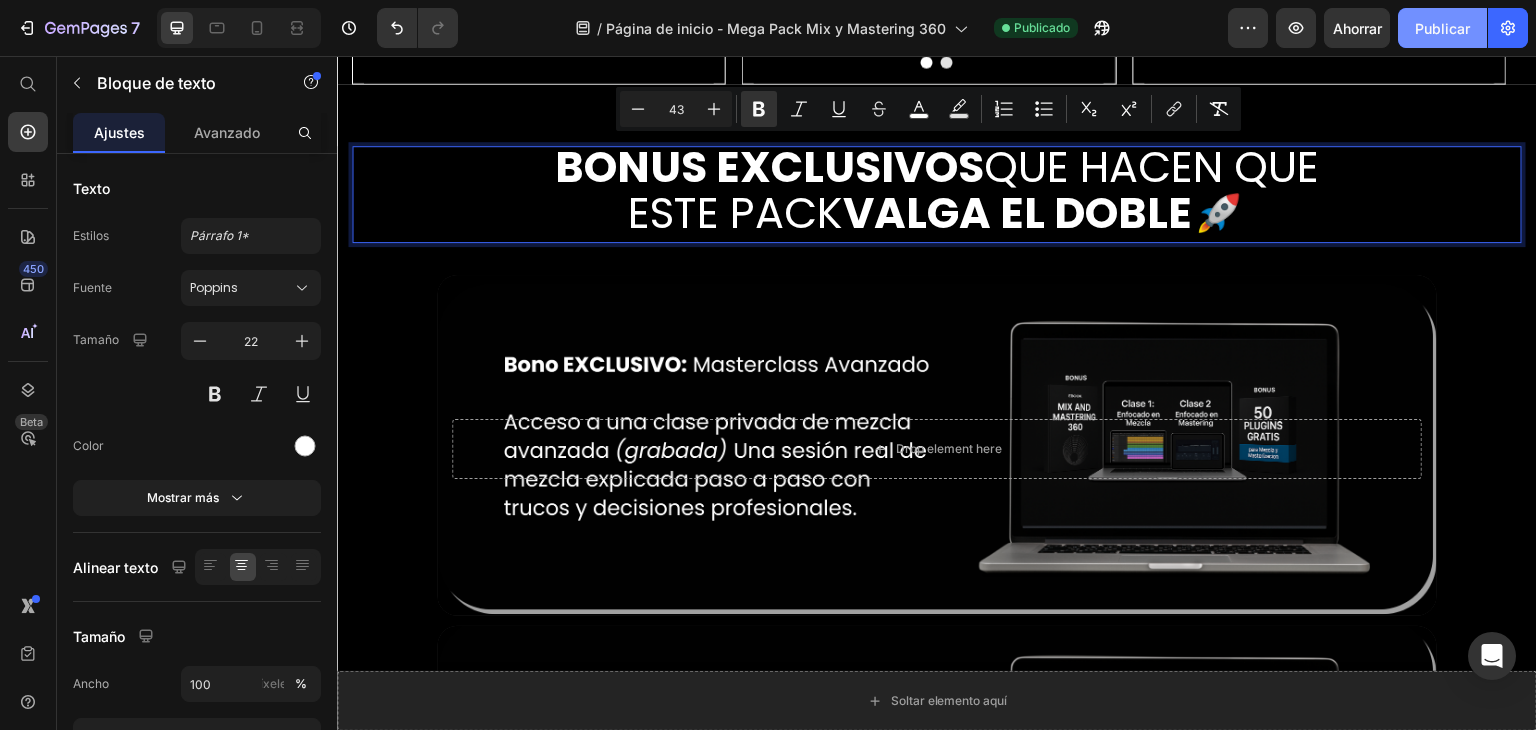 click on "Publicar" at bounding box center [1442, 28] 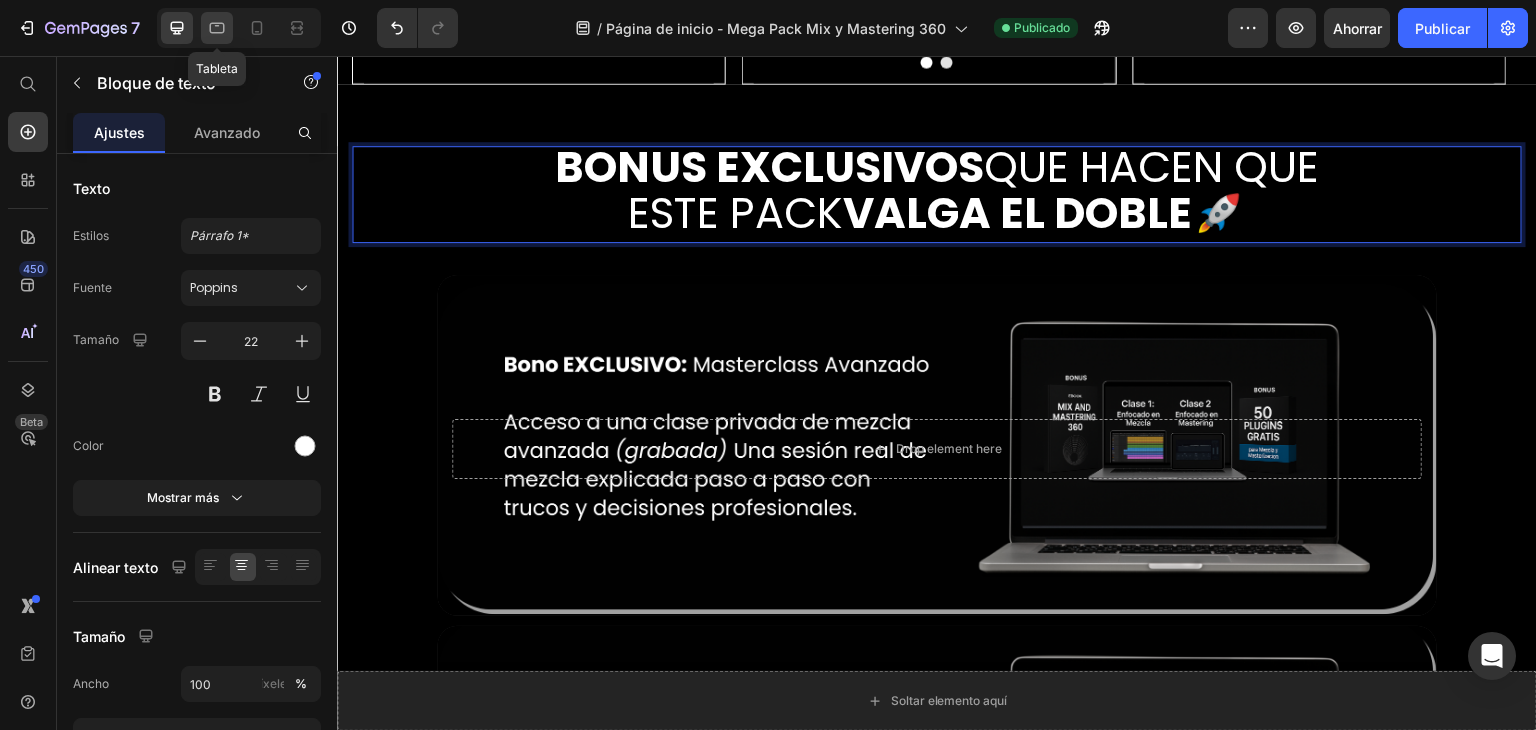 click 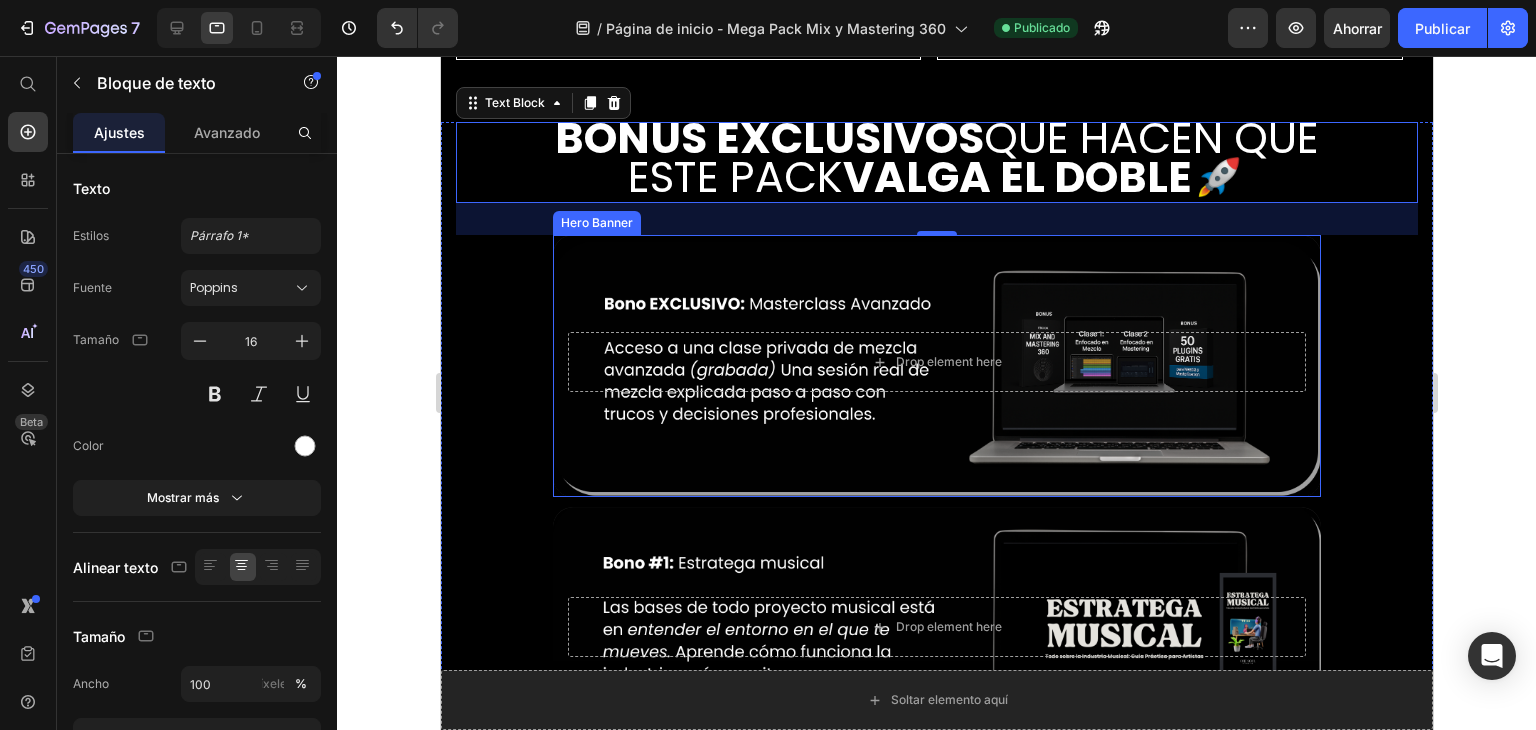 scroll, scrollTop: 5305, scrollLeft: 0, axis: vertical 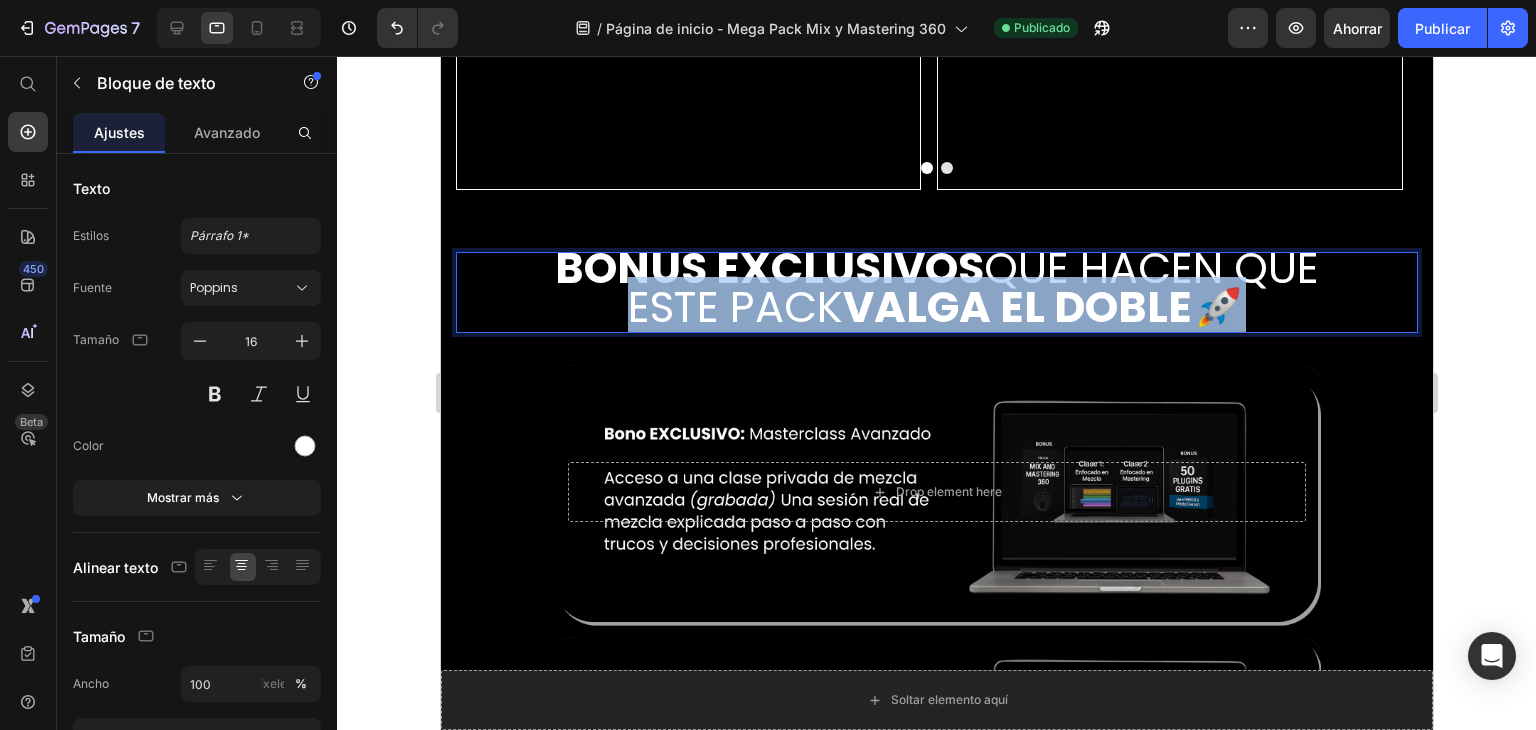 drag, startPoint x: 1329, startPoint y: 323, endPoint x: 530, endPoint y: 296, distance: 799.45605 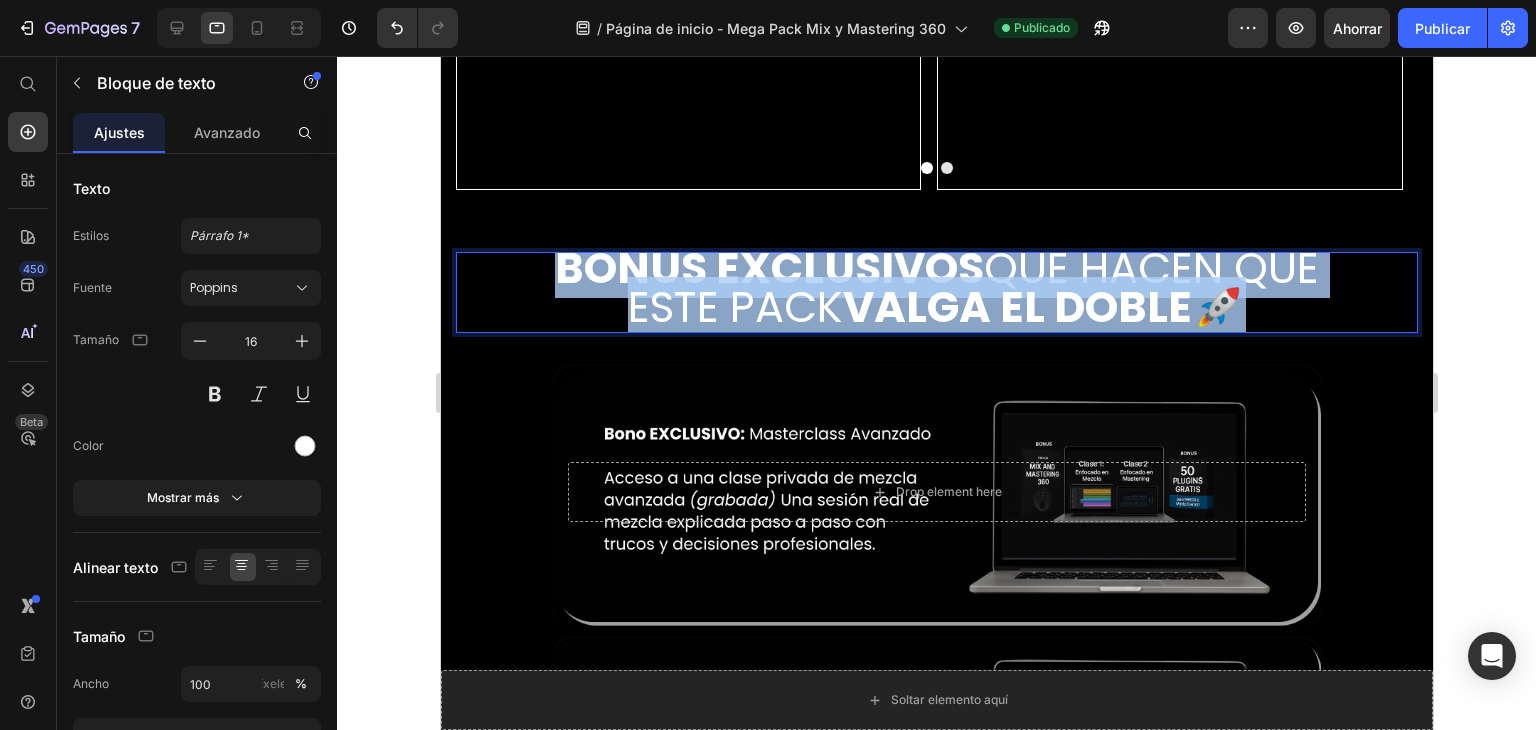 drag, startPoint x: 534, startPoint y: 276, endPoint x: 1316, endPoint y: 316, distance: 783.02234 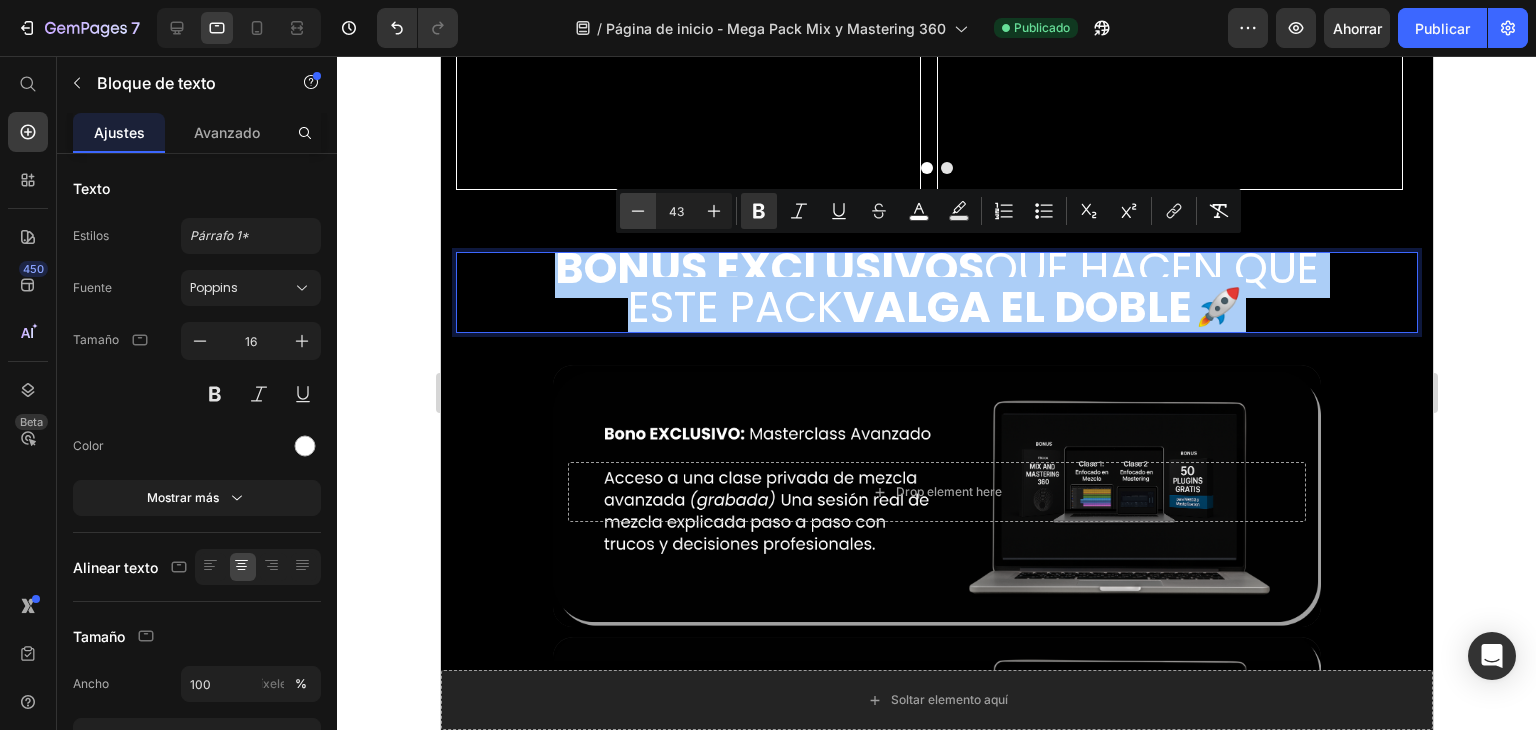 click 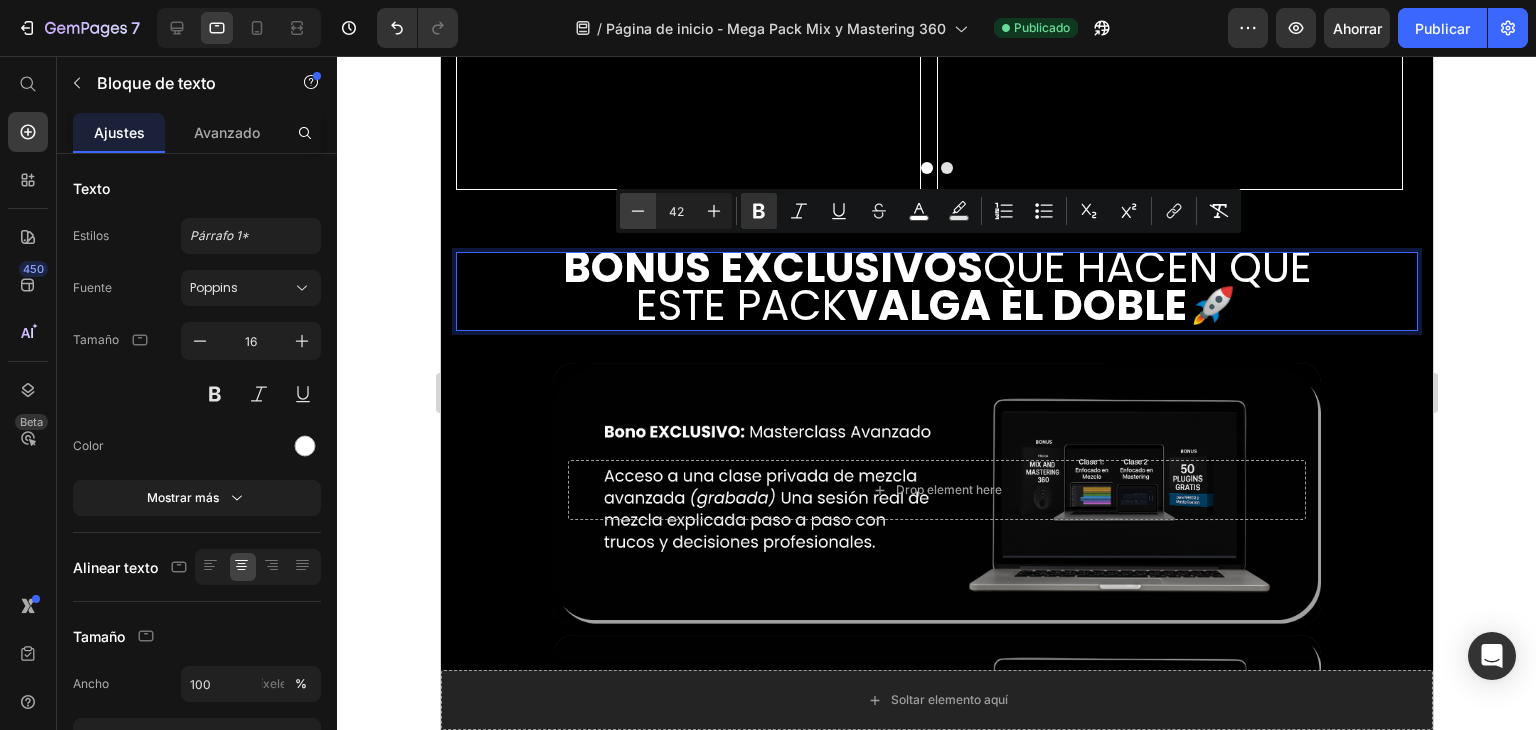 click 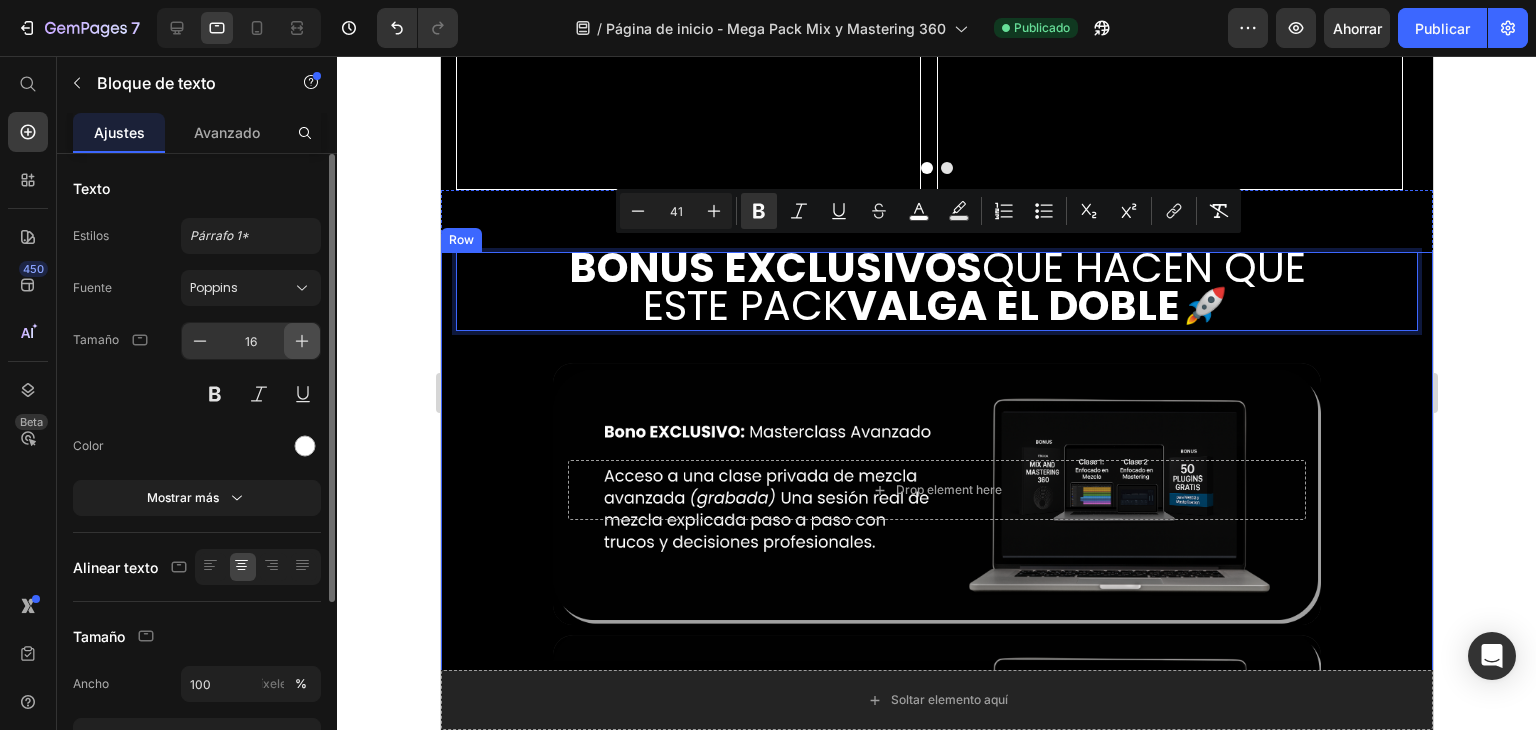 click 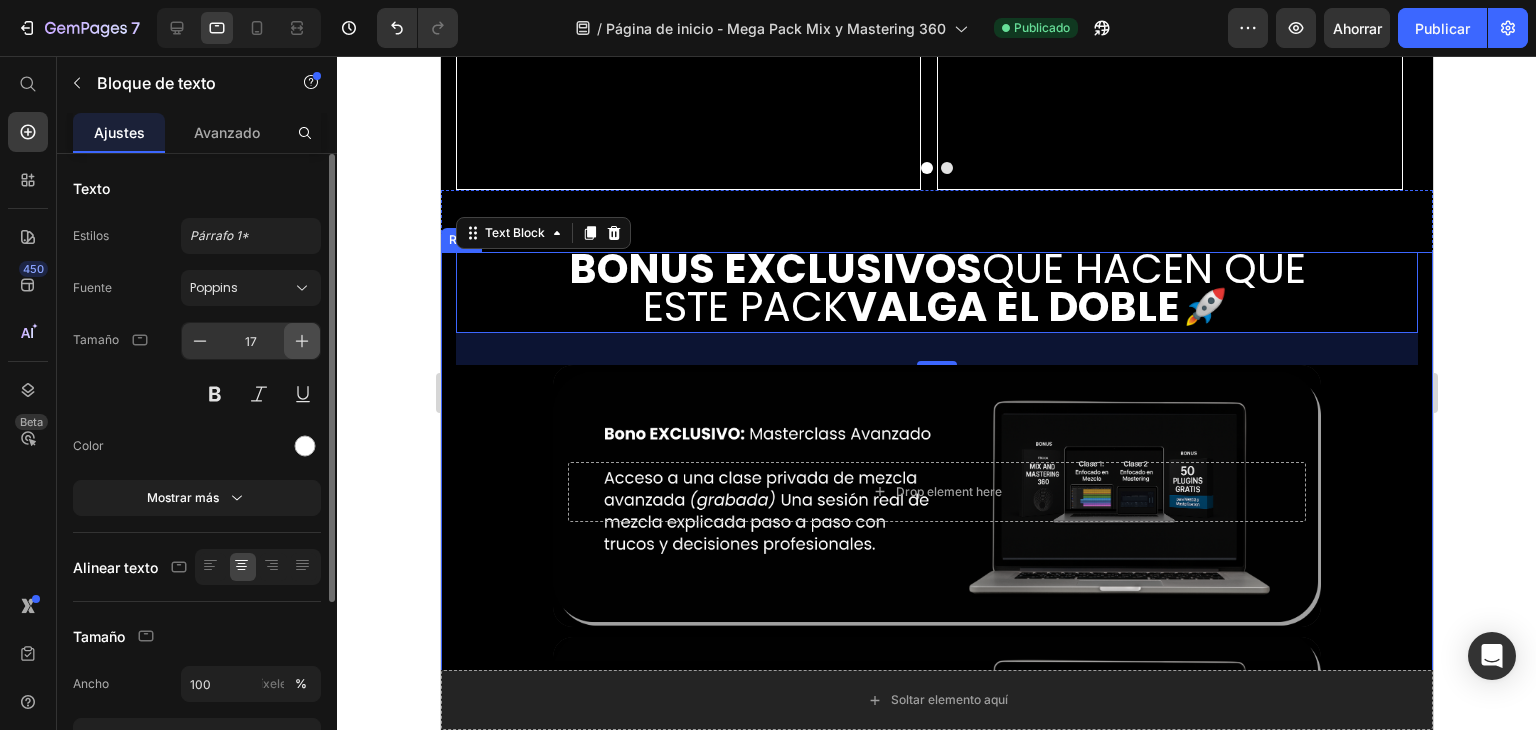 click 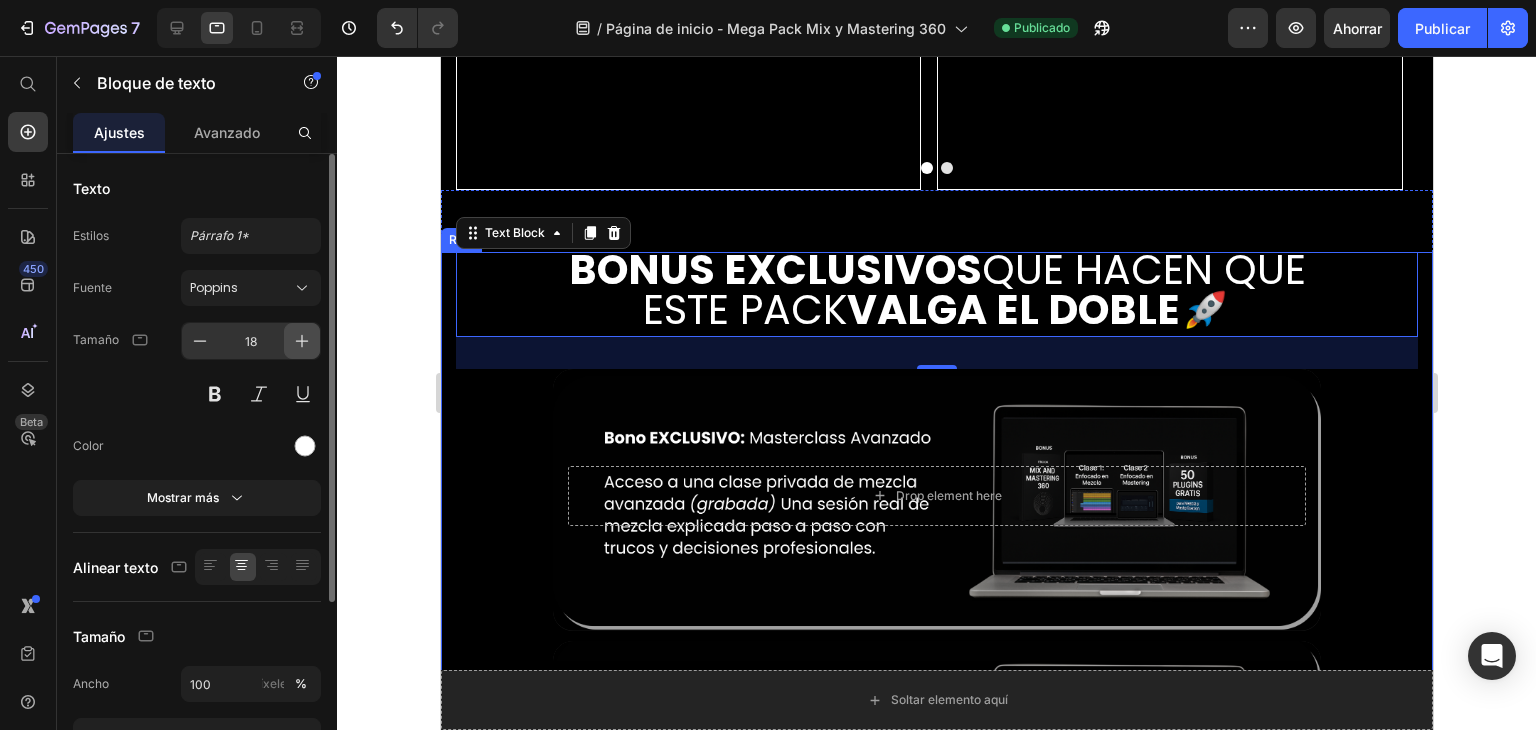 click 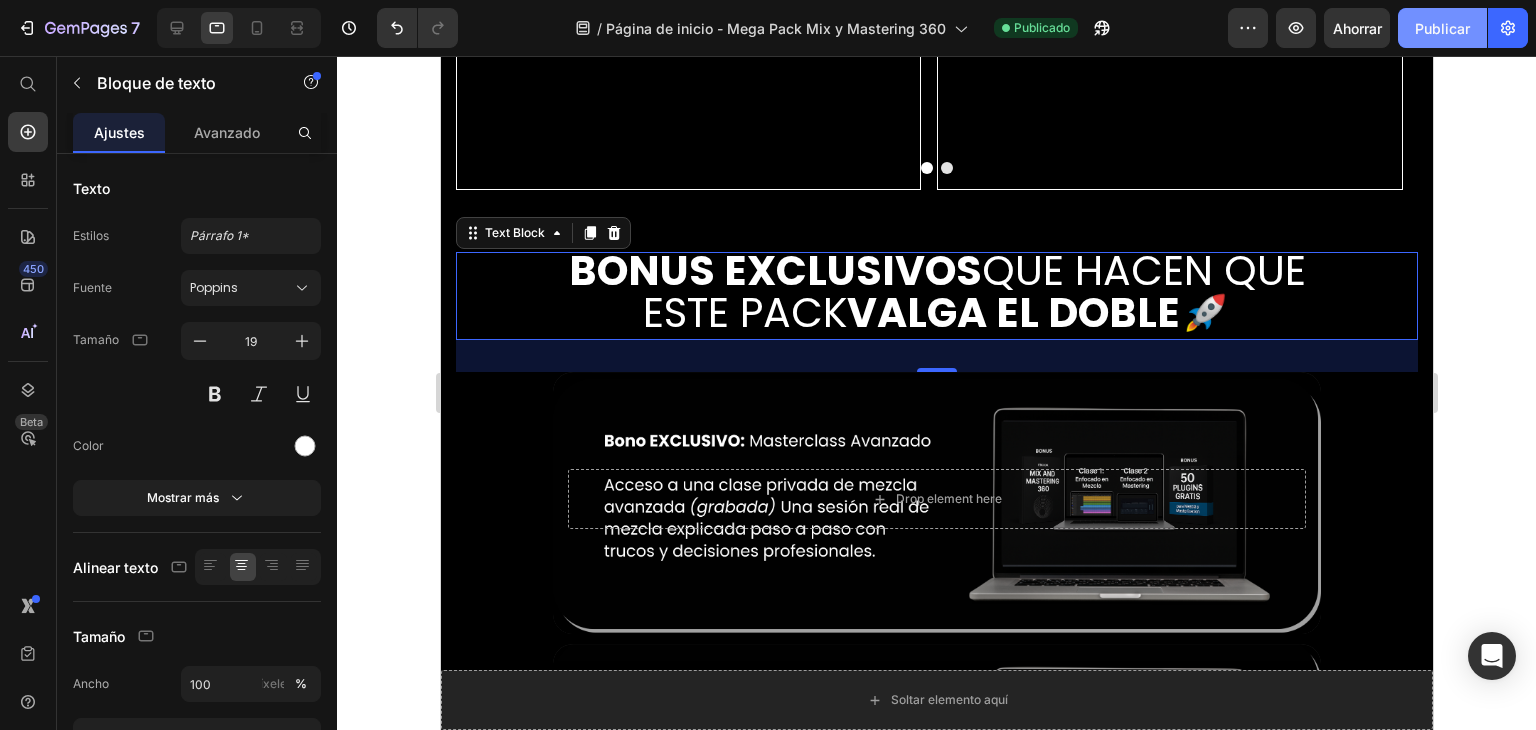 click on "Publicar" at bounding box center [1442, 28] 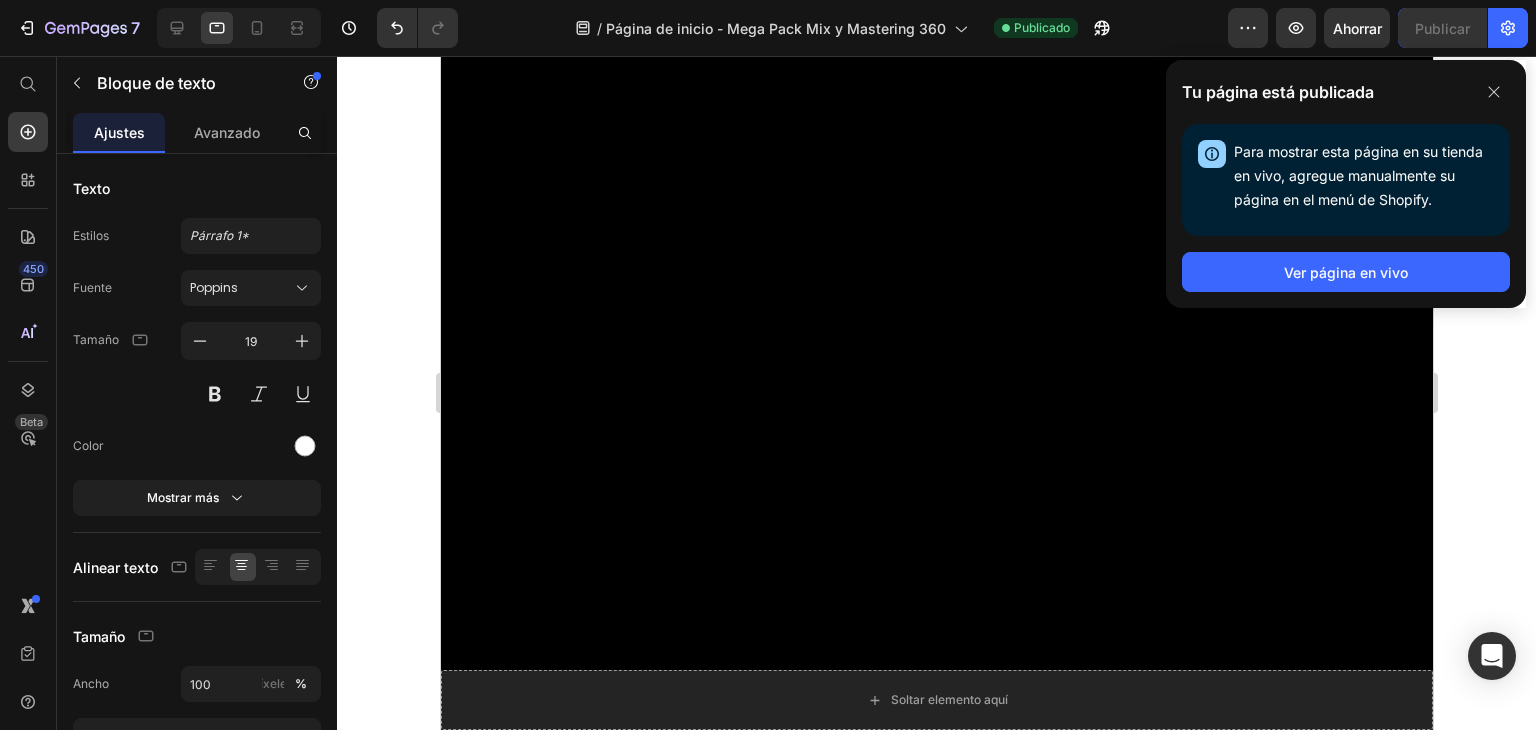 scroll, scrollTop: 3499, scrollLeft: 0, axis: vertical 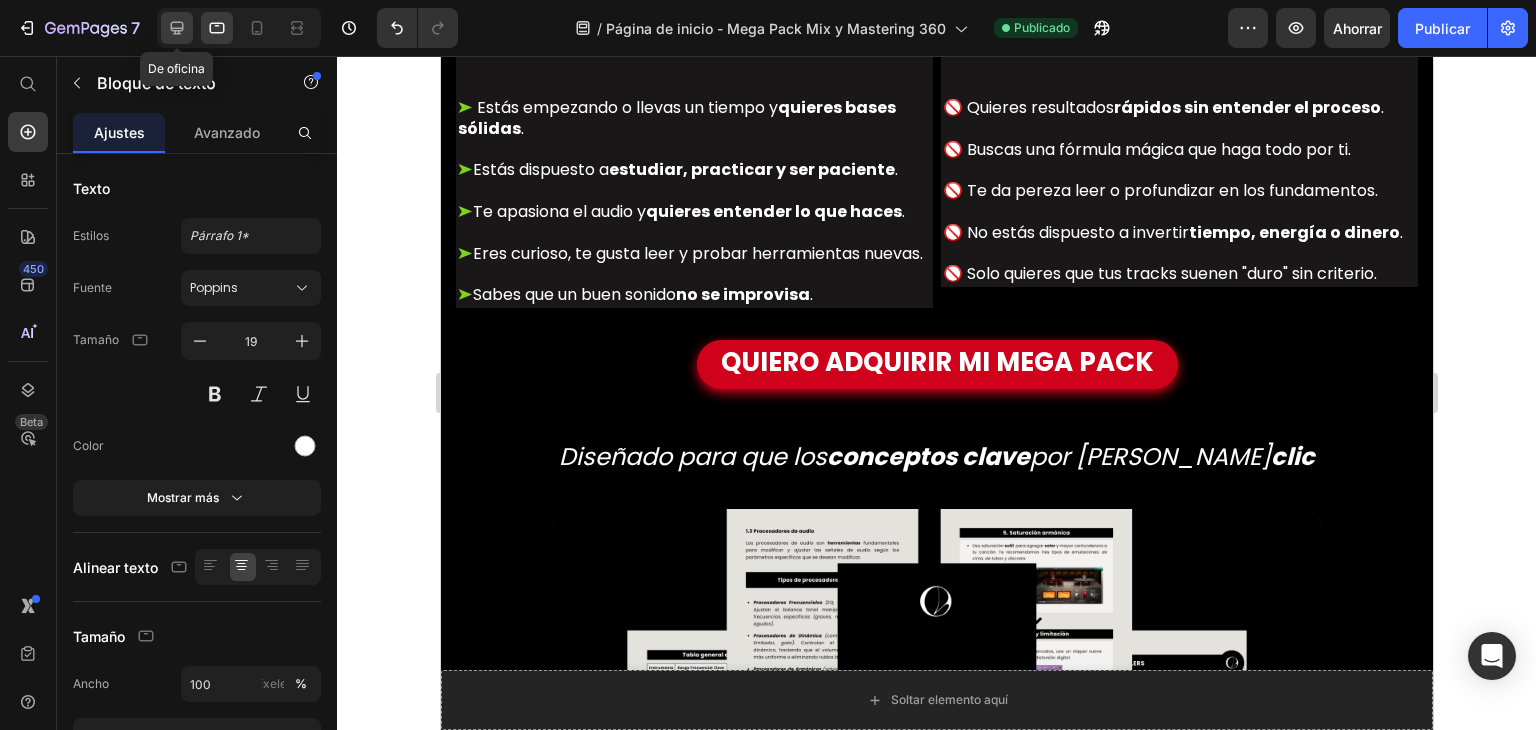 click 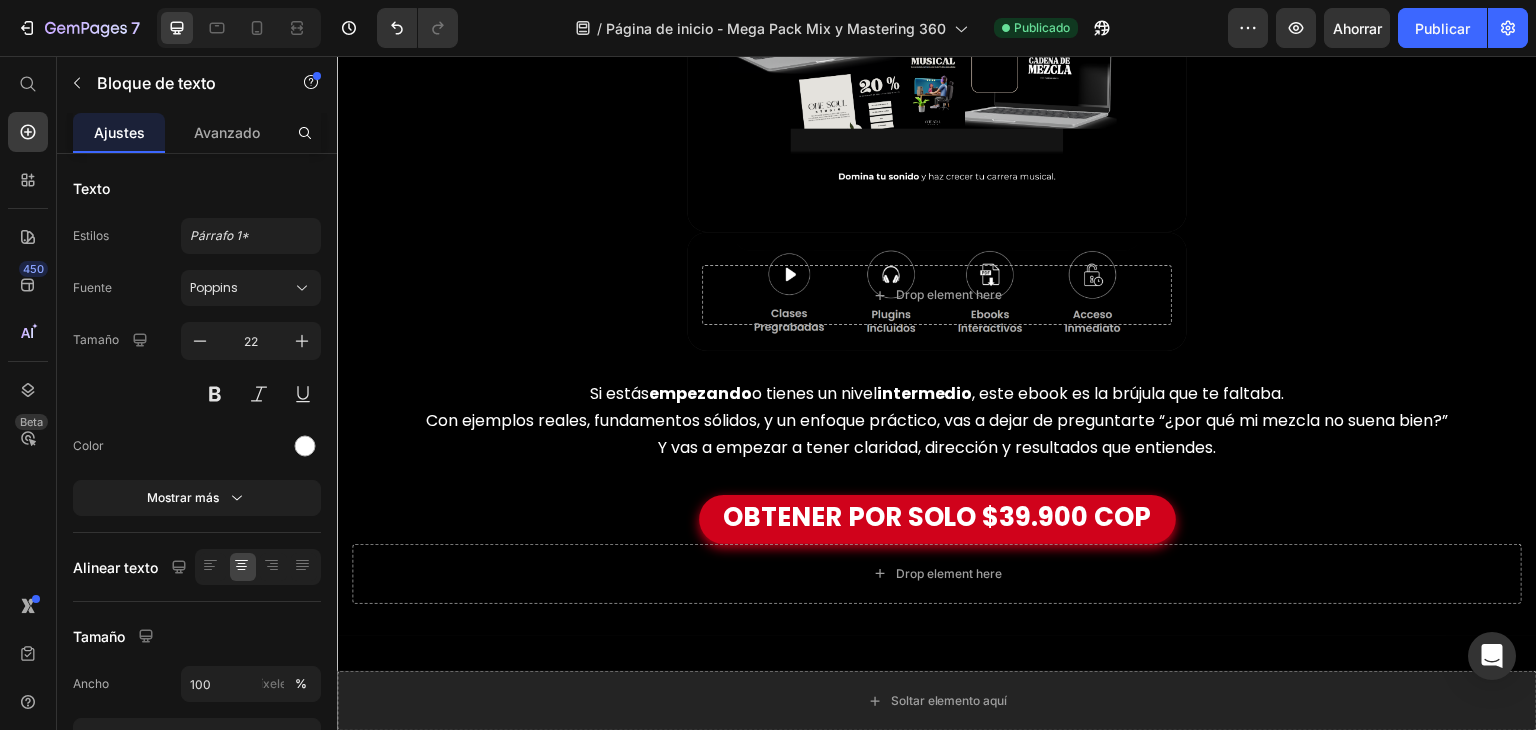 scroll, scrollTop: 968, scrollLeft: 0, axis: vertical 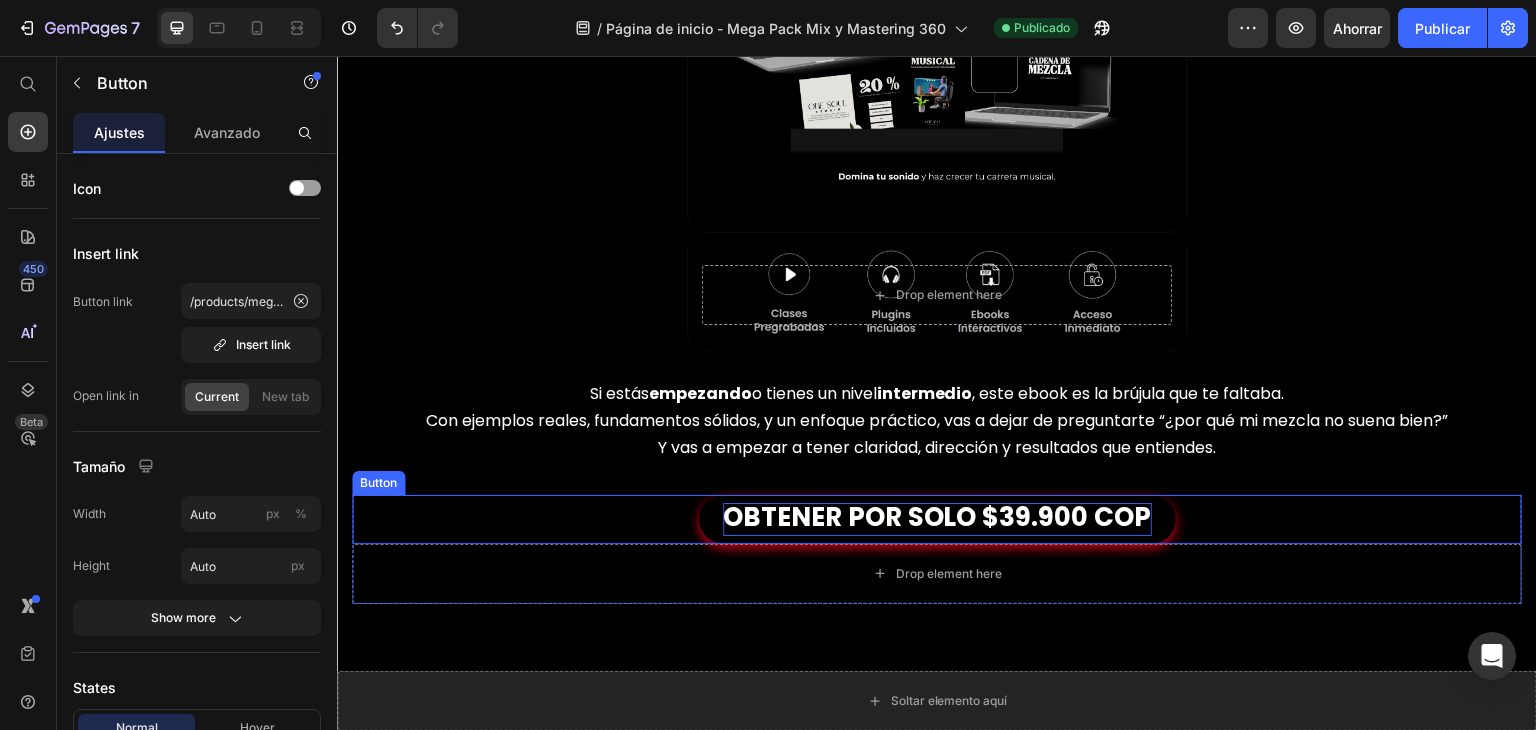 click on "OBTENER POR SOLO $39.900 COP" at bounding box center [937, 517] 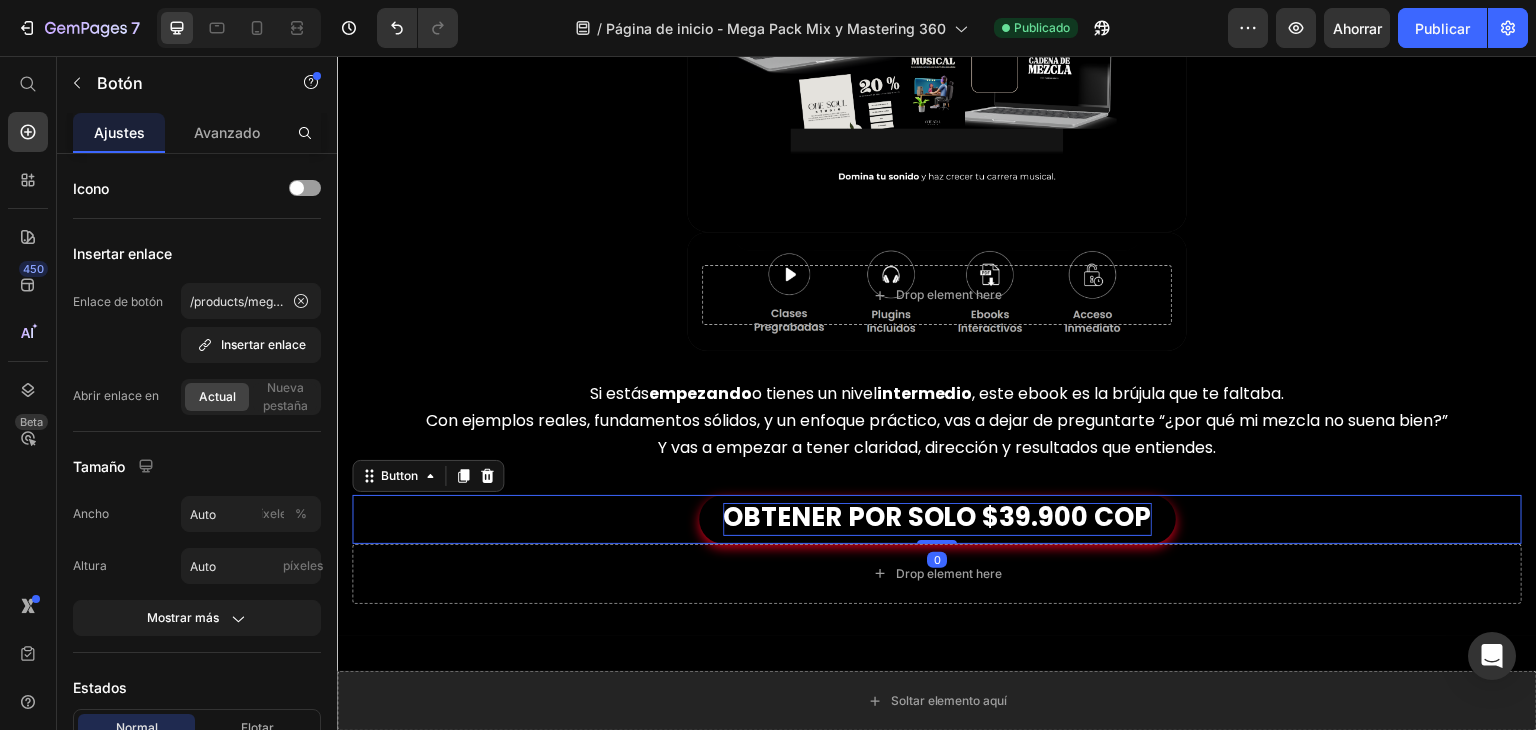 click on "OBTENER POR SOLO $39.900 COP" at bounding box center (937, 517) 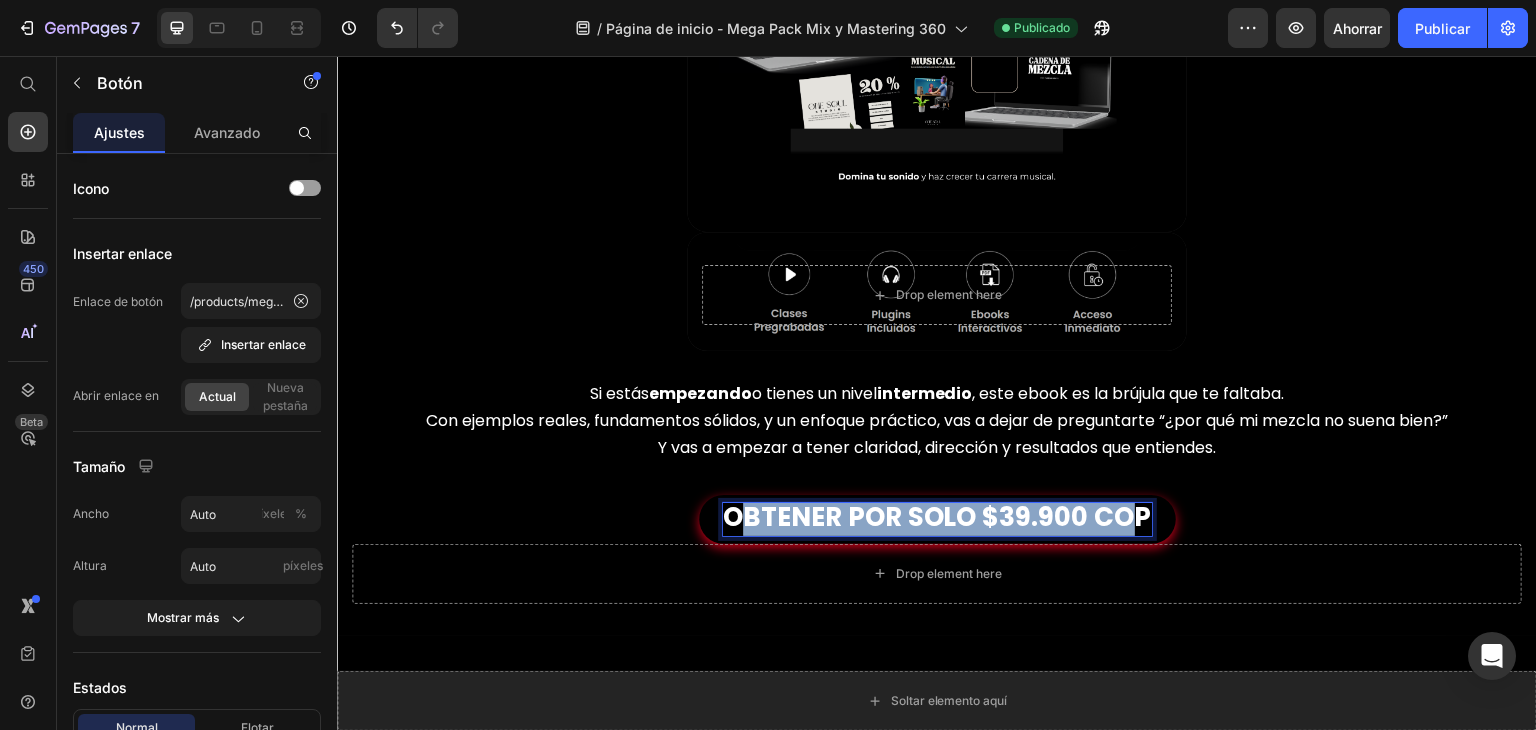 drag, startPoint x: 727, startPoint y: 519, endPoint x: 1133, endPoint y: 518, distance: 406.00122 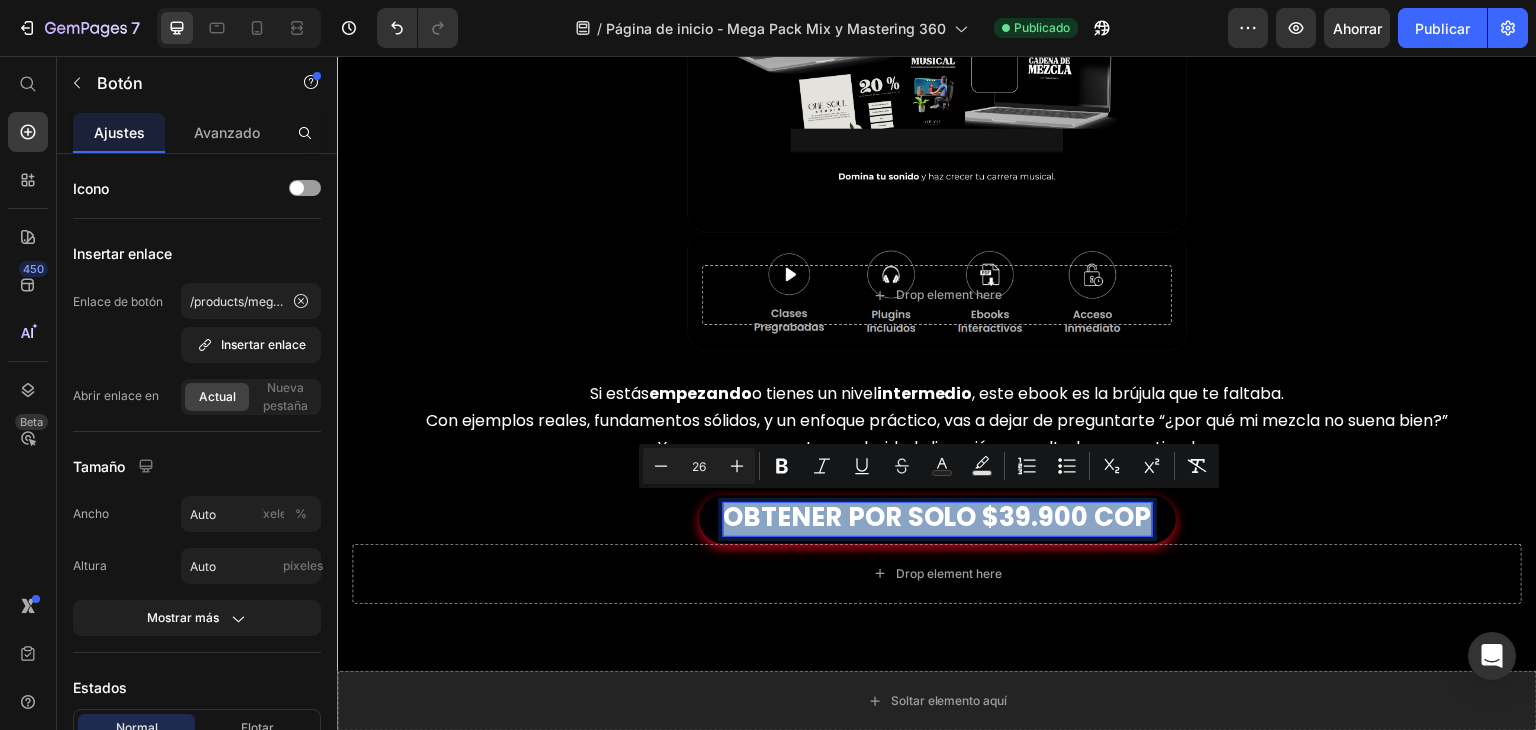 drag, startPoint x: 1136, startPoint y: 518, endPoint x: 723, endPoint y: 524, distance: 413.04358 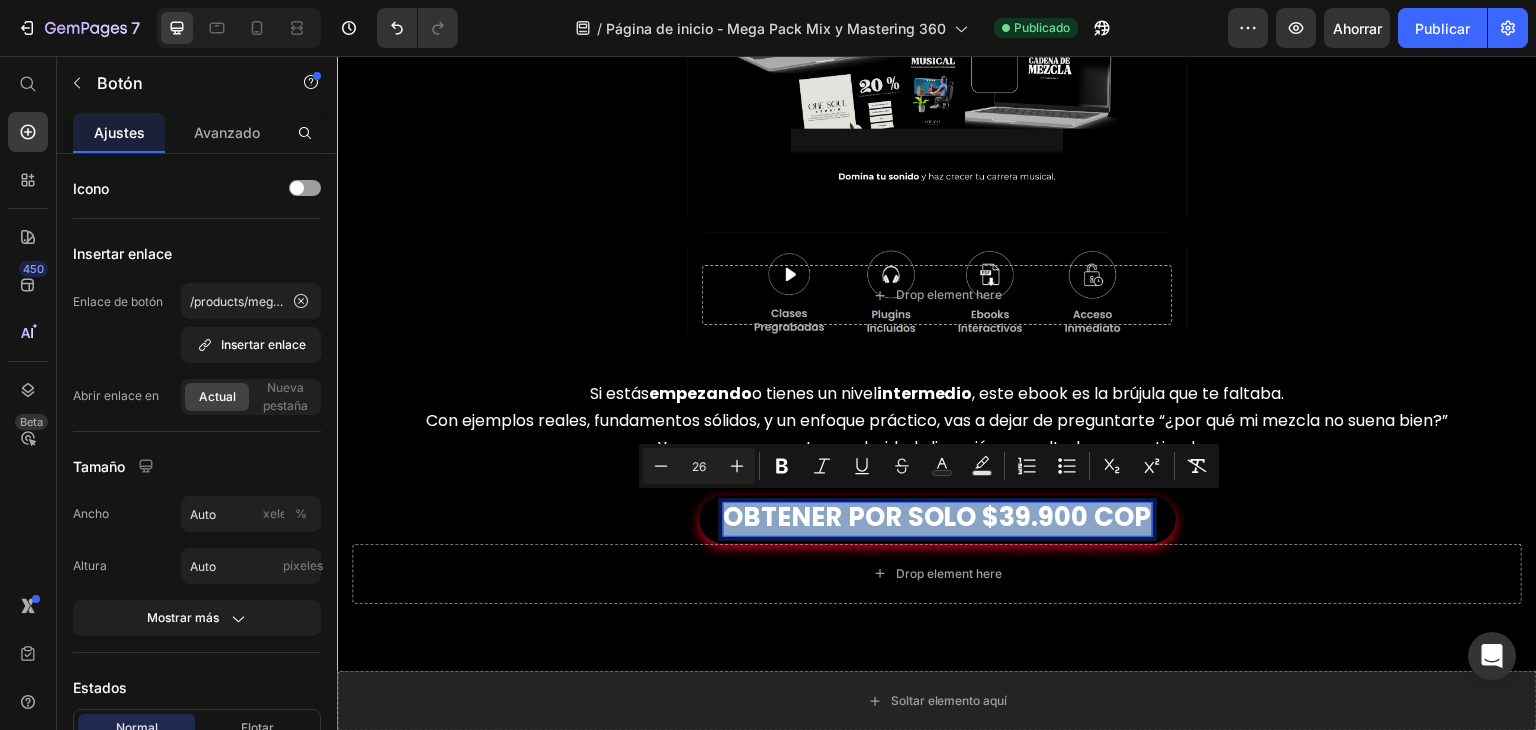 copy on "OBTENER POR SOLO $39.900 COP" 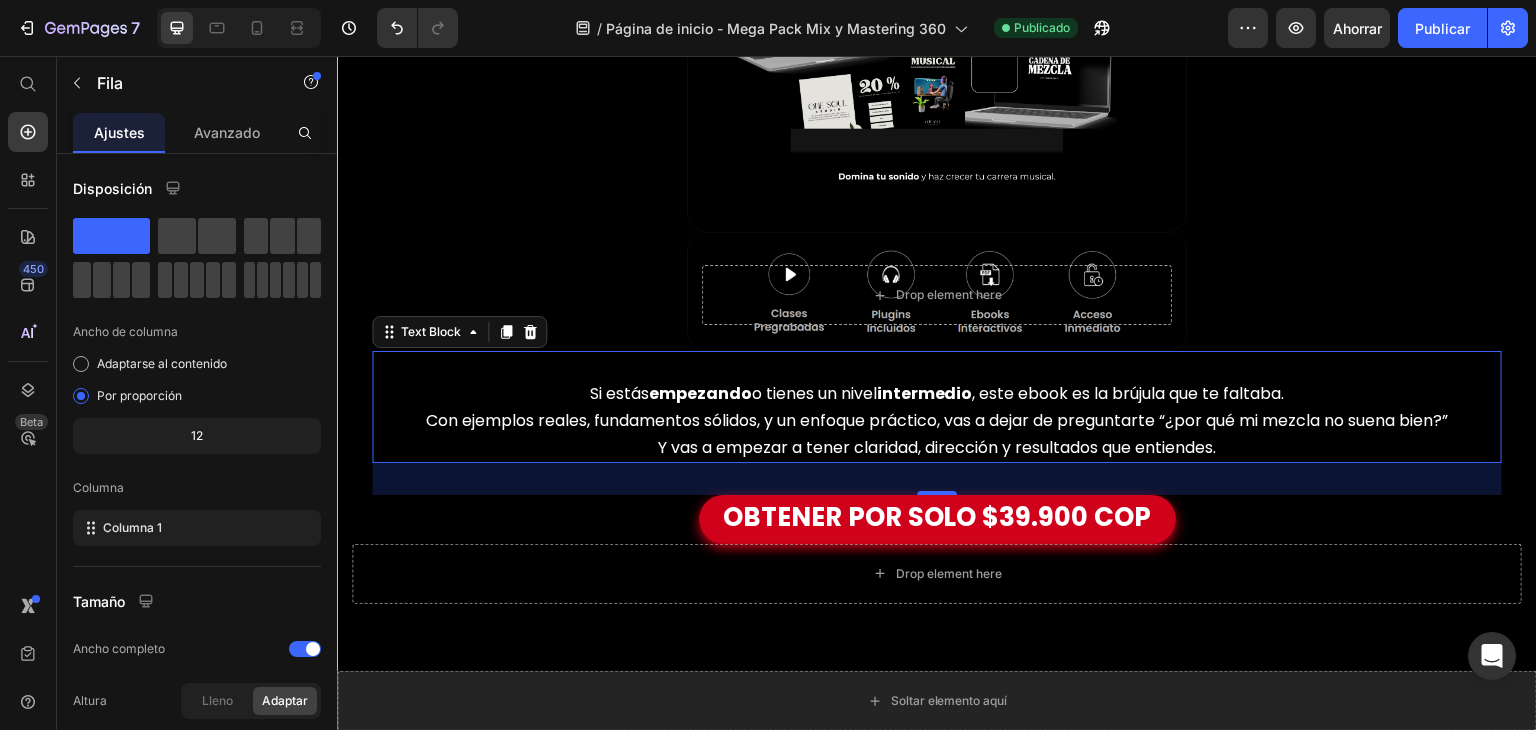 click on "Y vas a empezar a tener claridad, dirección y resultados que entiendes." at bounding box center [937, 447] 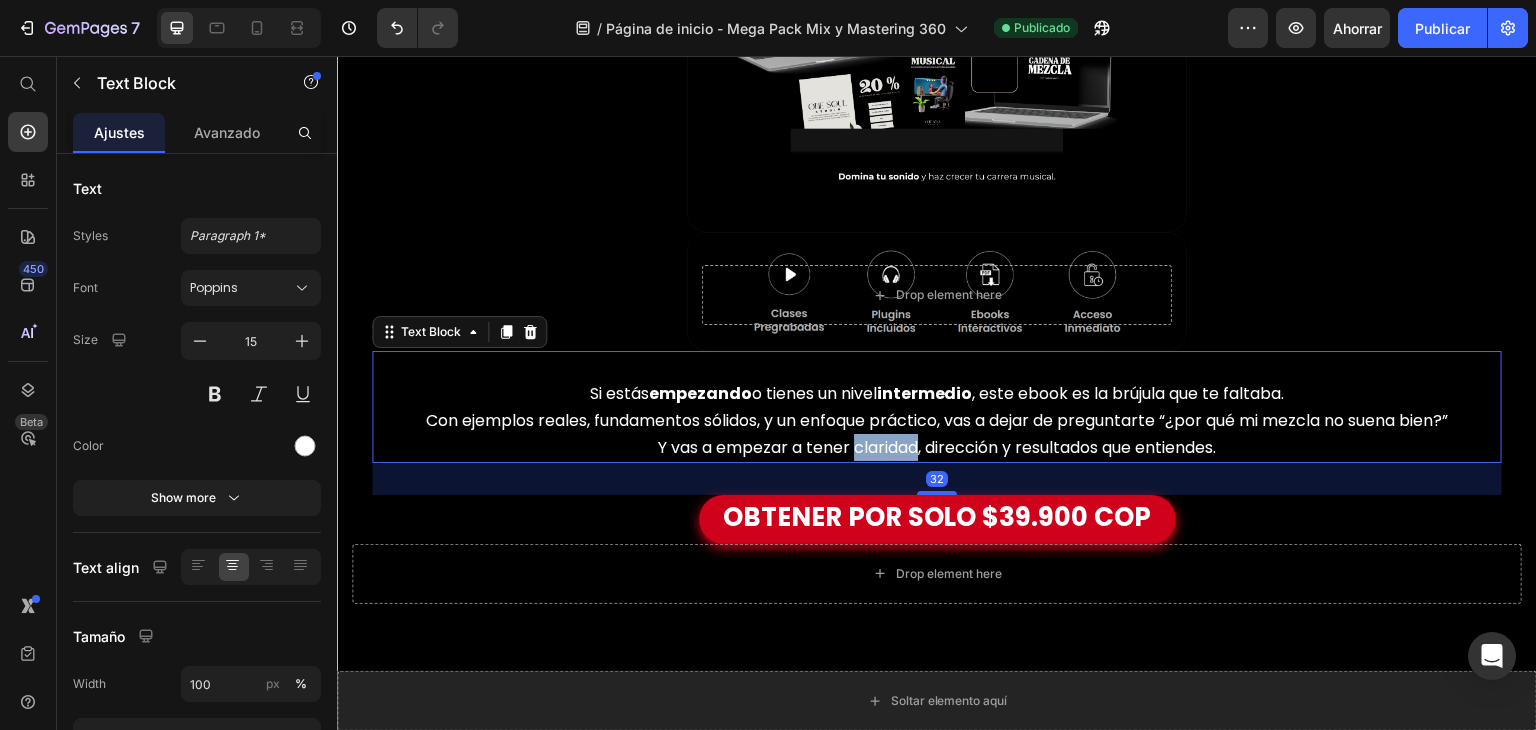 click on "Y vas a empezar a tener claridad, dirección y resultados que entiendes." at bounding box center (937, 447) 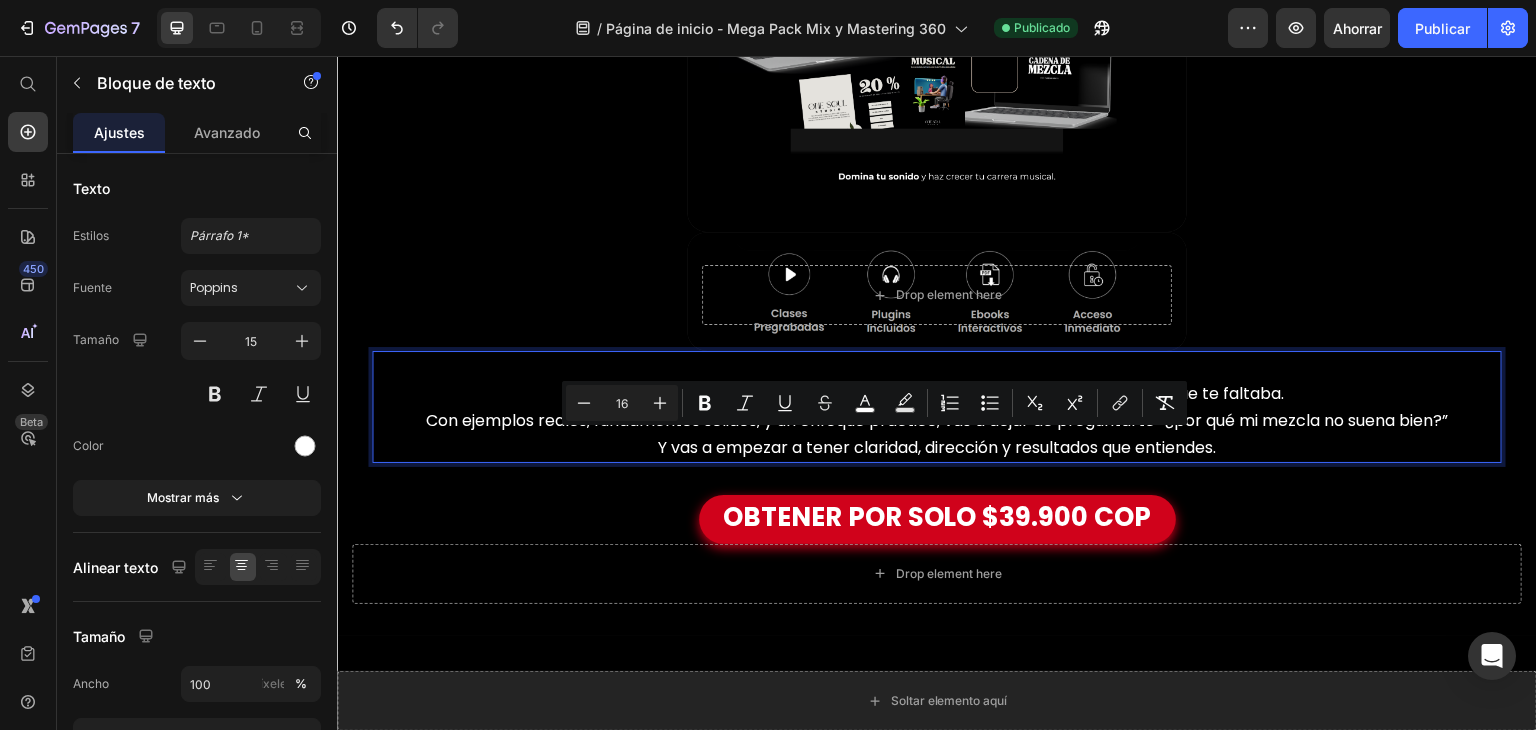 click on "Si estás  empezando  o tienes un nivel  intermedio , este ebook es la brújula que te faltaba. Con ejemplos reales, fundamentos sólidos, y un enfoque práctico, vas a dejar de preguntarte “¿por qué mi mezcla no suena bien?” Y vas a empezar a tener claridad, dirección y resultados que entiendes." at bounding box center (937, 420) 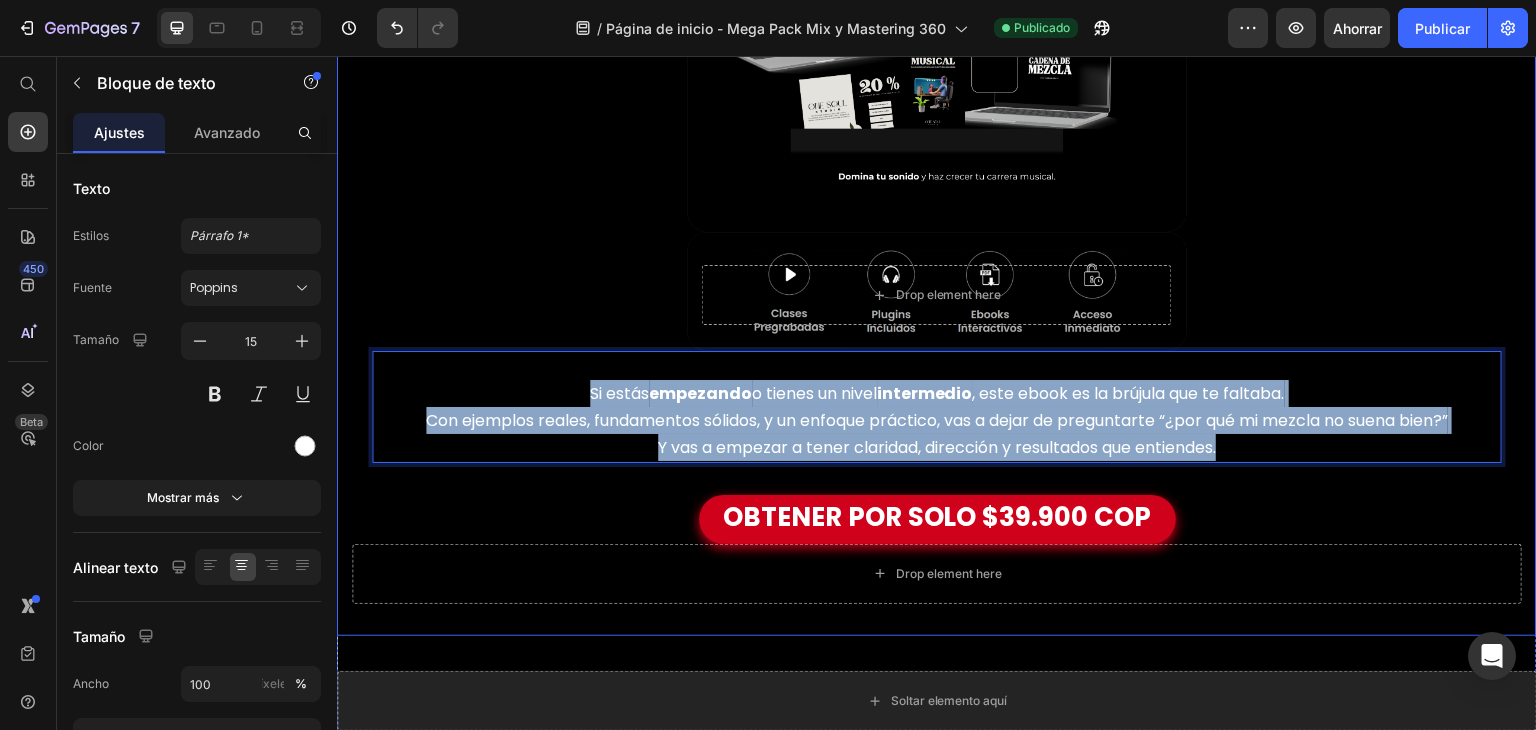 drag, startPoint x: 571, startPoint y: 387, endPoint x: 1247, endPoint y: 479, distance: 682.2316 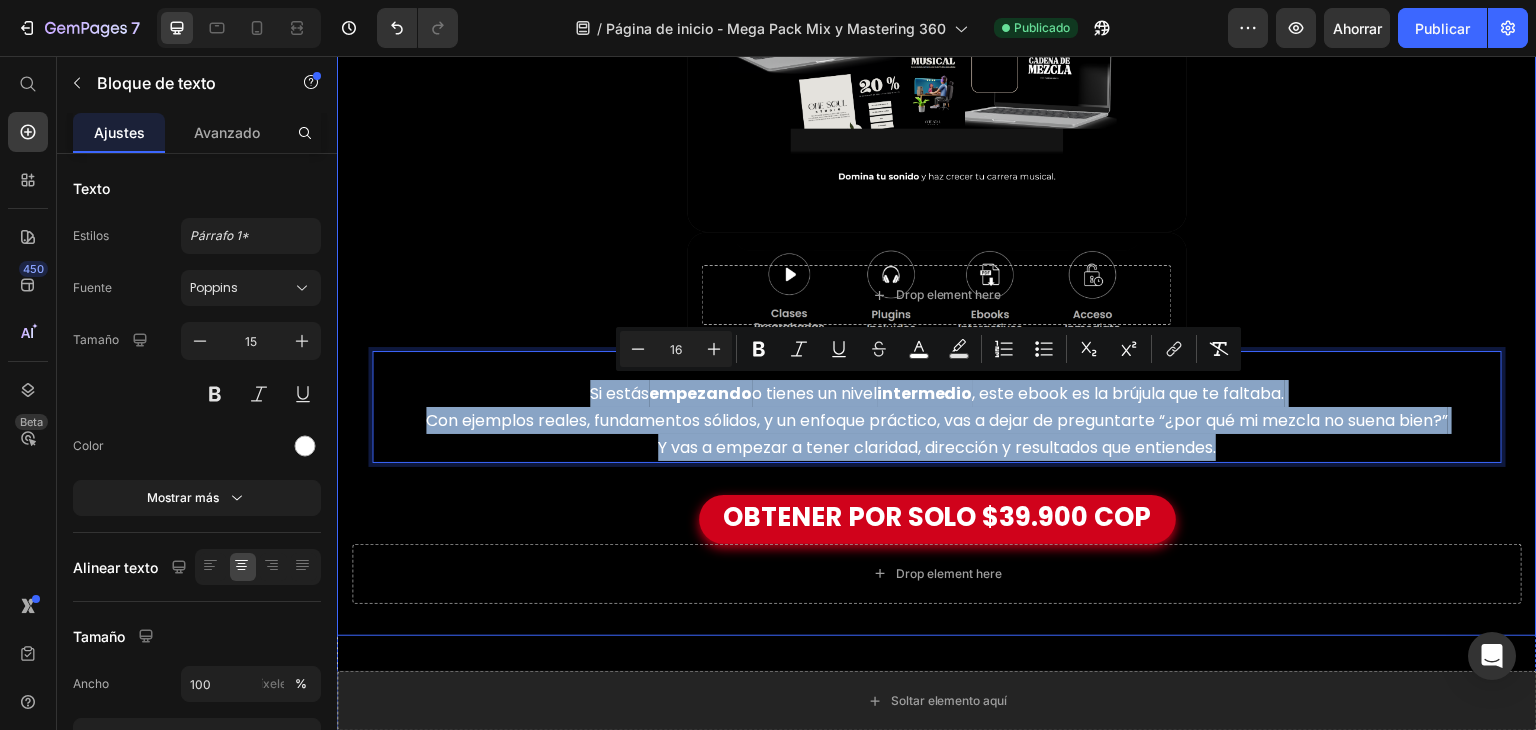 copy on "Si estás  empezando  o tienes un nivel  intermedio , este ebook es la brújula que te faltaba. Con ejemplos reales, fundamentos sólidos, y un enfoque práctico, vas a dejar de preguntarte “¿por qué mi mezcla no suena bien?” Y vas a empezar a tener claridad, dirección y resultados que entiendes." 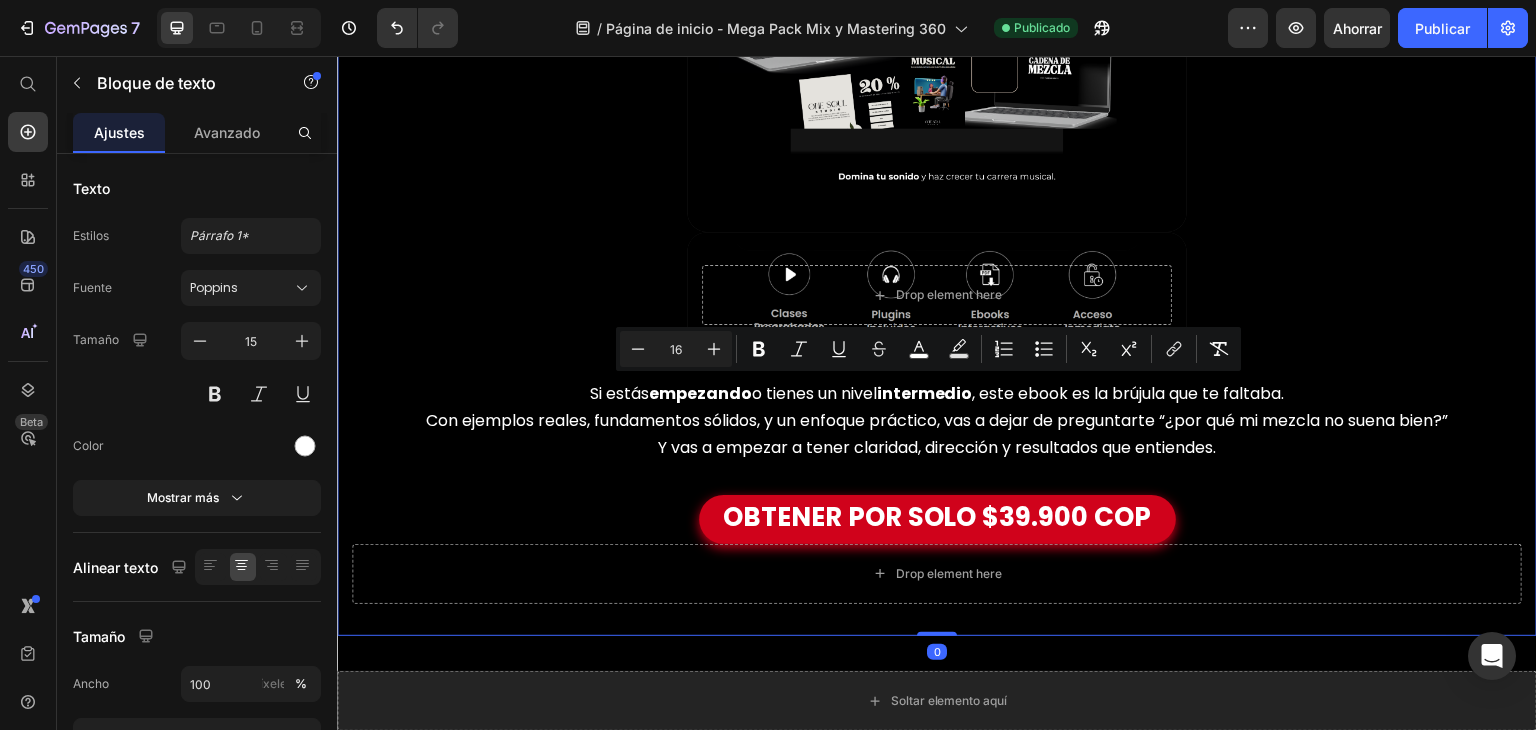 click on "mega pack Text Block MIX AND MASTERING 360 Text Block   El ebook para dejar de mezclar a ciegas y  empezar a entender  lo que estás haciendo. Text Block
Drop element here Hero Banner
Drop element here Hero Banner Si estás  empezando  o tienes un nivel  intermedio , este ebook es la brújula que te faltaba. Con ejemplos reales, fundamentos sólidos, y un enfoque práctico, vas a dejar de preguntarte “¿por qué mi mezcla no suena bien?” Y vas a empezar a tener claridad, dirección y resultados que entiendes. Text Block OBTENER POR SOLO $39.900 COP Button
Drop element here Product" at bounding box center [937, 63] 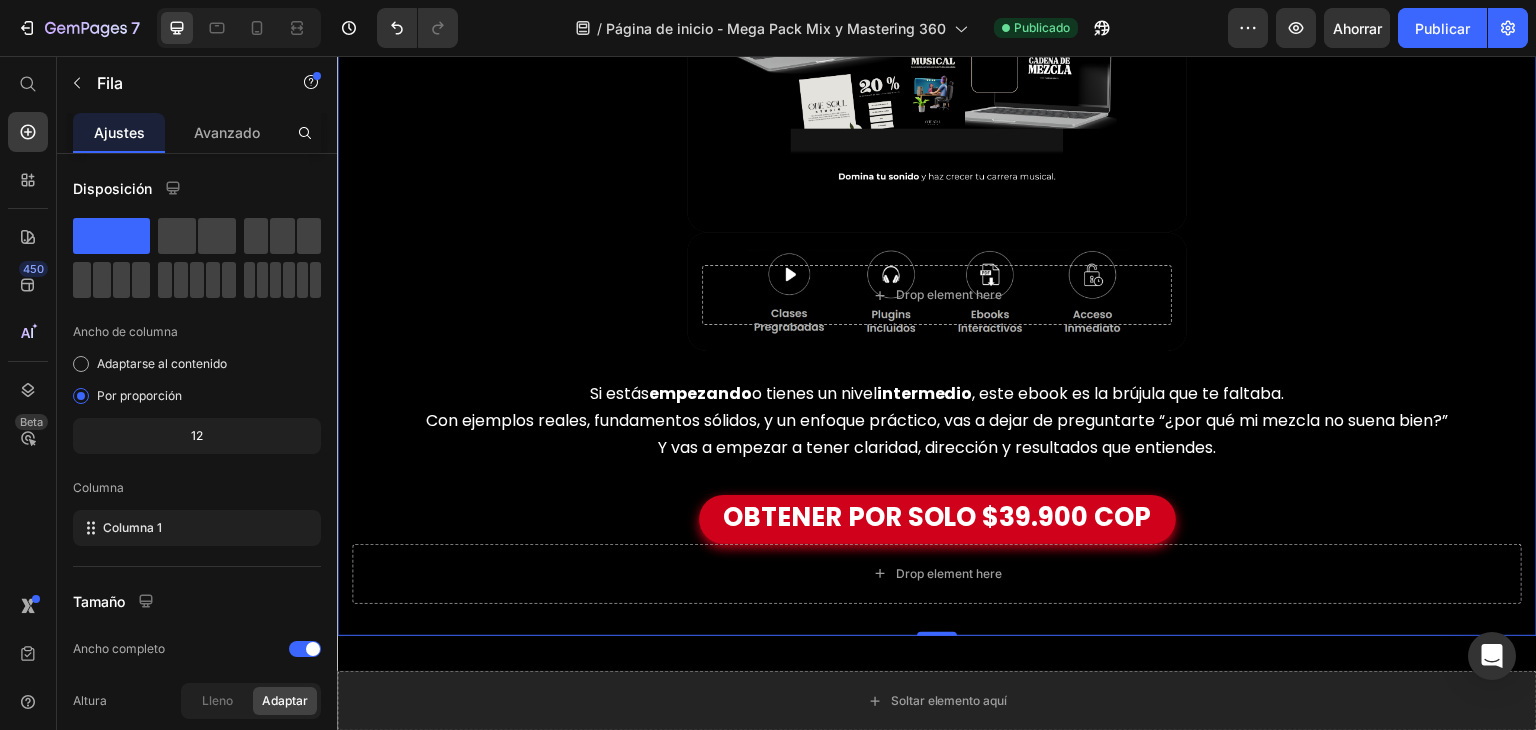 scroll, scrollTop: 464, scrollLeft: 0, axis: vertical 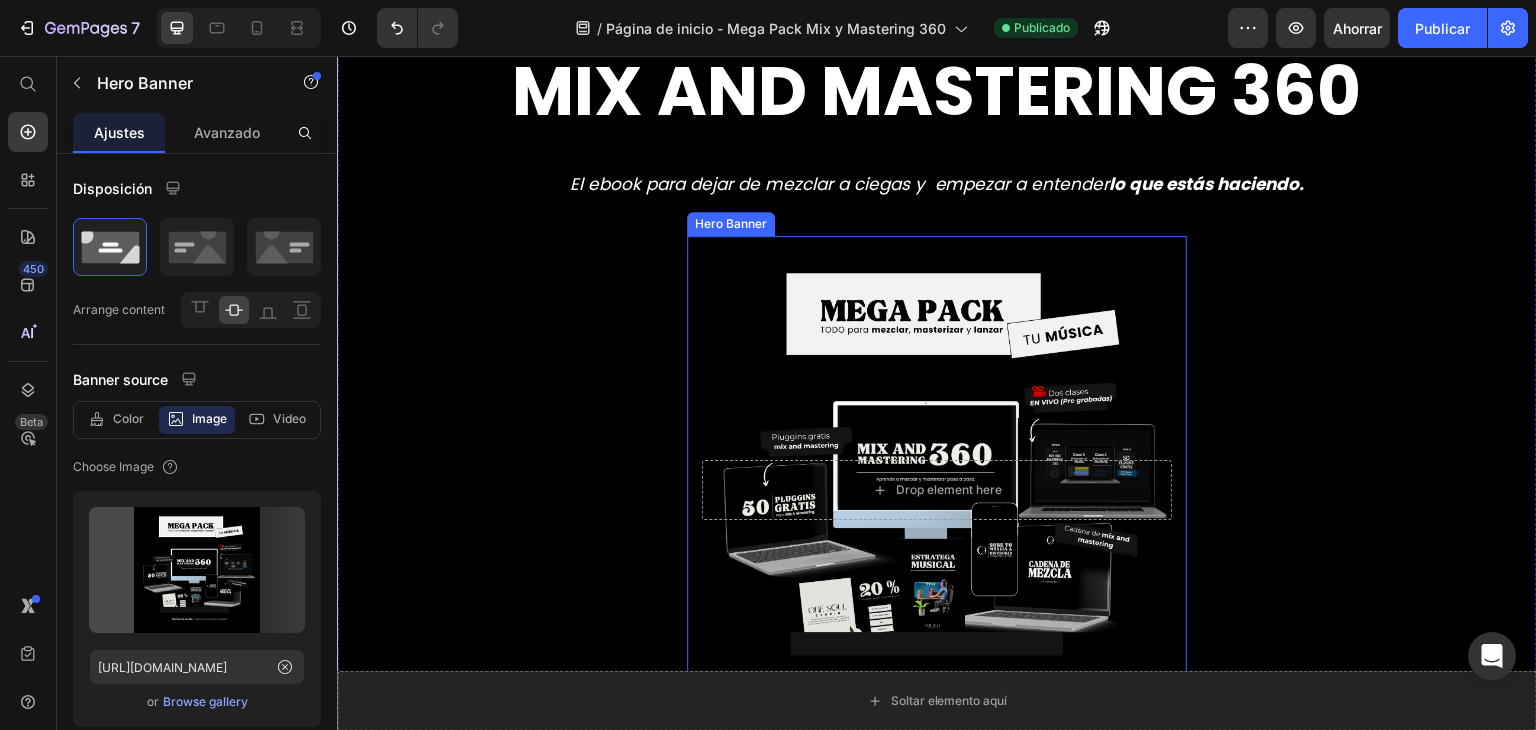 click at bounding box center [937, 486] 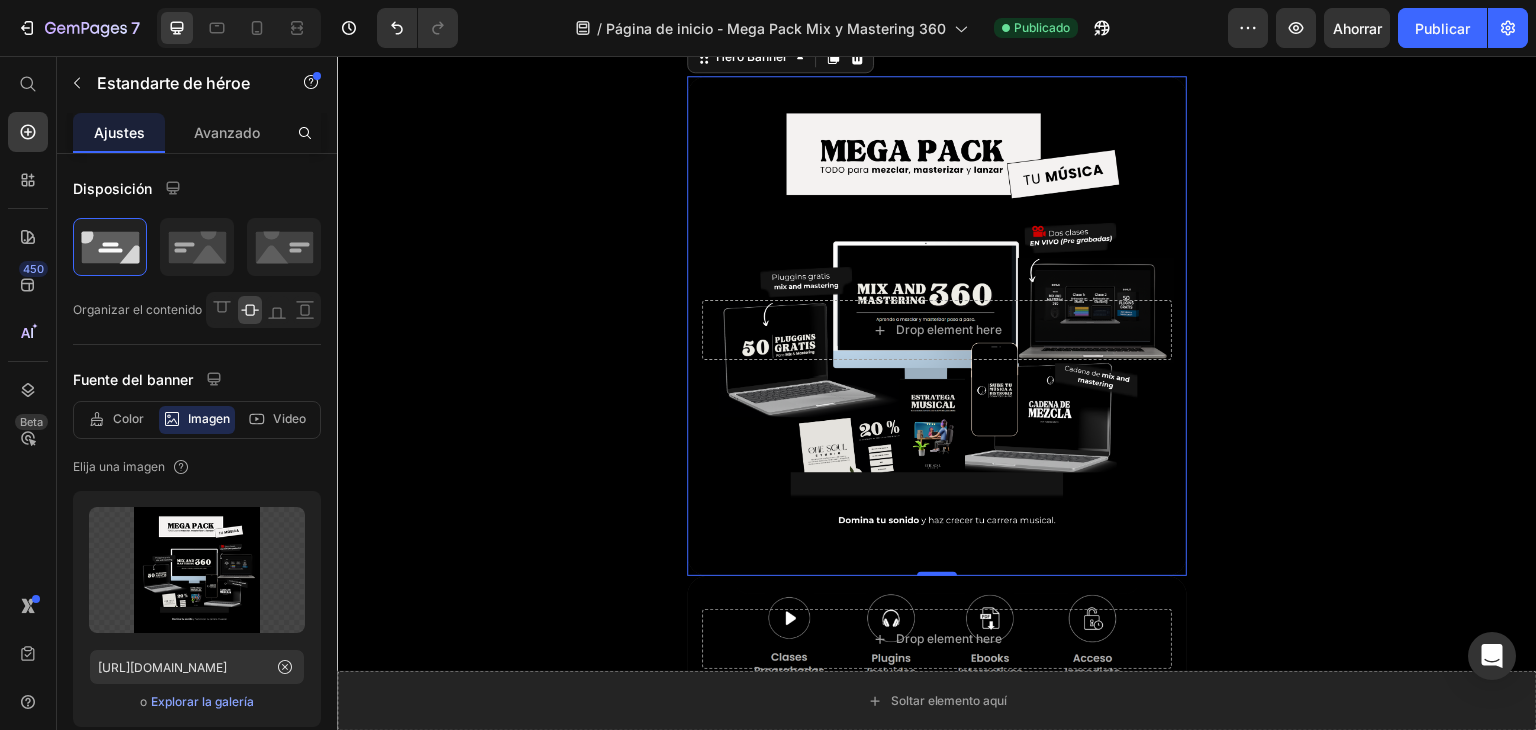 scroll, scrollTop: 624, scrollLeft: 0, axis: vertical 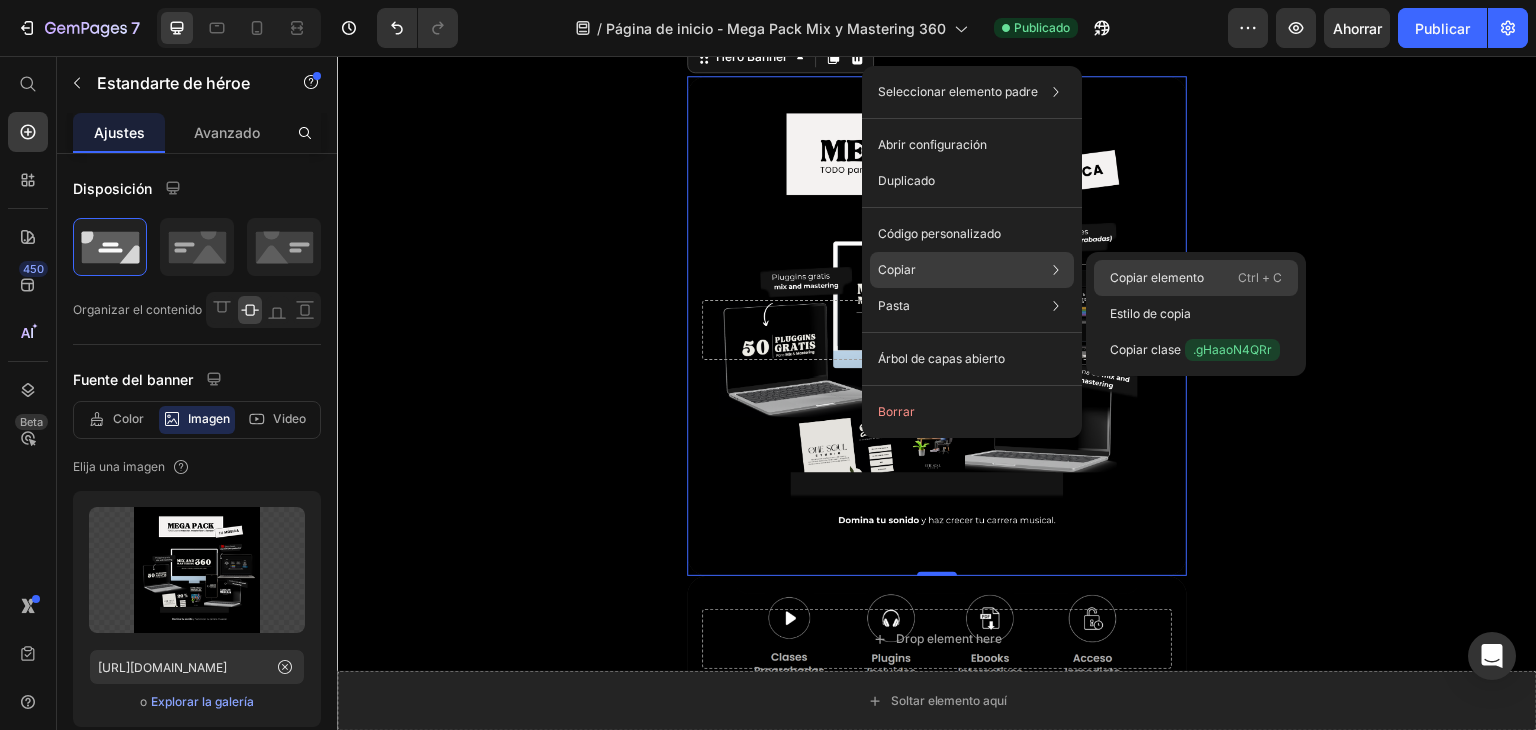 click on "Copiar elemento" at bounding box center [1157, 277] 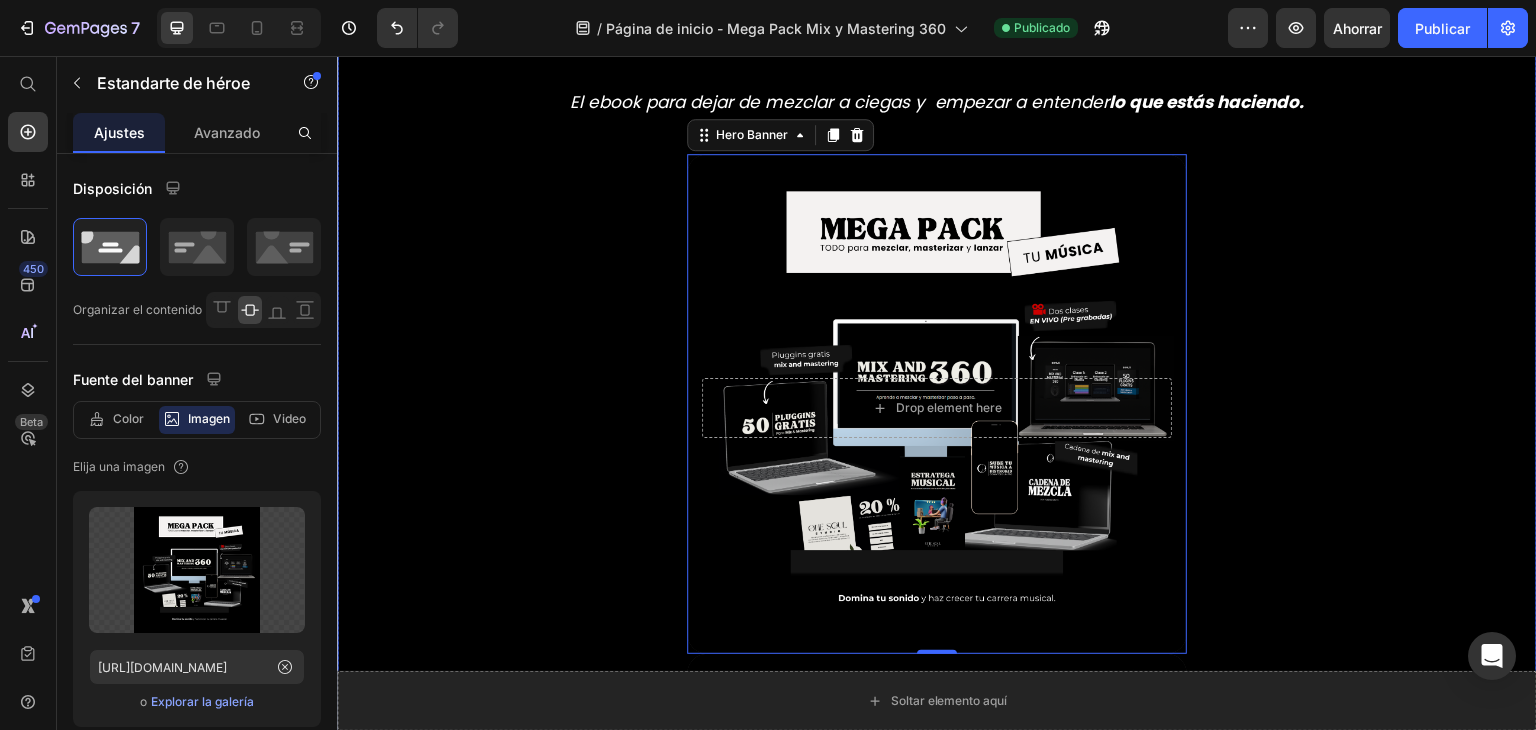 scroll, scrollTop: 660, scrollLeft: 0, axis: vertical 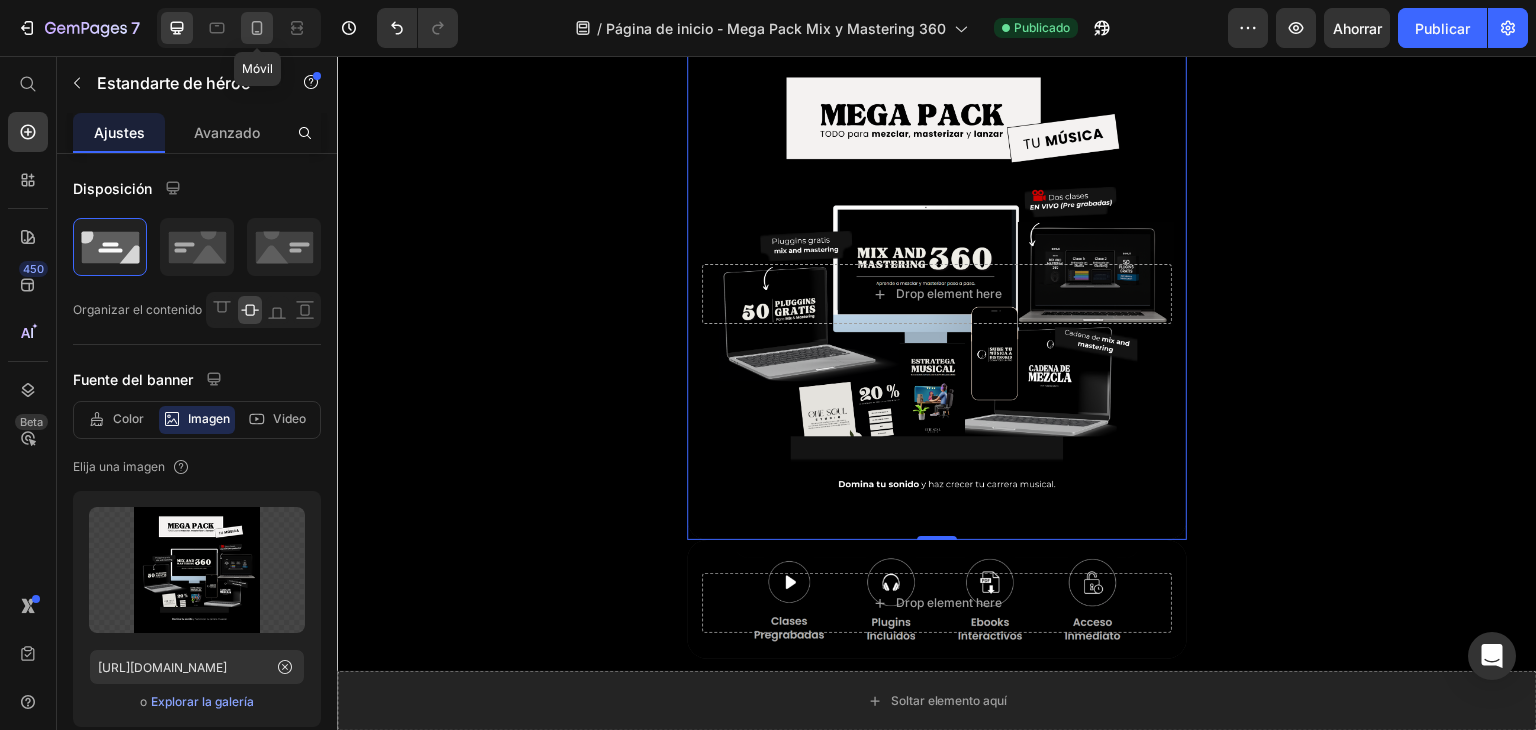 click 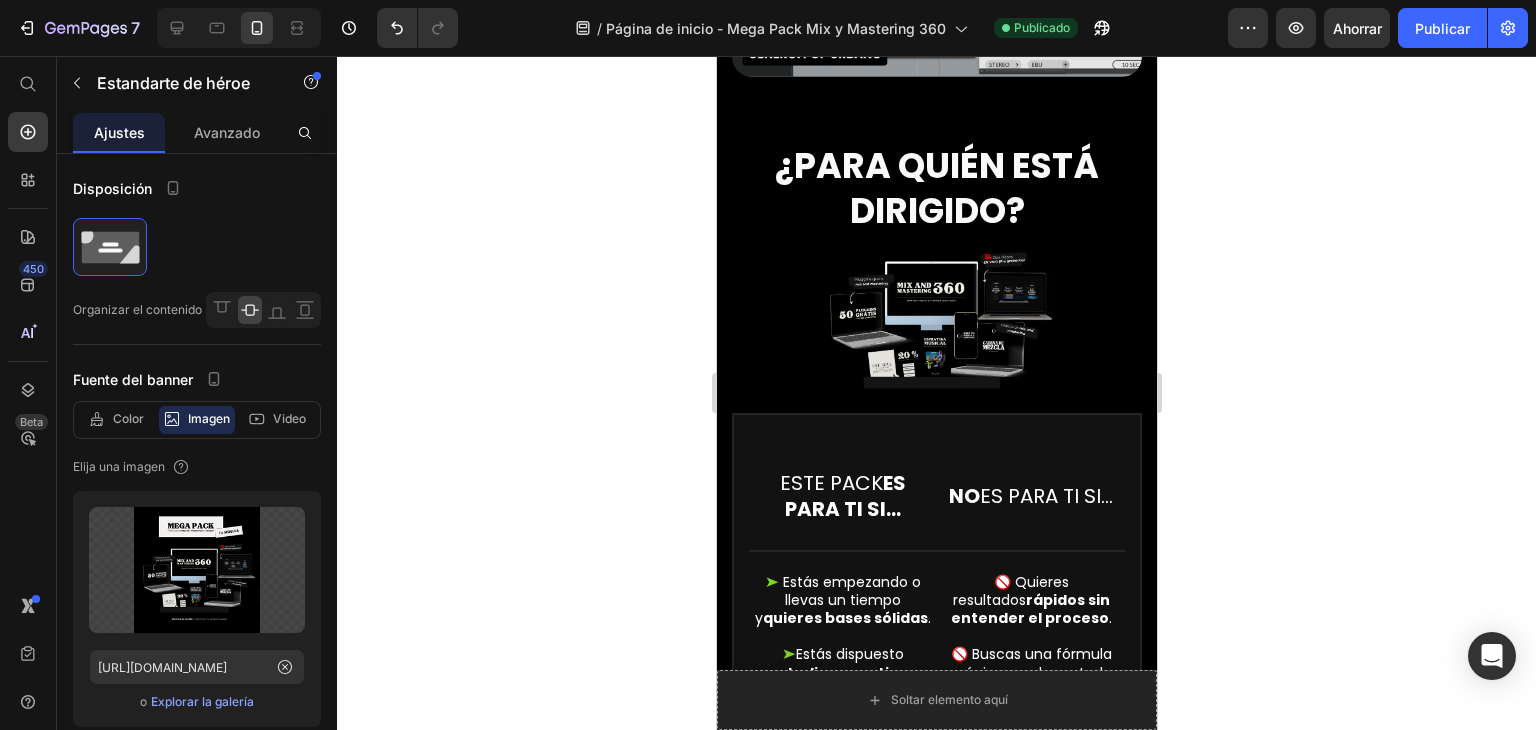 scroll, scrollTop: 1972, scrollLeft: 0, axis: vertical 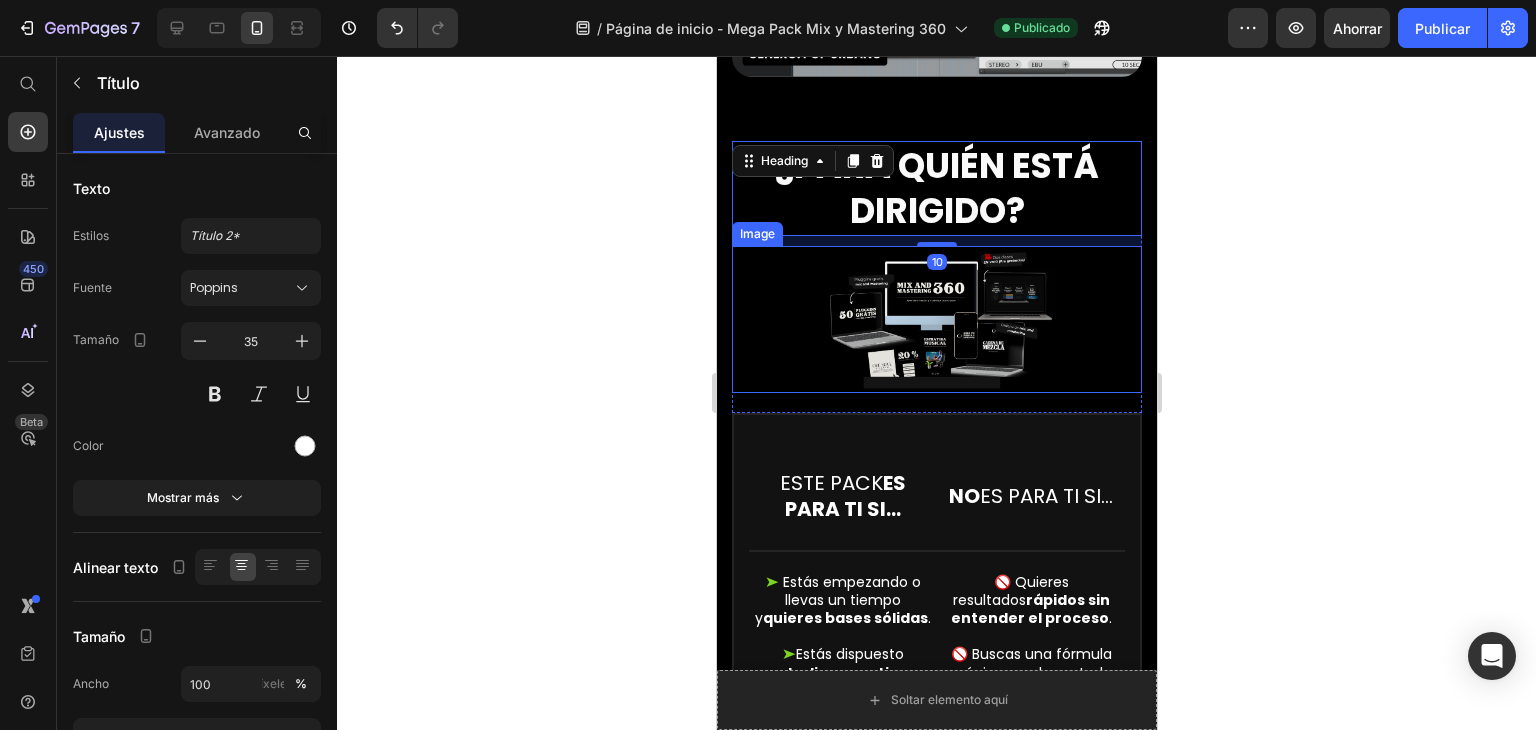 click 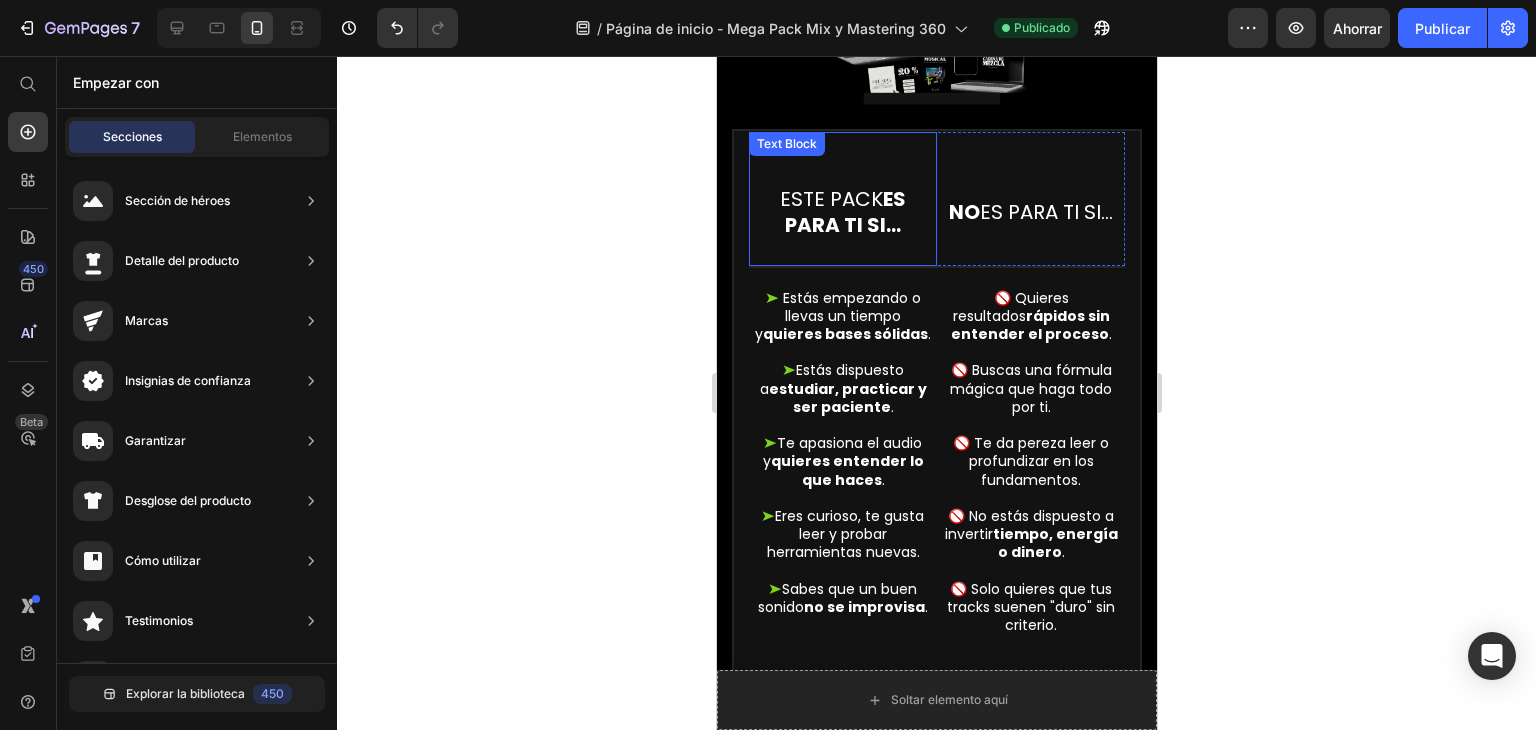 scroll, scrollTop: 1884, scrollLeft: 0, axis: vertical 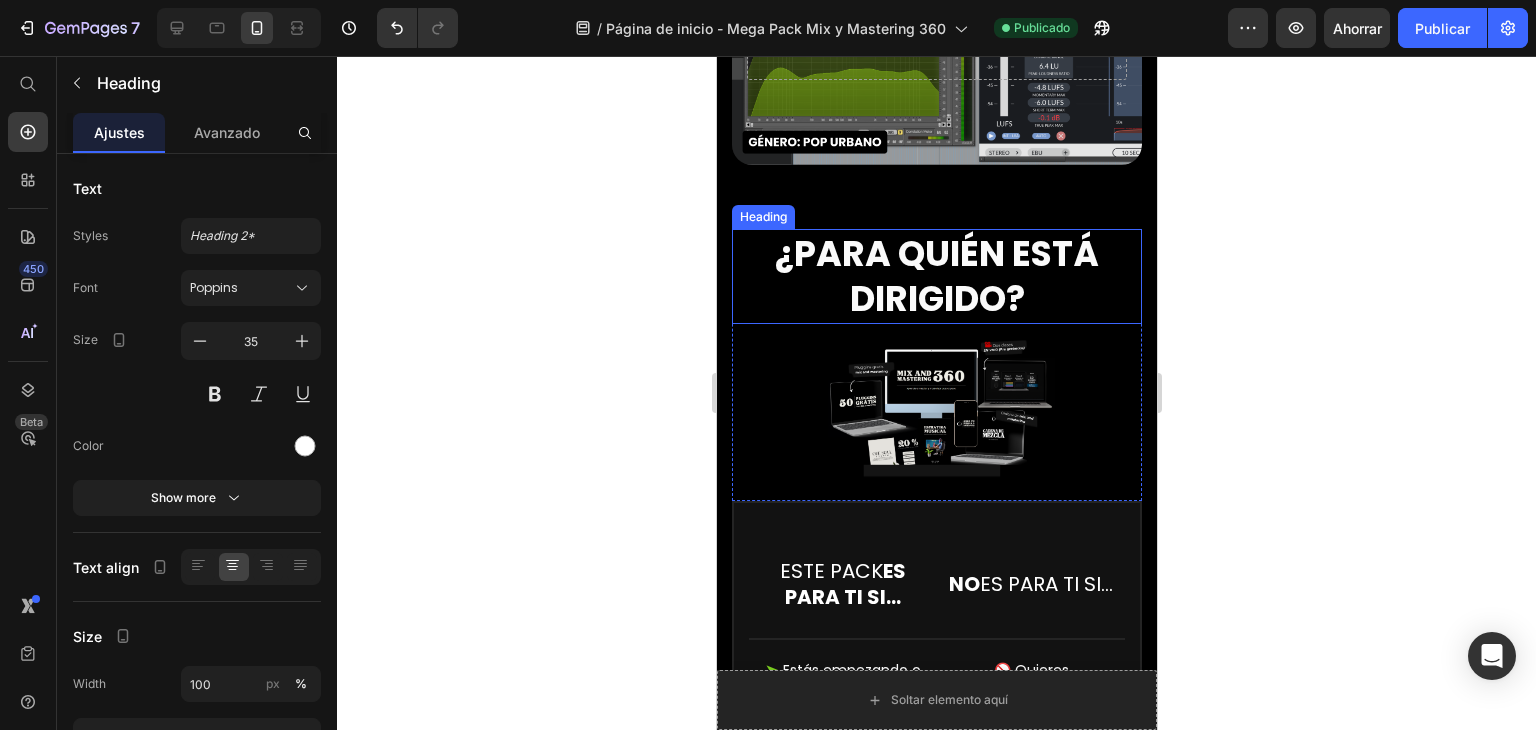click on "¿PARA QUIÉN ESTÁ DIRIGIDO?" at bounding box center (936, 276) 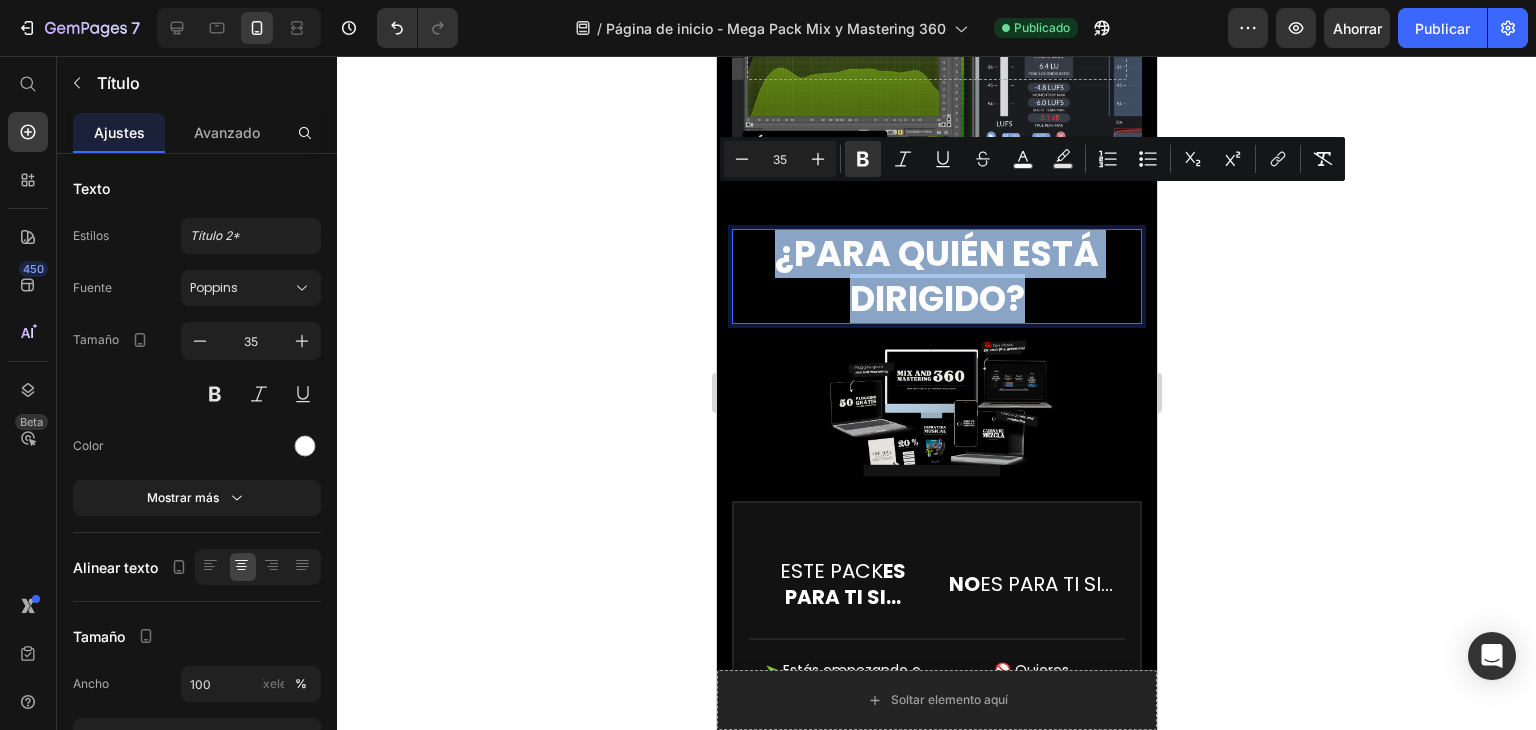drag, startPoint x: 1050, startPoint y: 261, endPoint x: 694, endPoint y: 141, distance: 375.68073 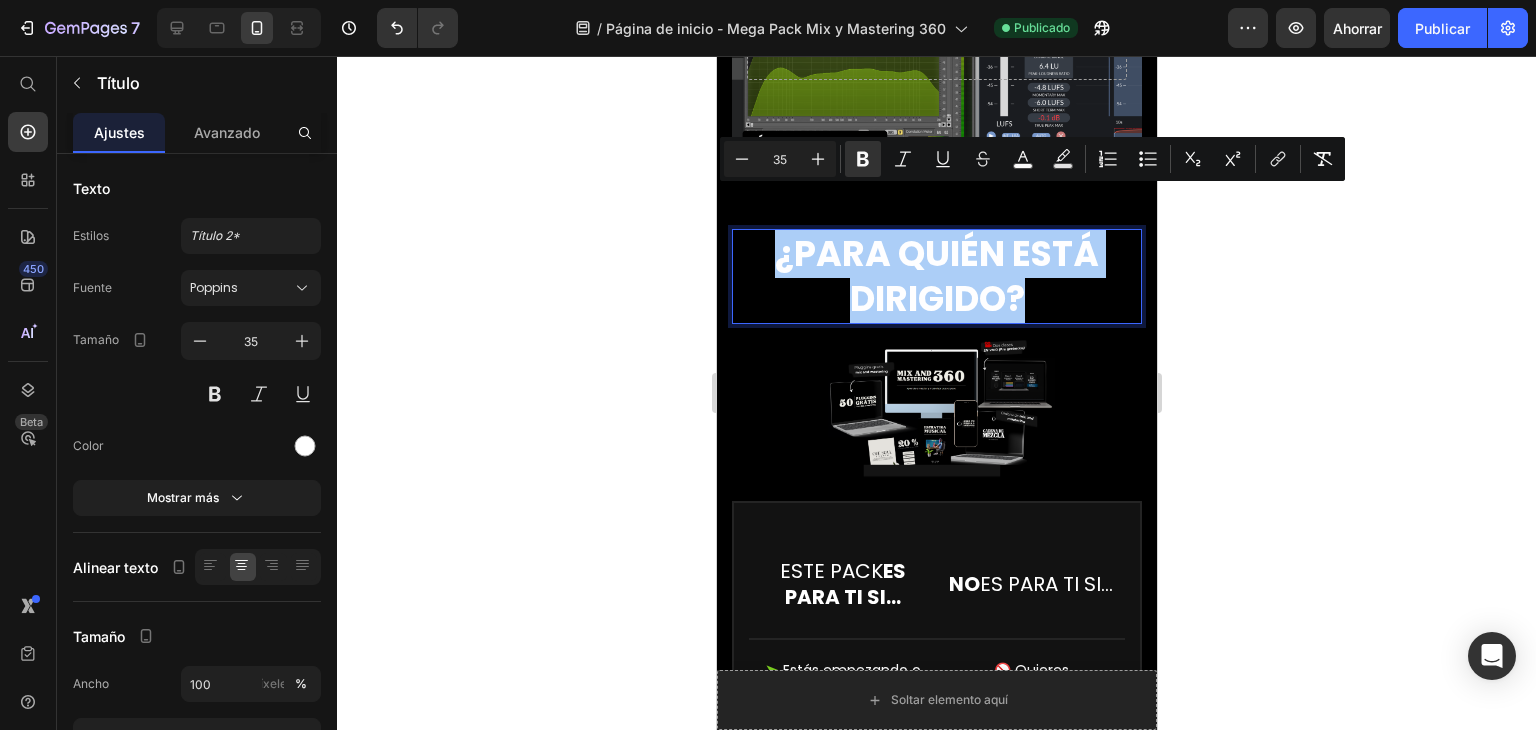 click 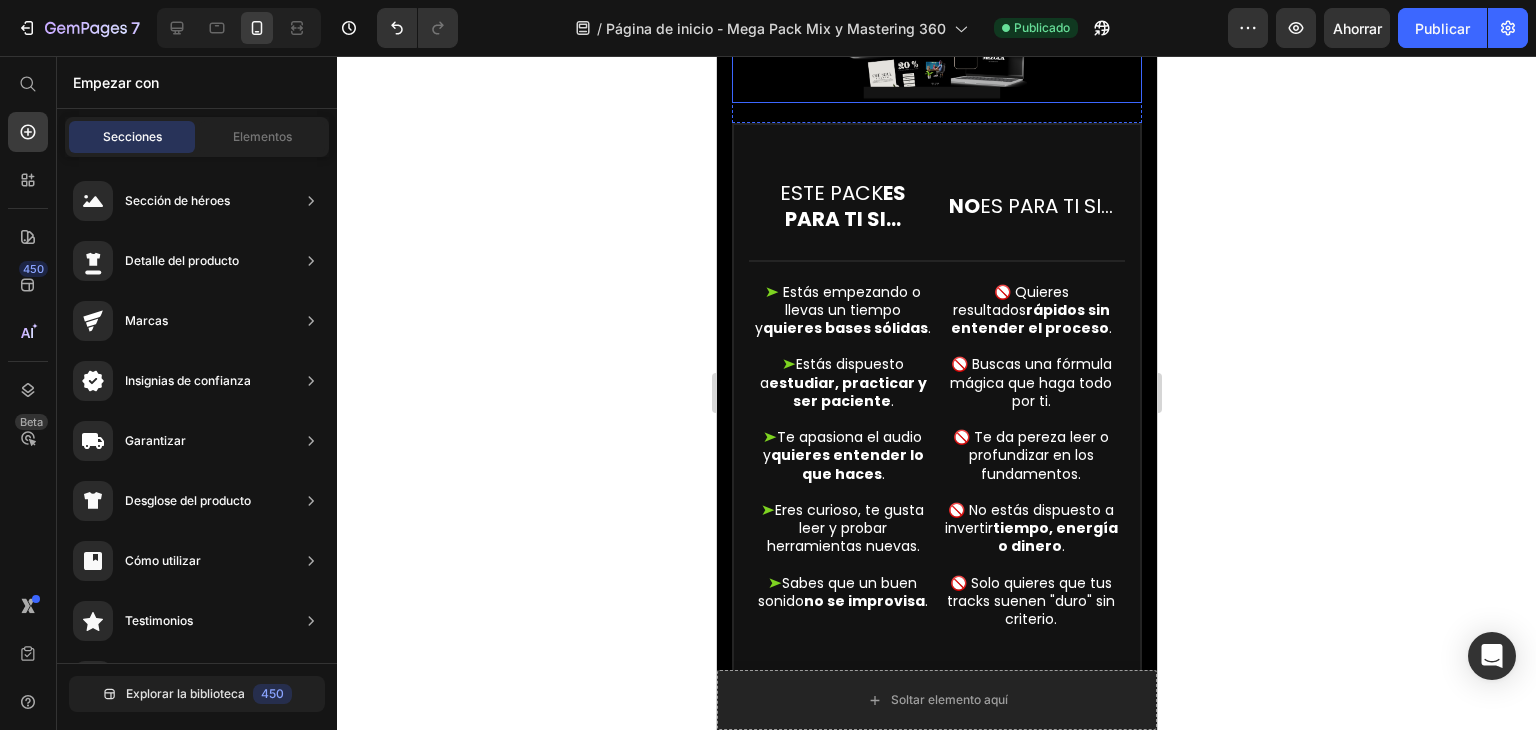 scroll, scrollTop: 2264, scrollLeft: 0, axis: vertical 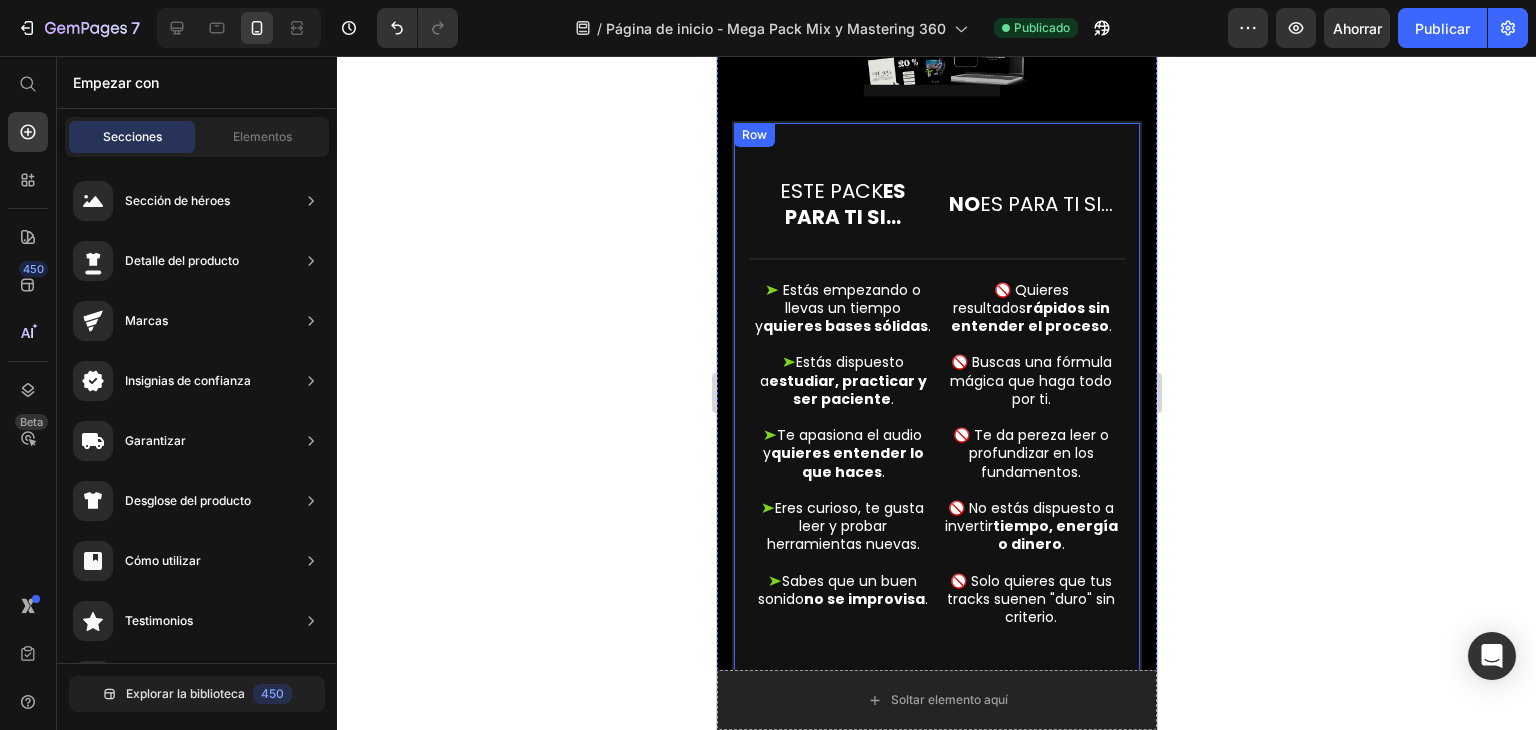 click on "Row     ESTE PACK  ES PARA TI SI...   Text Block     NO  ES PARA TI SI...   Text Block Row   ➤   Estás empezando o llevas un tiempo y  quieres bases sólidas . ➤  Estás dispuesto a  estudiar, practicar y ser paciente . ➤  Te apasiona el audio y  quieres entender lo que haces . ➤  Eres curioso, te gusta leer y probar herramientas nuevas. ➤  Sabes que un buen sonido  no se improvisa . Text Block   🚫 Quieres resultados  rápidos sin entender el proceso . 🚫 Buscas una fórmula mágica que haga todo por ti. 🚫 Te da pereza leer o profundizar en los fundamentos. 🚫 No estás dispuesto a invertir  tiempo, energía o dinero . 🚫 Solo quieres que tus tracks suenen "duro" sin criterio. Text Block Row Row" at bounding box center [936, 403] 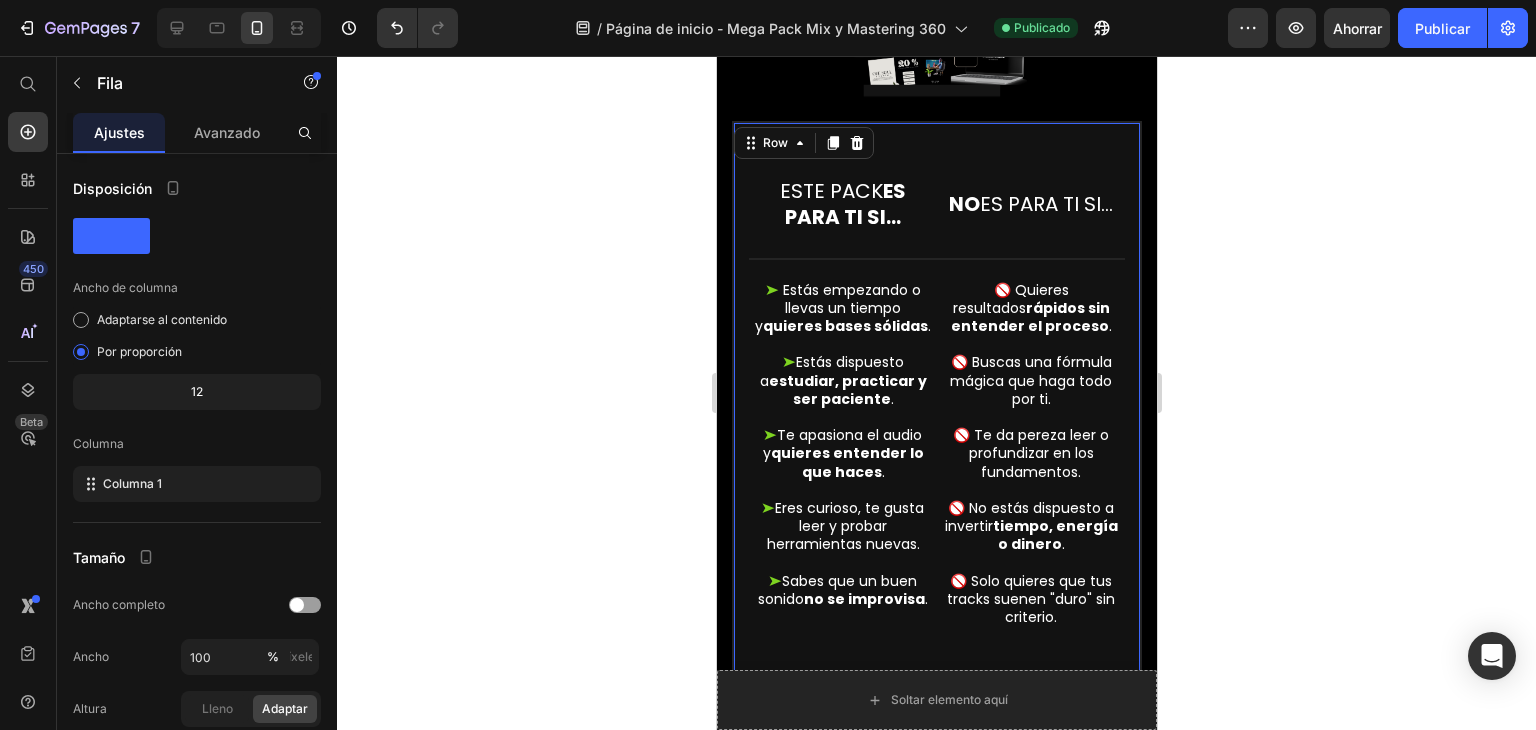 click 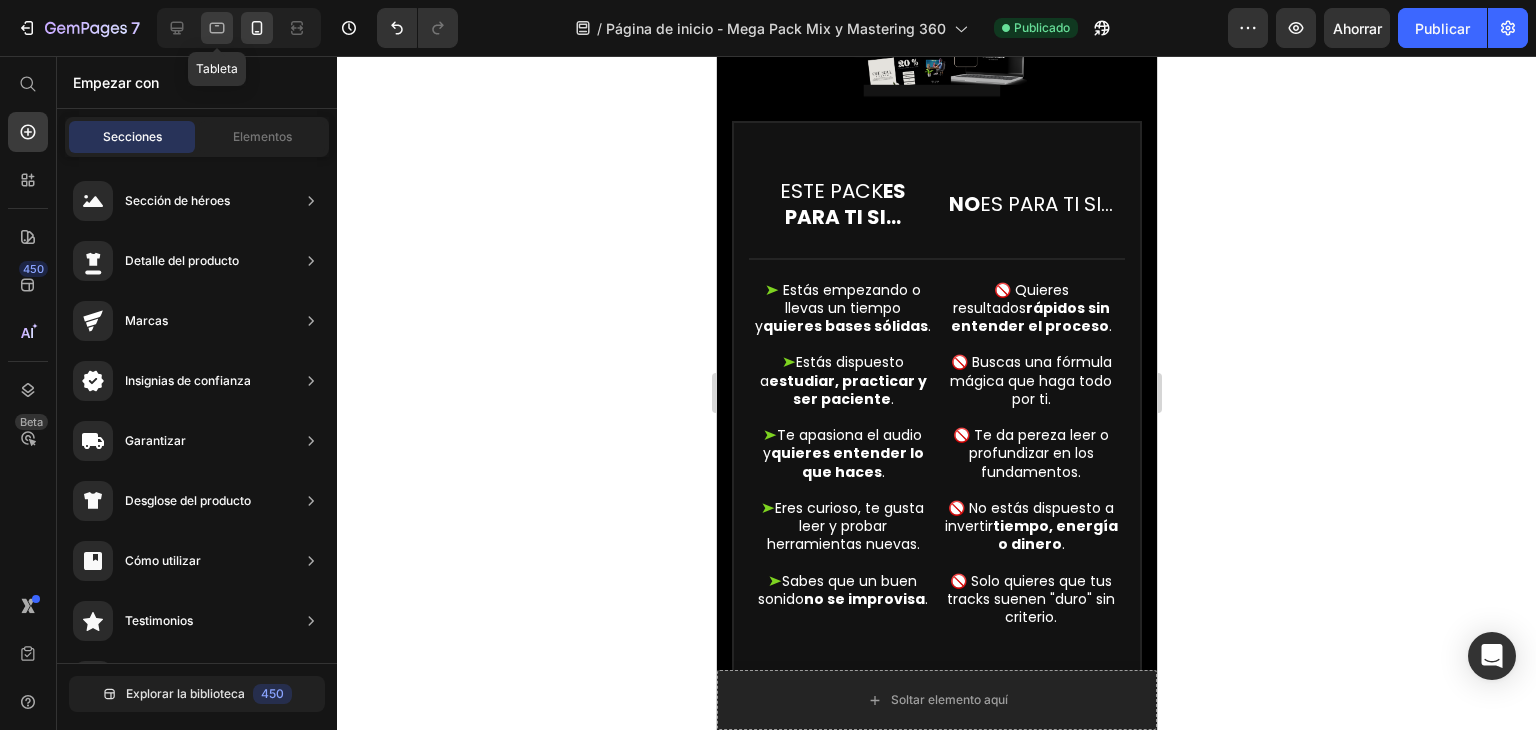 click 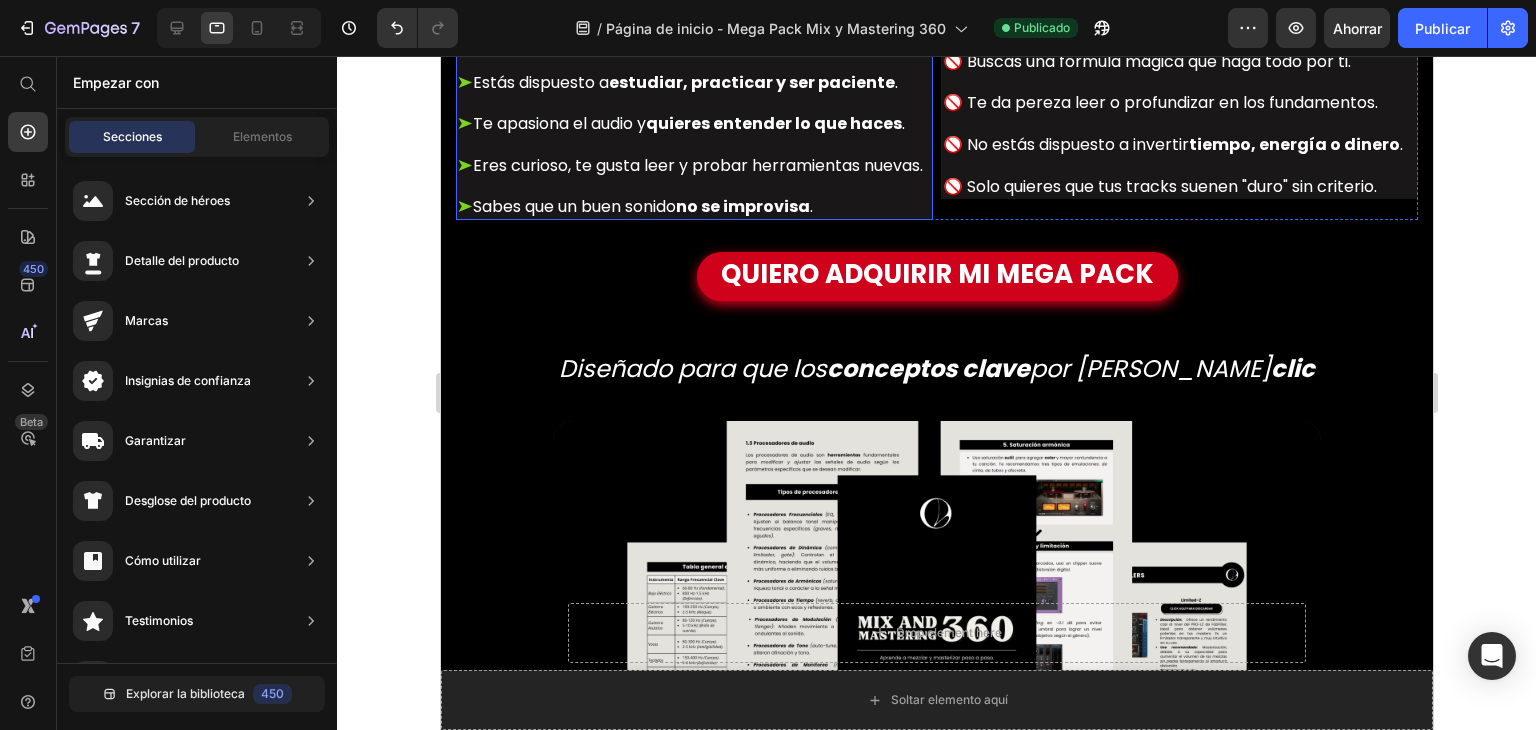 scroll, scrollTop: 3536, scrollLeft: 0, axis: vertical 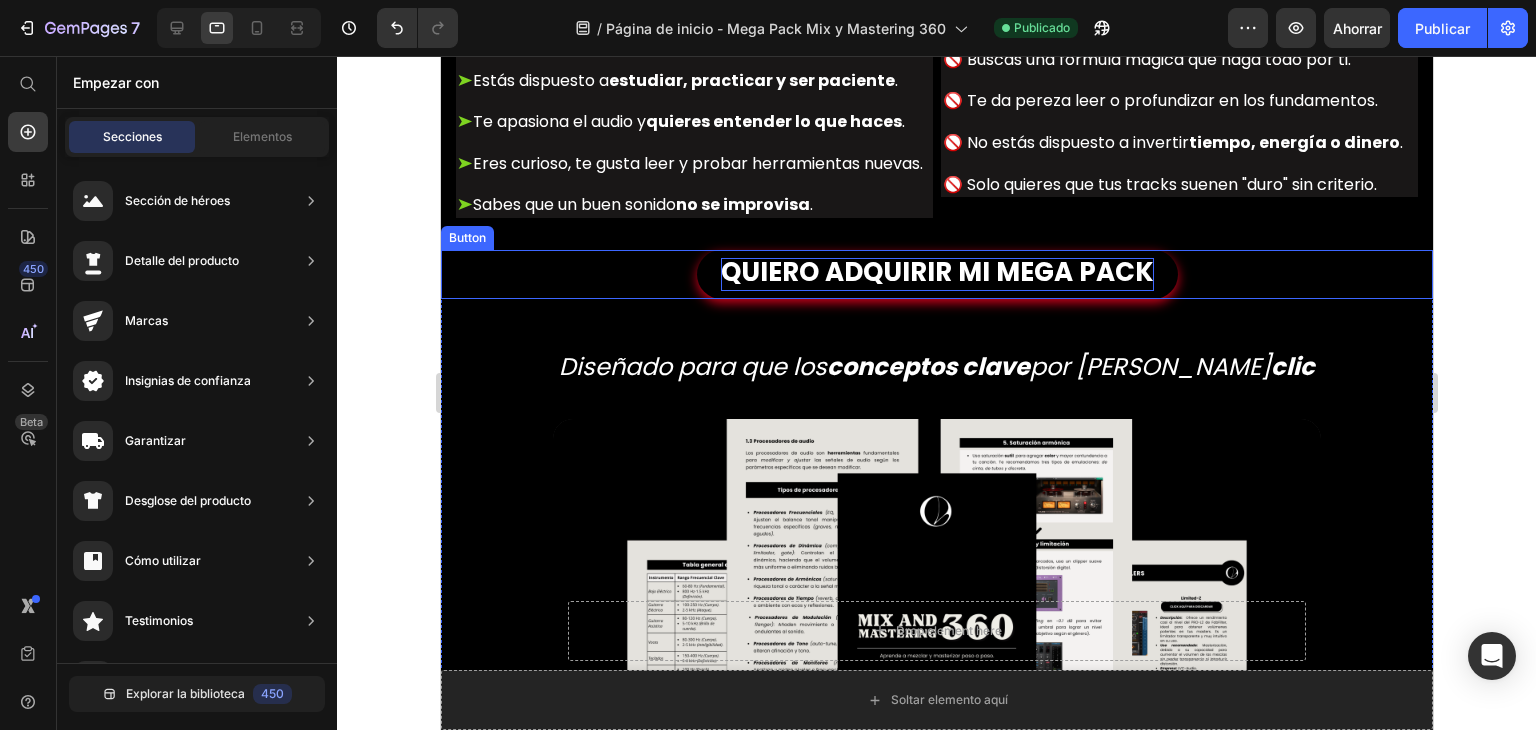 click on "QUIERO ADQUIRIR MI MEGA PACK" at bounding box center [936, 272] 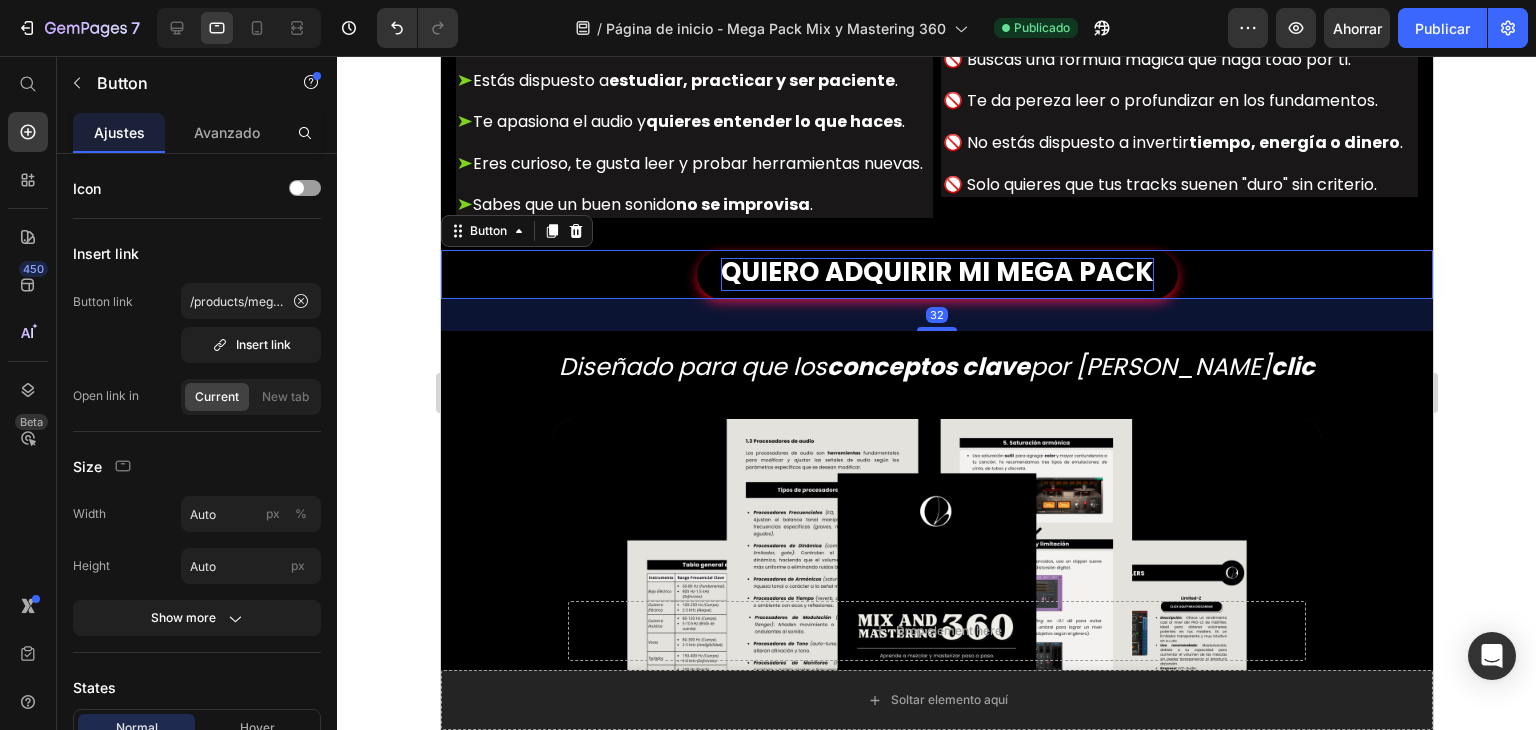 click on "QUIERO ADQUIRIR MI MEGA PACK" at bounding box center (936, 272) 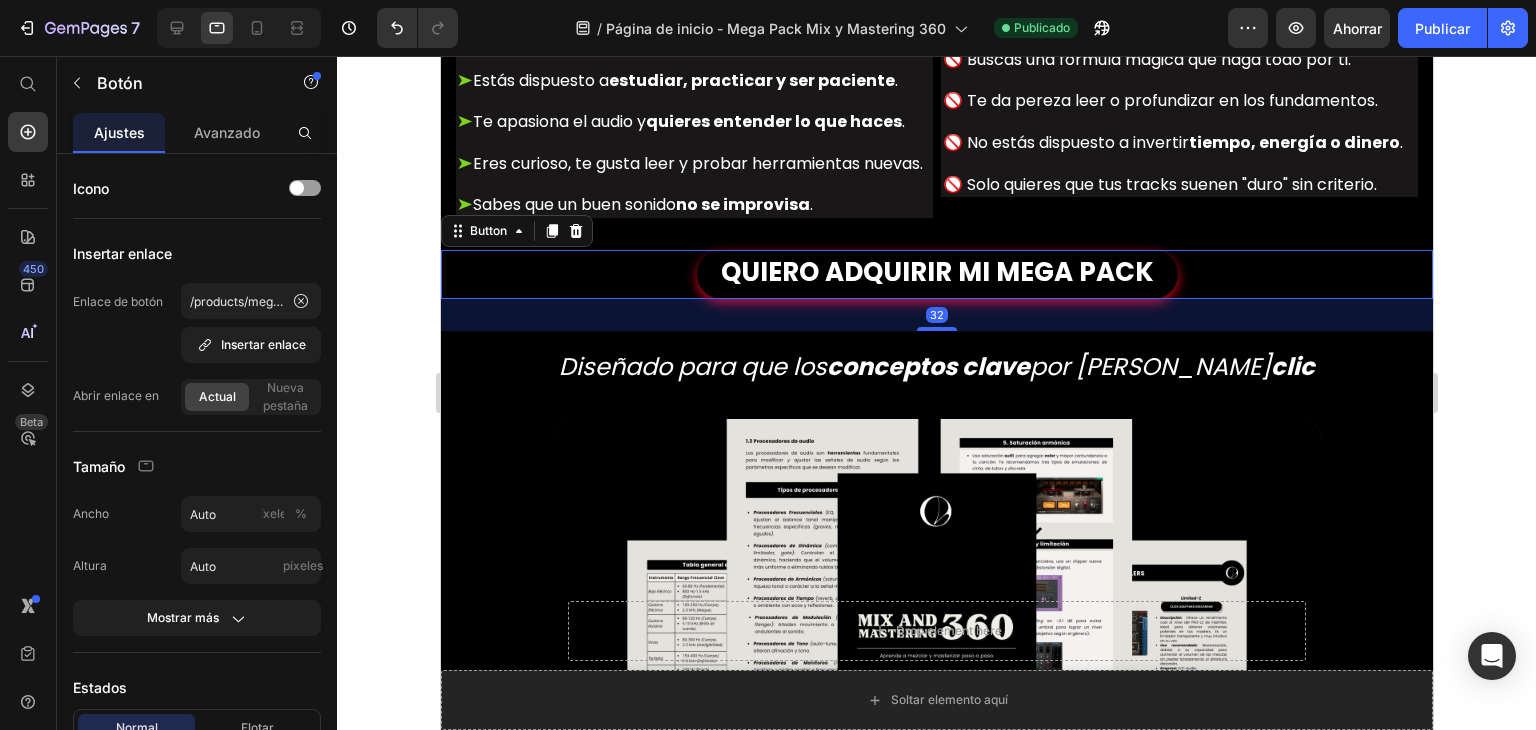 click on "QUIERO ADQUIRIR MI MEGA PACK" at bounding box center [936, 274] 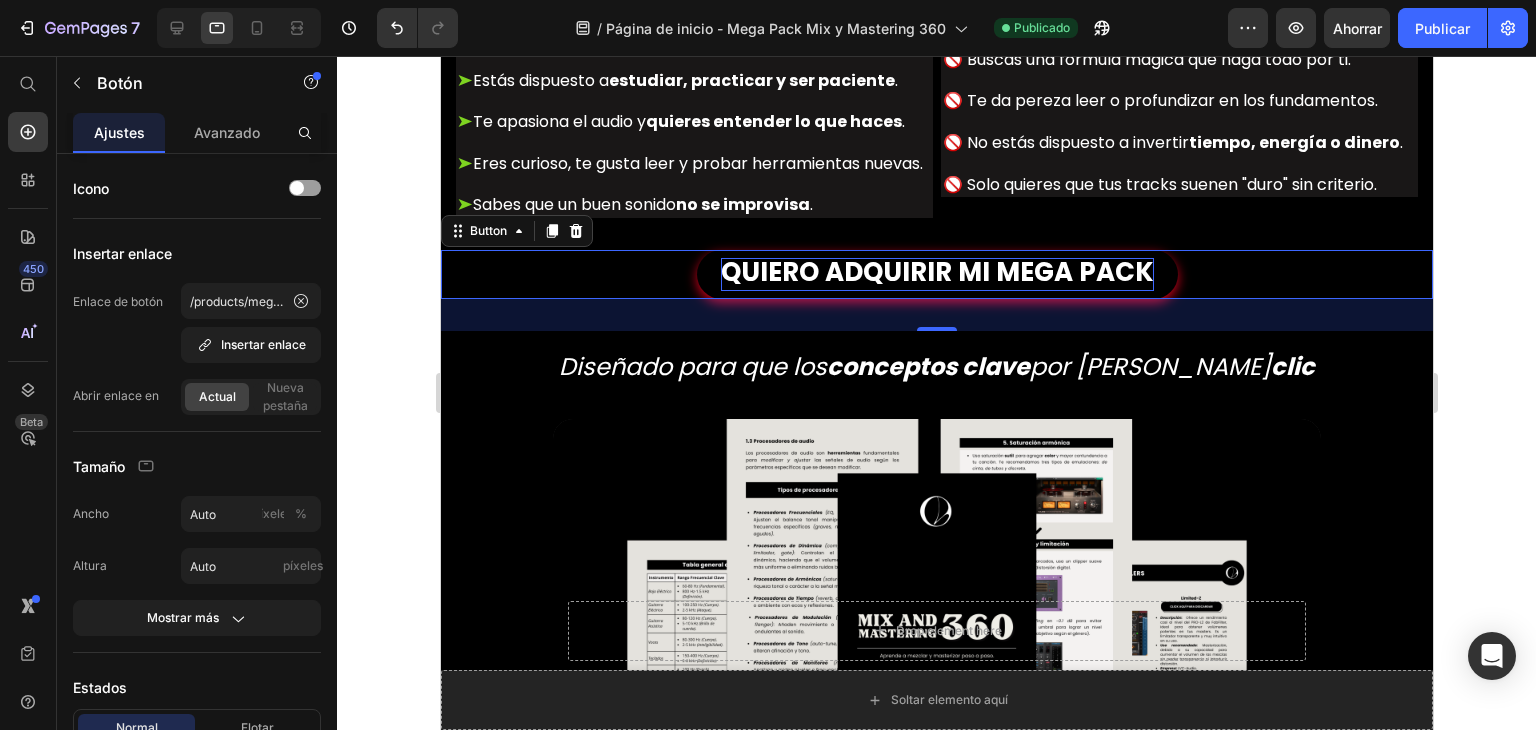 click on "QUIERO ADQUIRIR MI MEGA PACK" at bounding box center (936, 272) 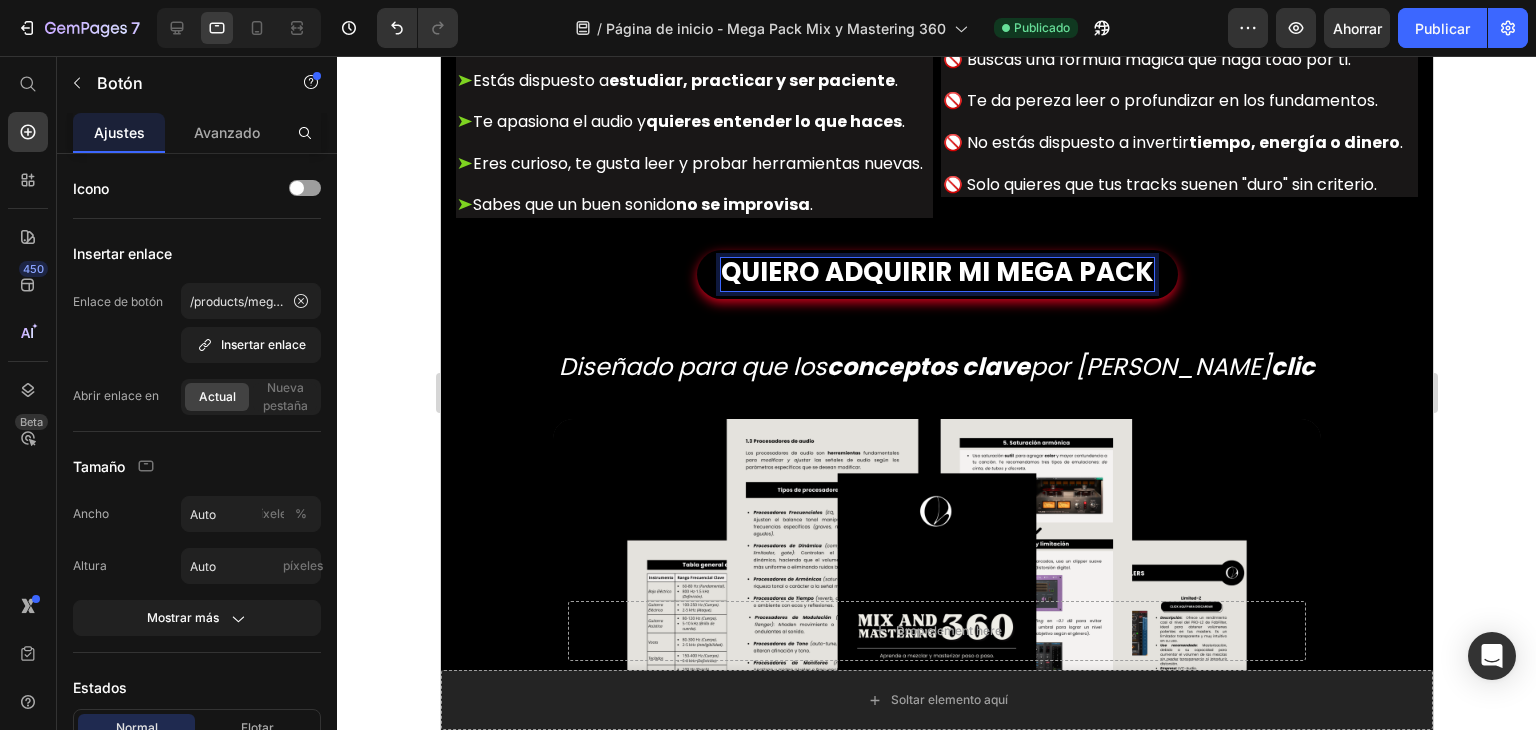 click on "QUIERO ADQUIRIR MI MEGA PACK" at bounding box center (936, 272) 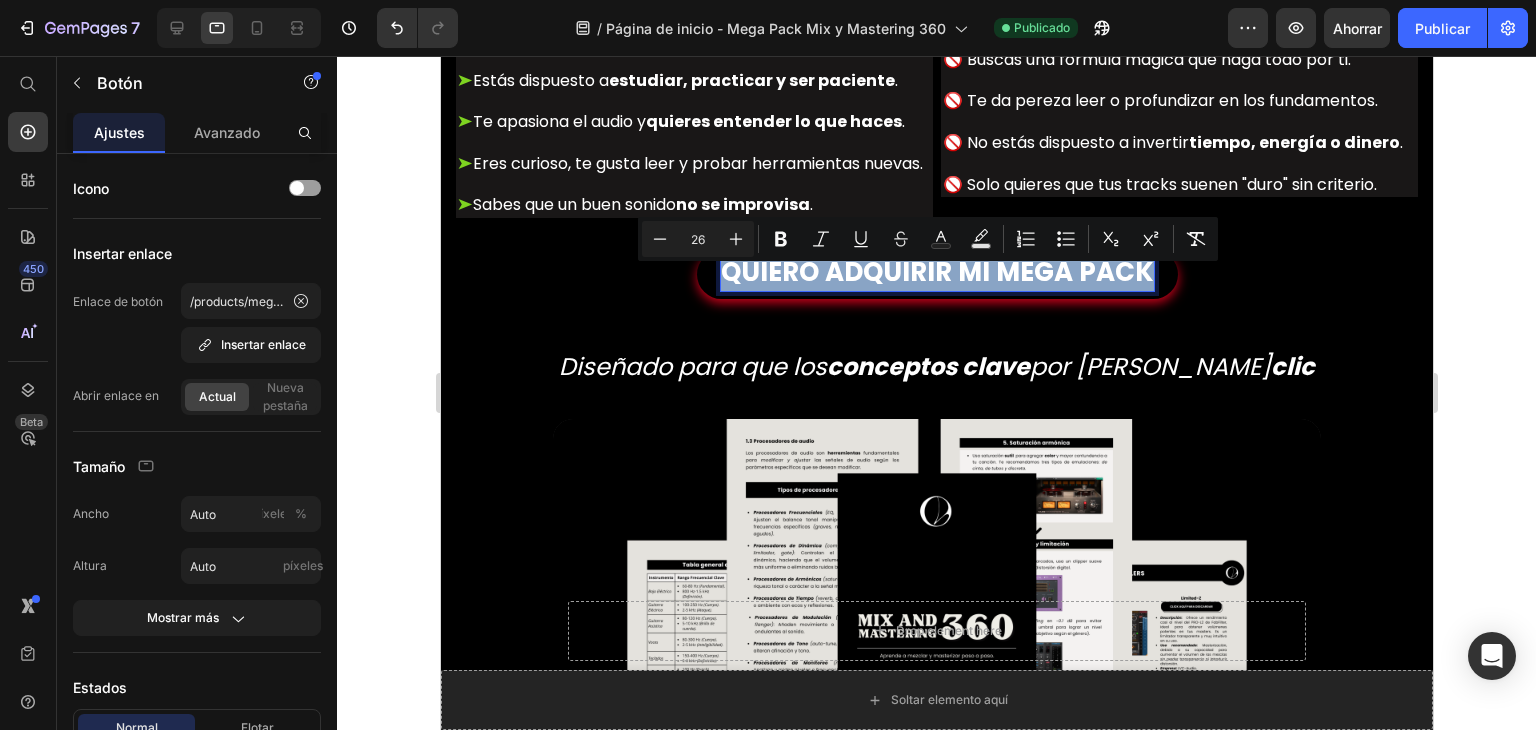 drag, startPoint x: 1137, startPoint y: 293, endPoint x: 888, endPoint y: 280, distance: 249.33913 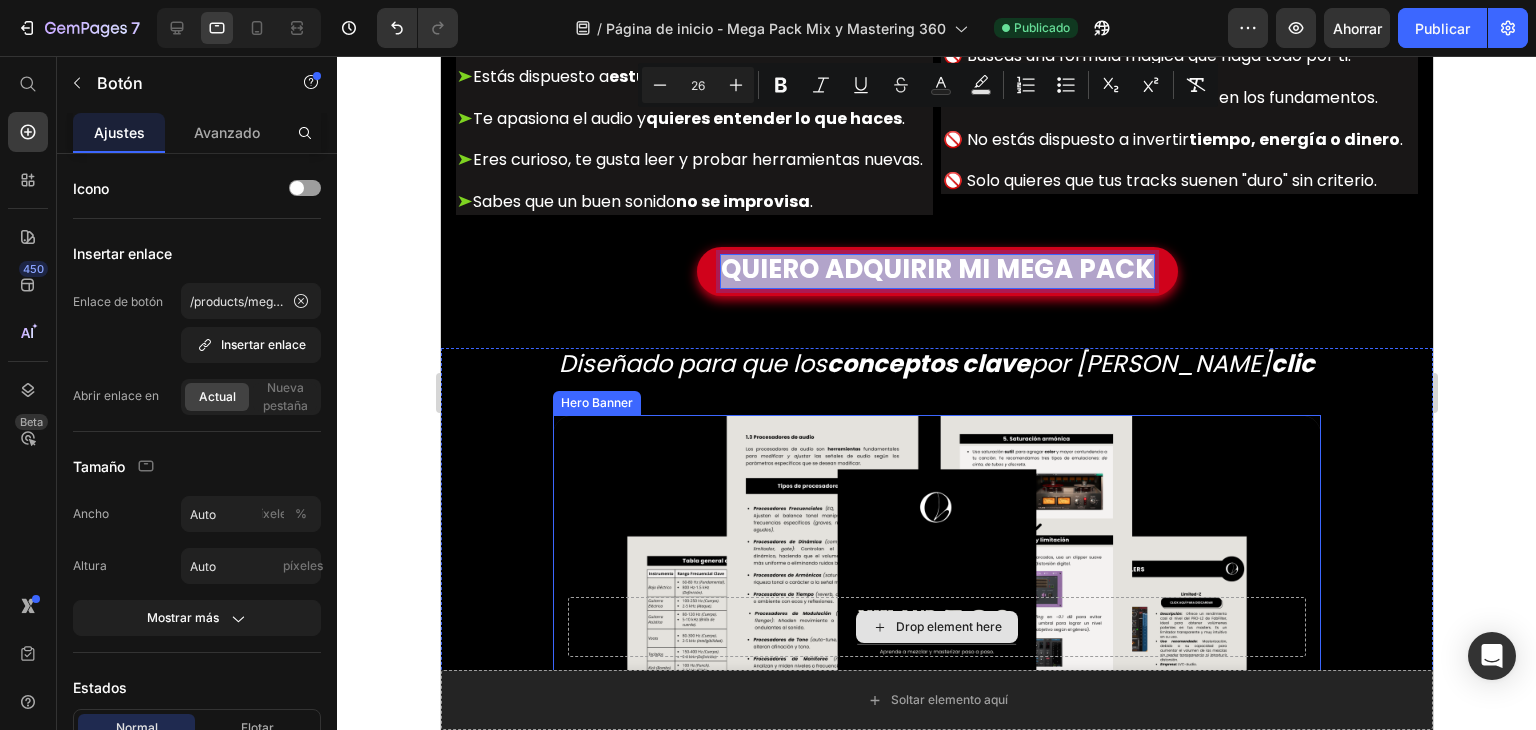 scroll, scrollTop: 3774, scrollLeft: 0, axis: vertical 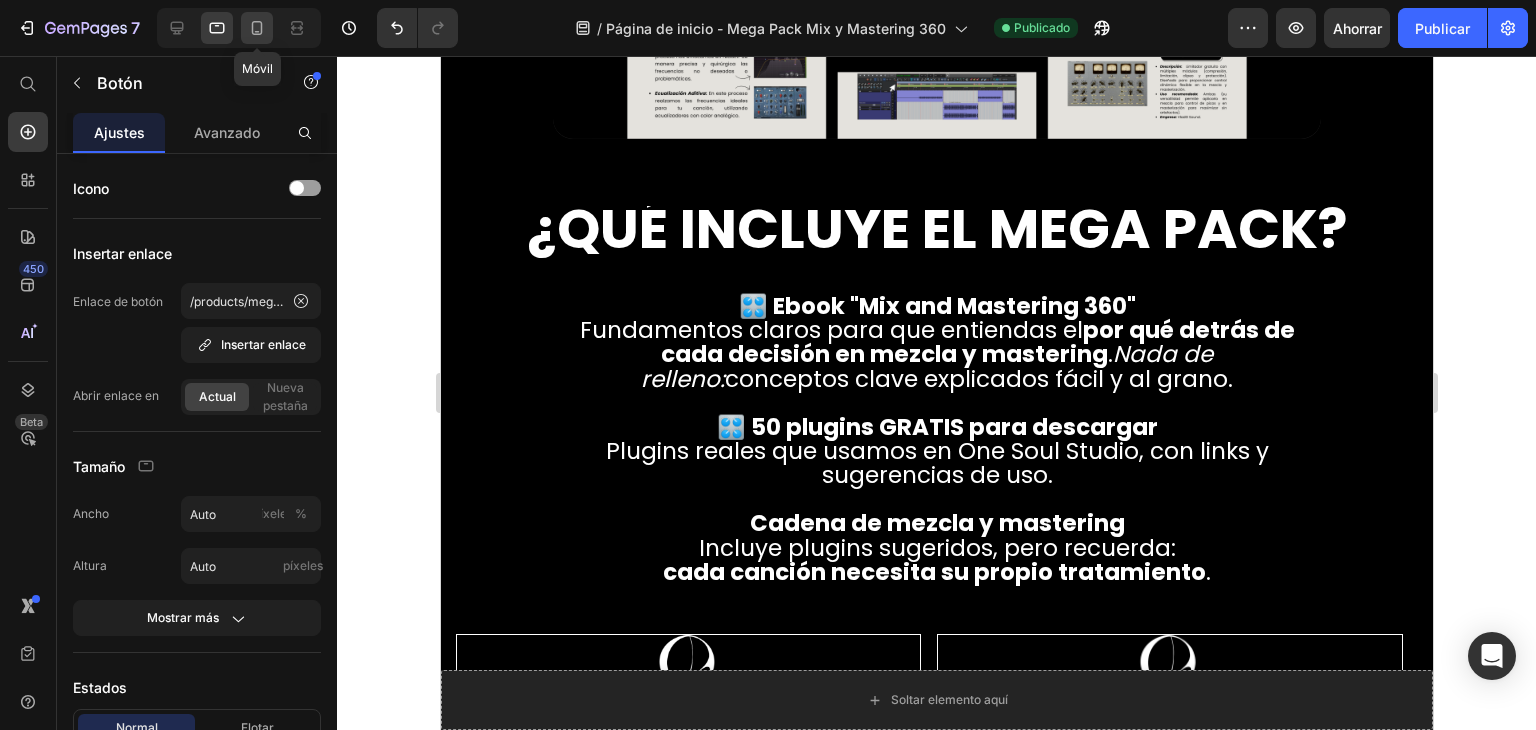 click 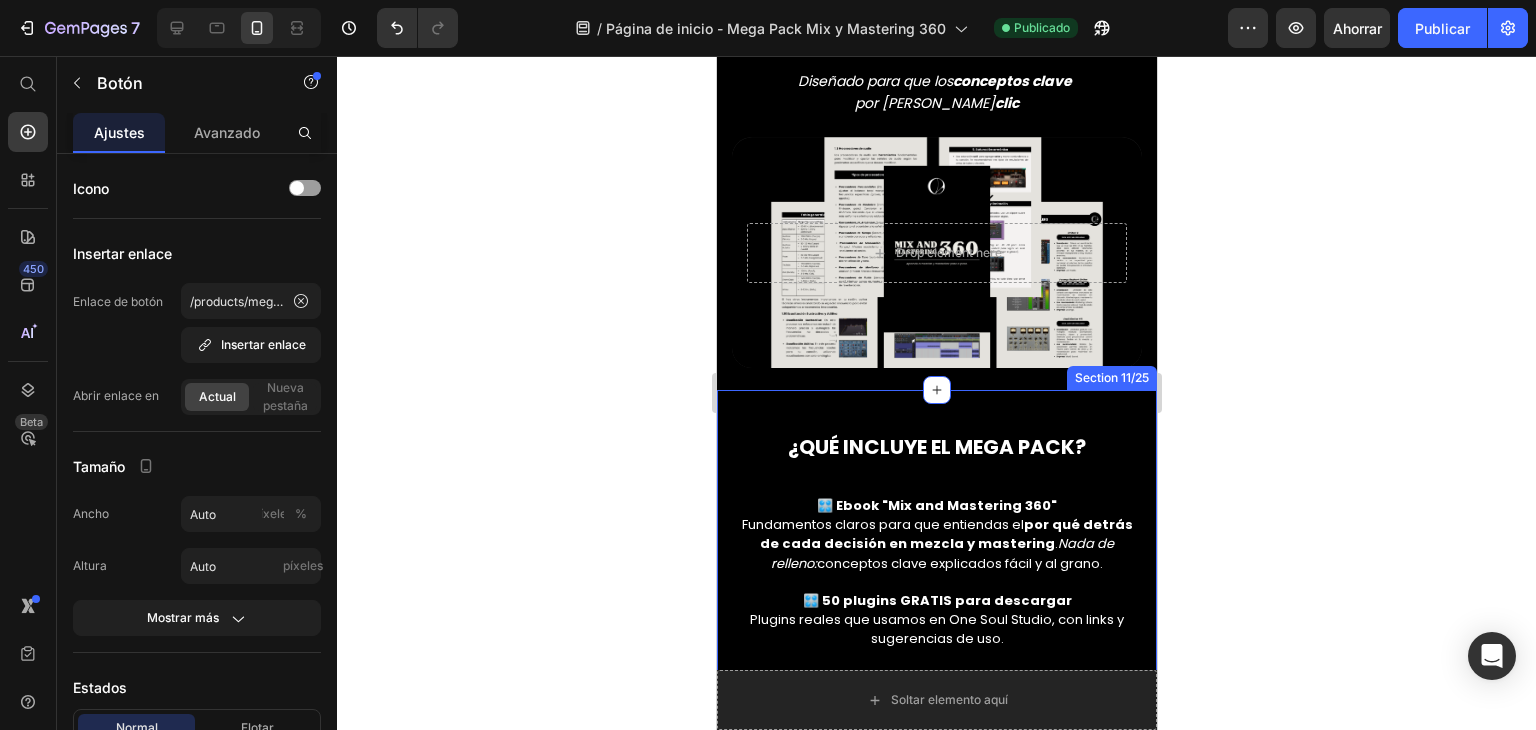 scroll, scrollTop: 4460, scrollLeft: 0, axis: vertical 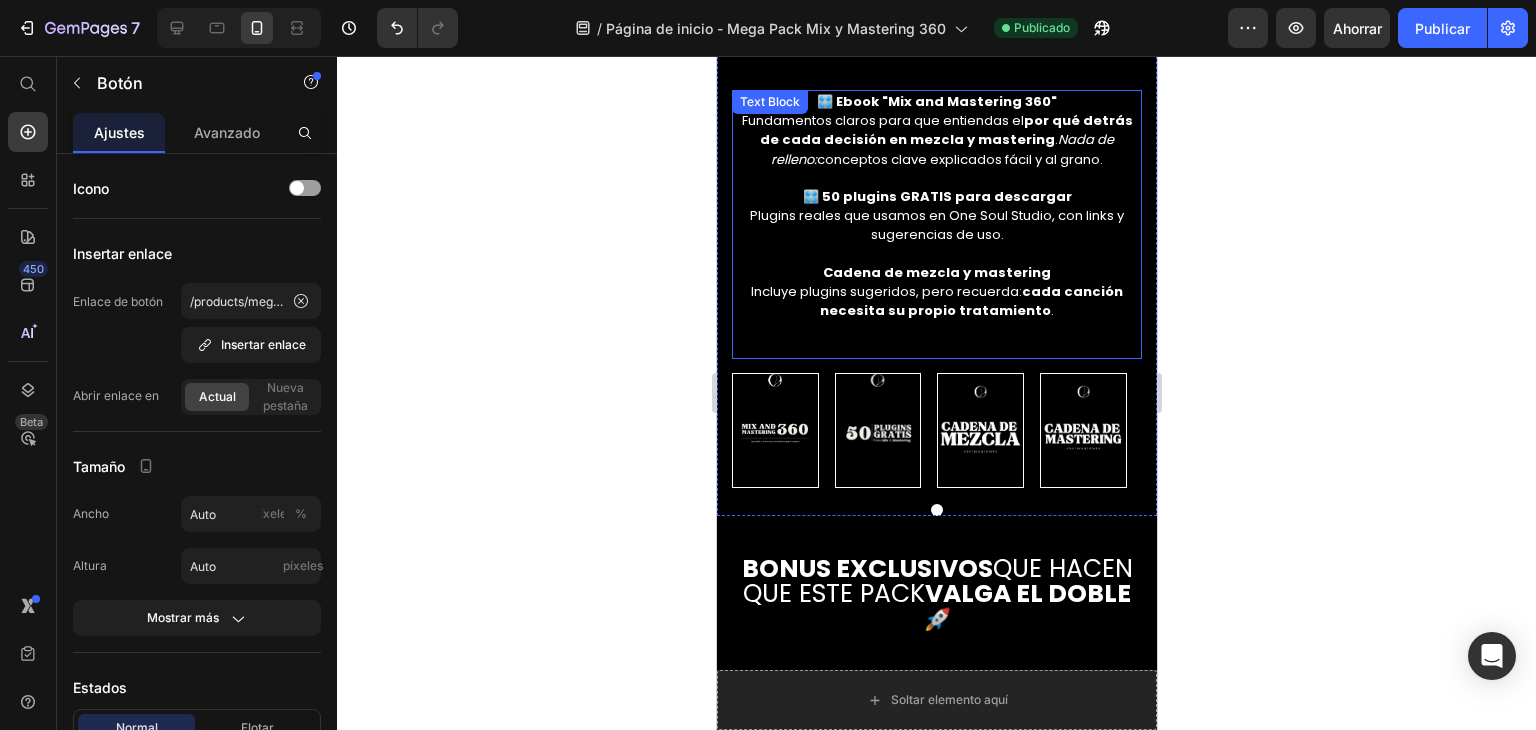 click at bounding box center (936, 254) 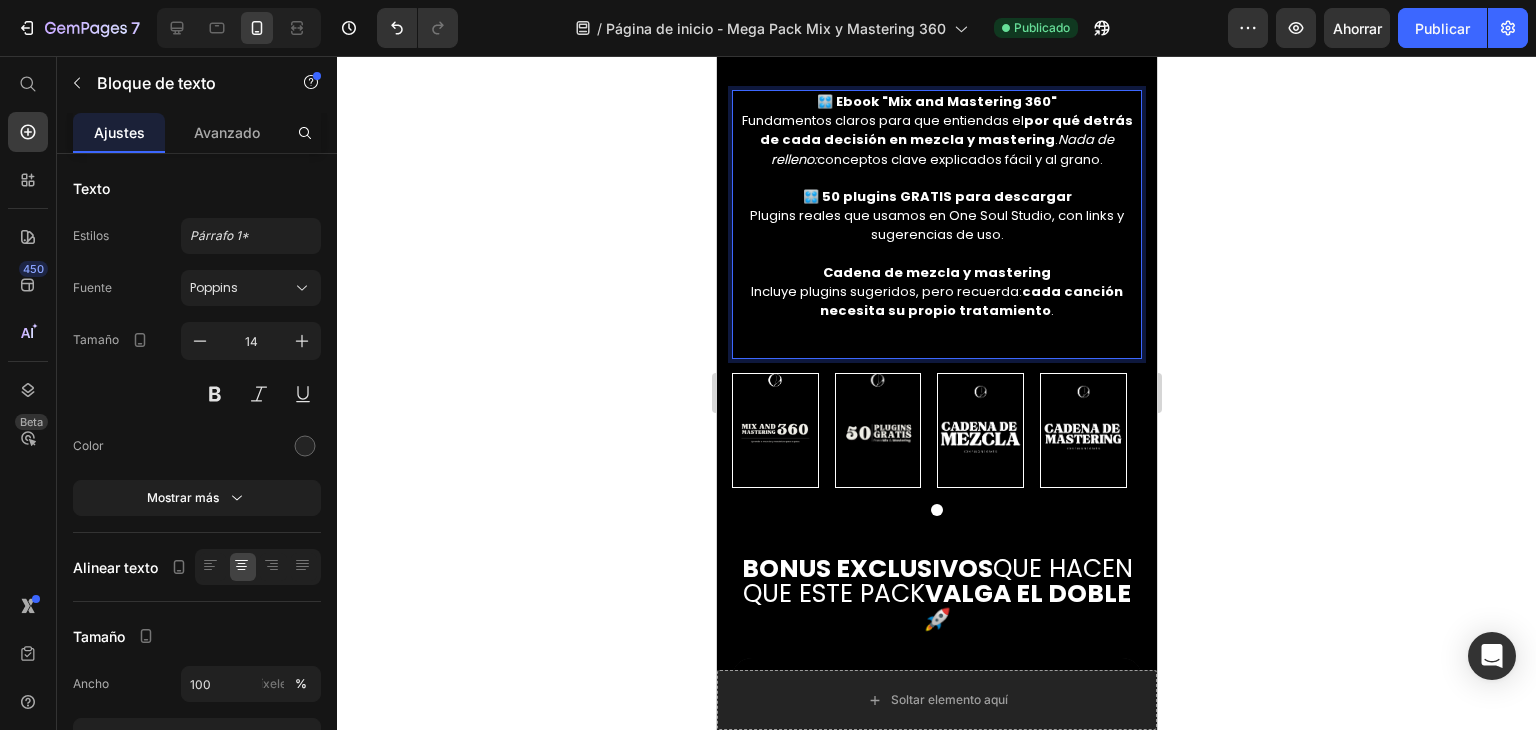 click on "Cadena de mezcla y mastering Incluye plugins sugeridos, pero recuerda:  cada canción necesita su propio tratamiento ." at bounding box center (936, 292) 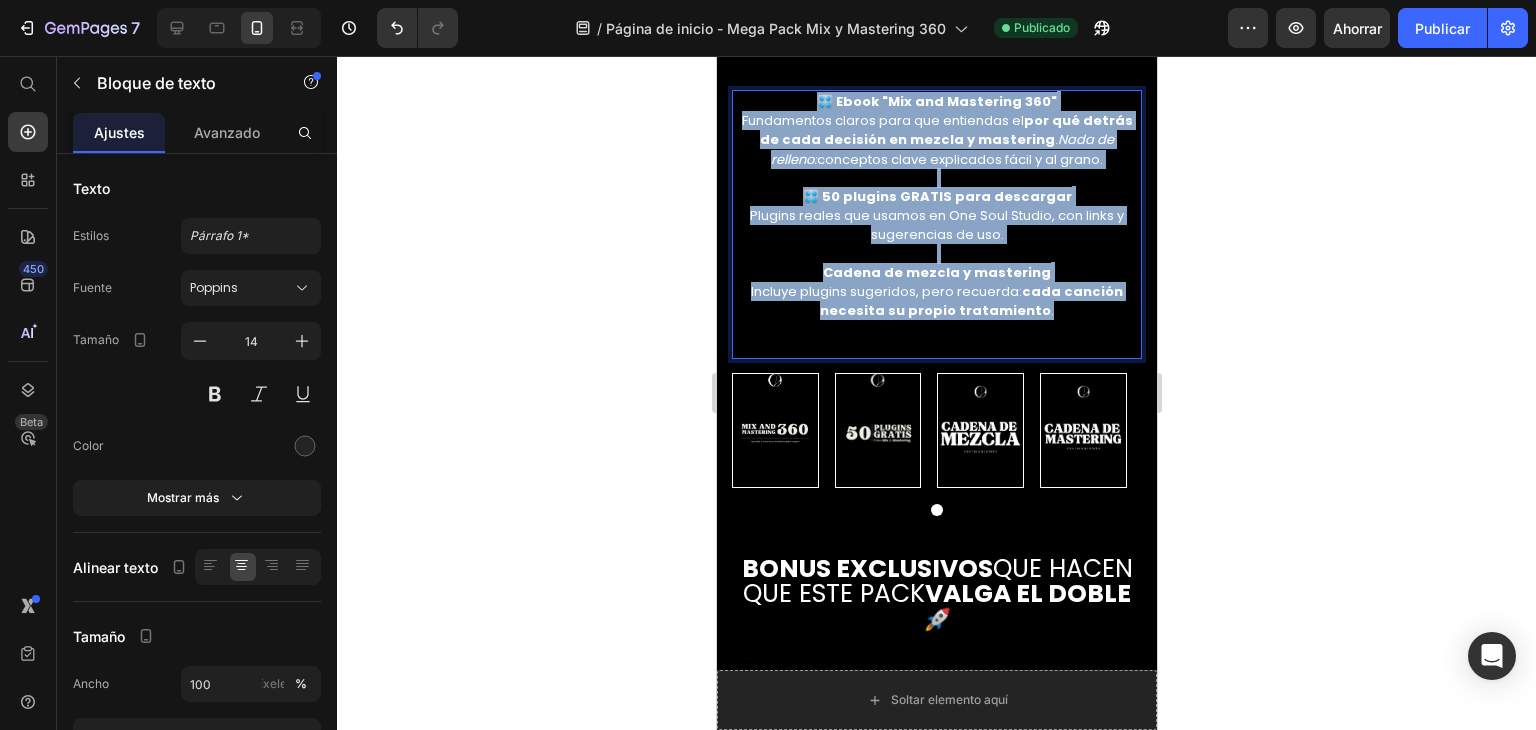 drag, startPoint x: 1059, startPoint y: 298, endPoint x: 809, endPoint y: 89, distance: 325.85425 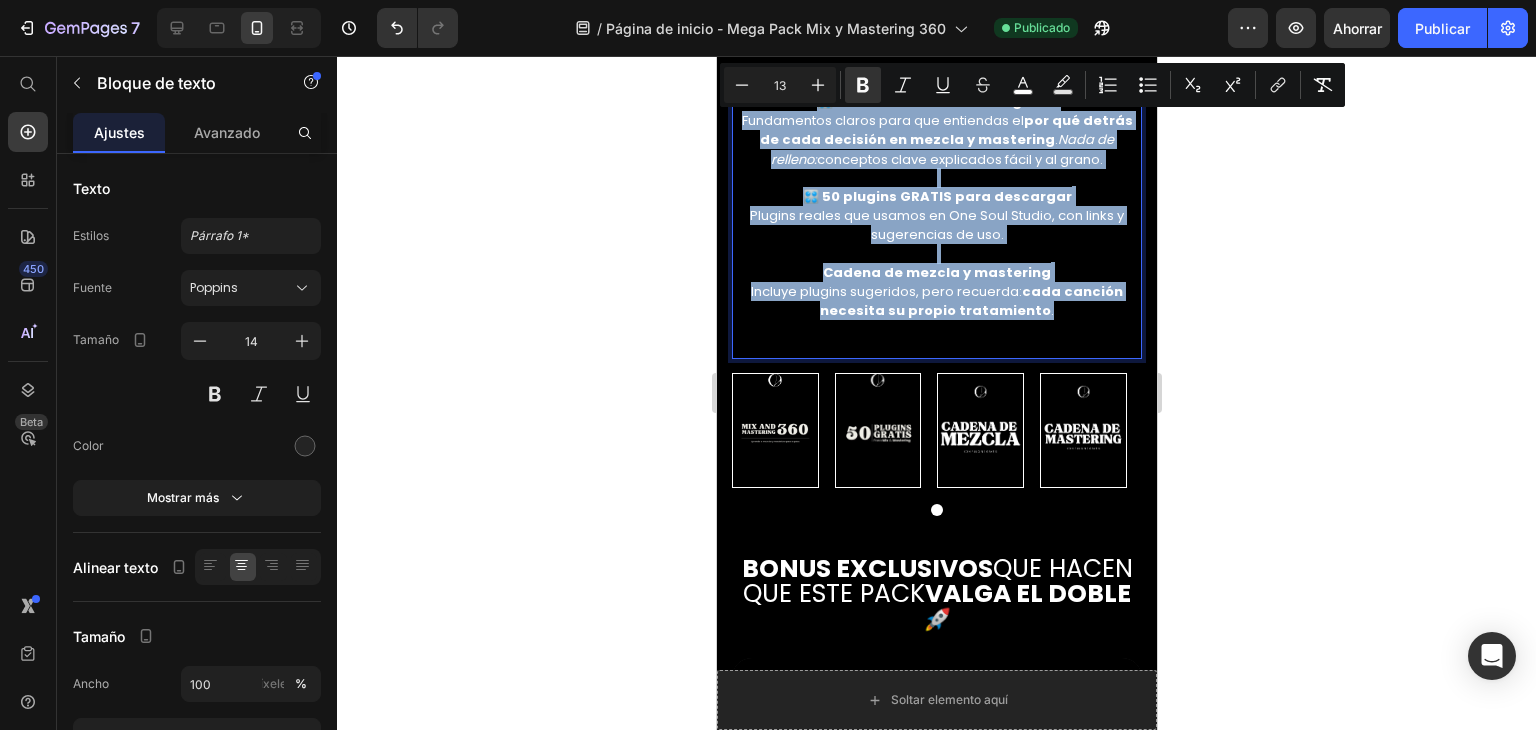 copy on "🎛️ Ebook "Mix and Mastering 360" Fundamentos claros para que entiendas el  por qué detrás de cada decisión en mezcla y mastering .  Nada de relleno:  conceptos clave explicados fácil y al grano. 🎛️ 50 plugins GRATIS para descargar Plugins reales que usamos en One Soul Studio, con links y sugerencias de uso. Cadena de mezcla y mastering Incluye plugins sugeridos, pero recuerda:  cada canción necesita su propio tratamiento ." 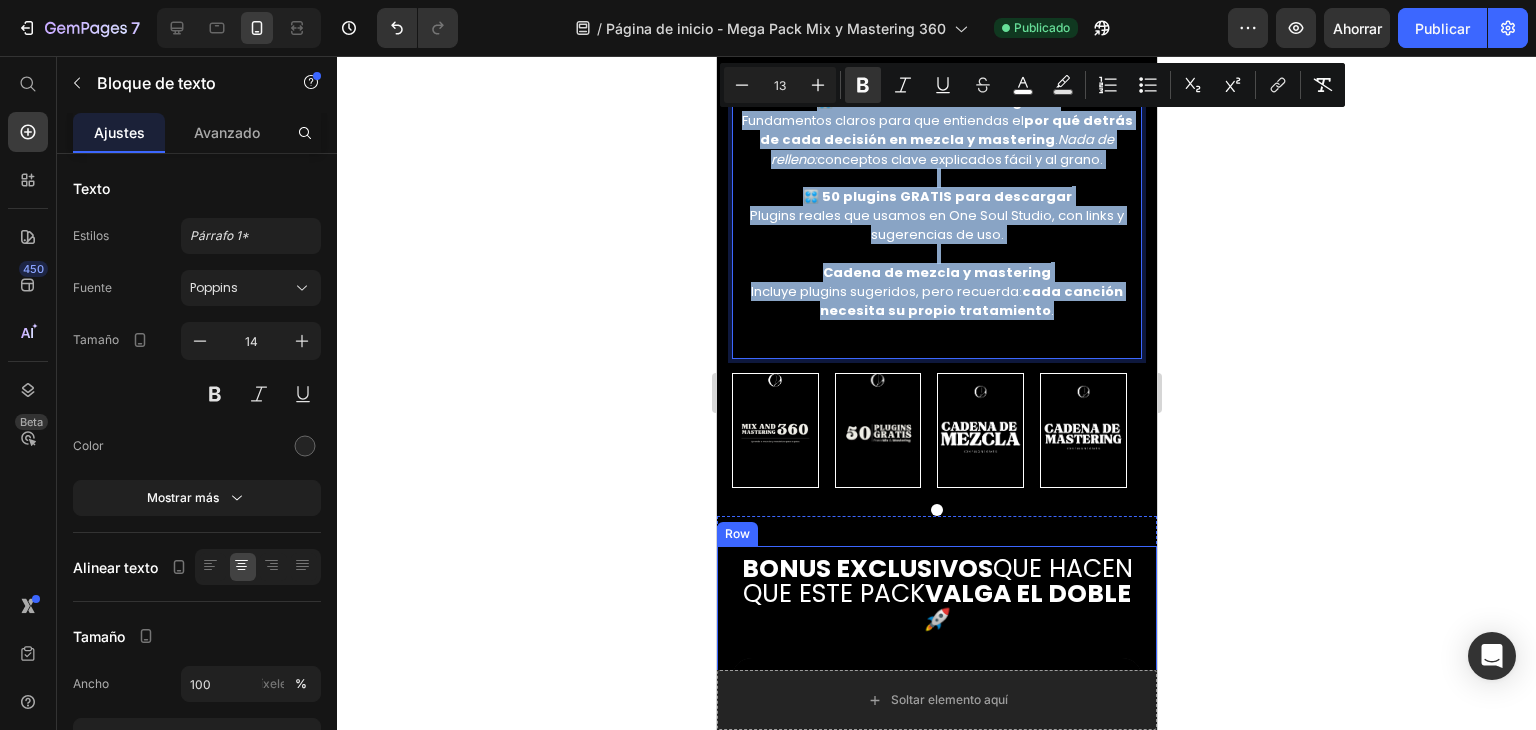 scroll, scrollTop: 4685, scrollLeft: 0, axis: vertical 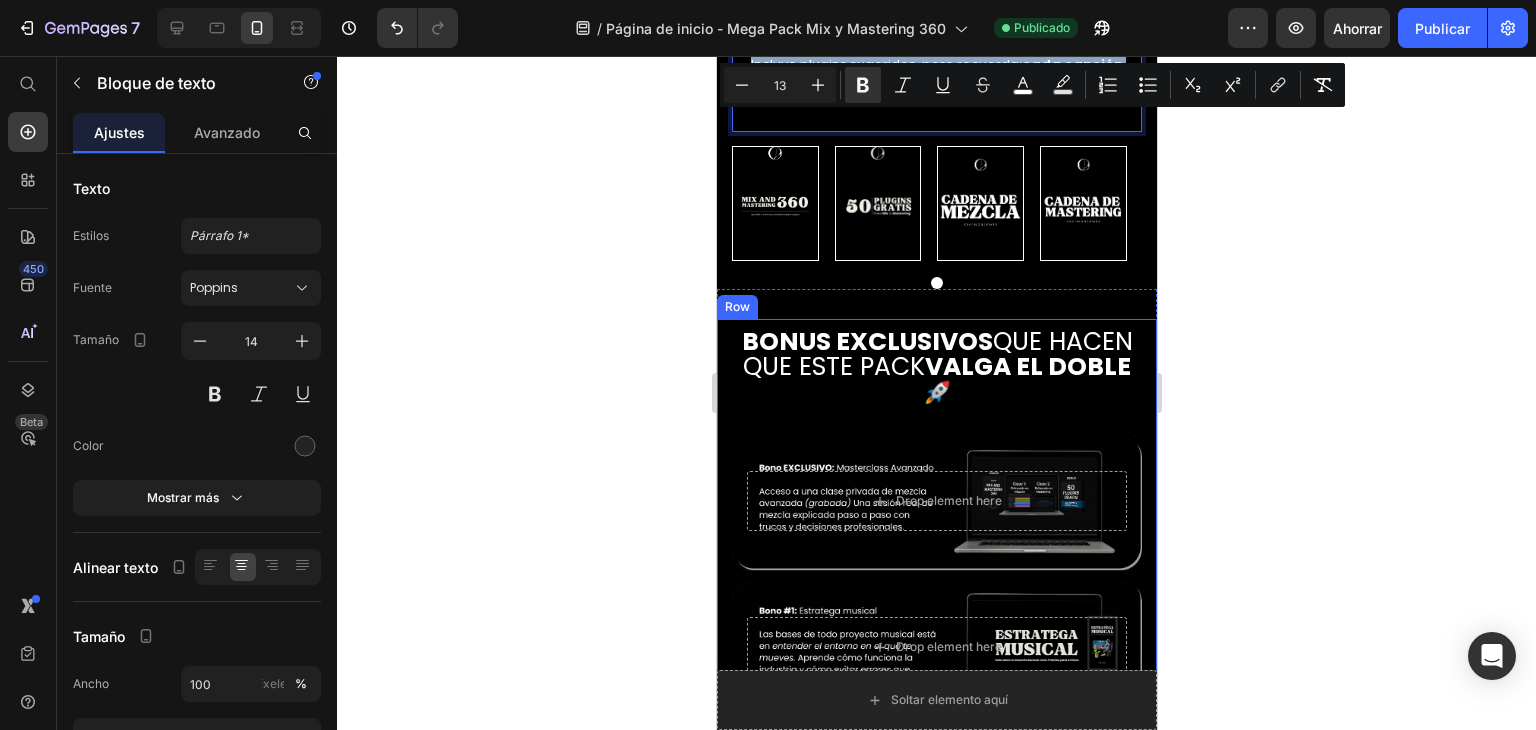 click on "BONUS EXCLUSIVOS  QUE HACEN QUE ESTE PACK  VALGA EL DOBLE  🚀 Text Block
Drop element here Hero Banner
Drop element here Hero Banner
Drop element here Hero Banner
Drop element here Hero Banner ADQUIRIR MEGA PACK Button" at bounding box center [936, 664] 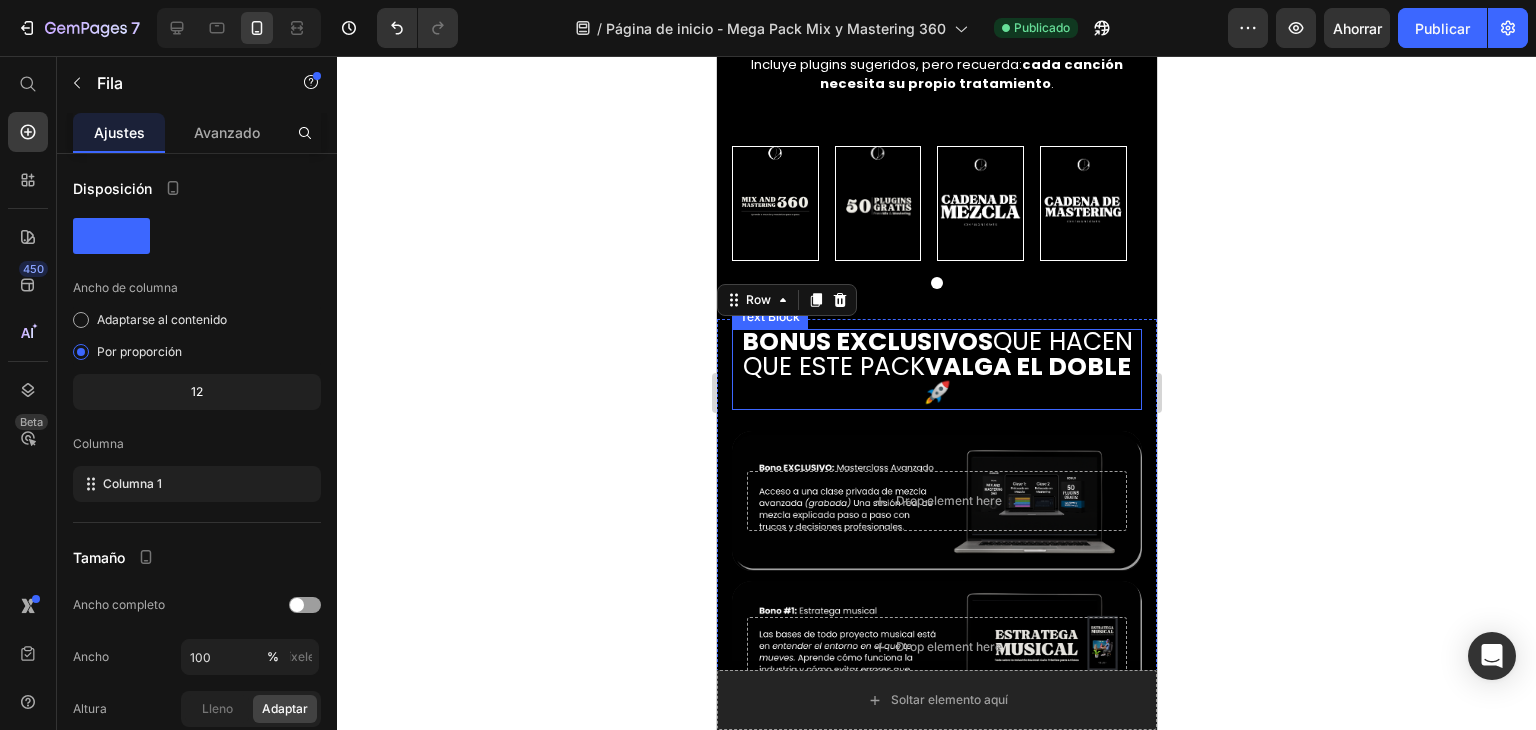 click on "BONUS EXCLUSIVOS  QUE HACEN QUE ESTE PACK  VALGA EL DOBLE  🚀" at bounding box center (936, 367) 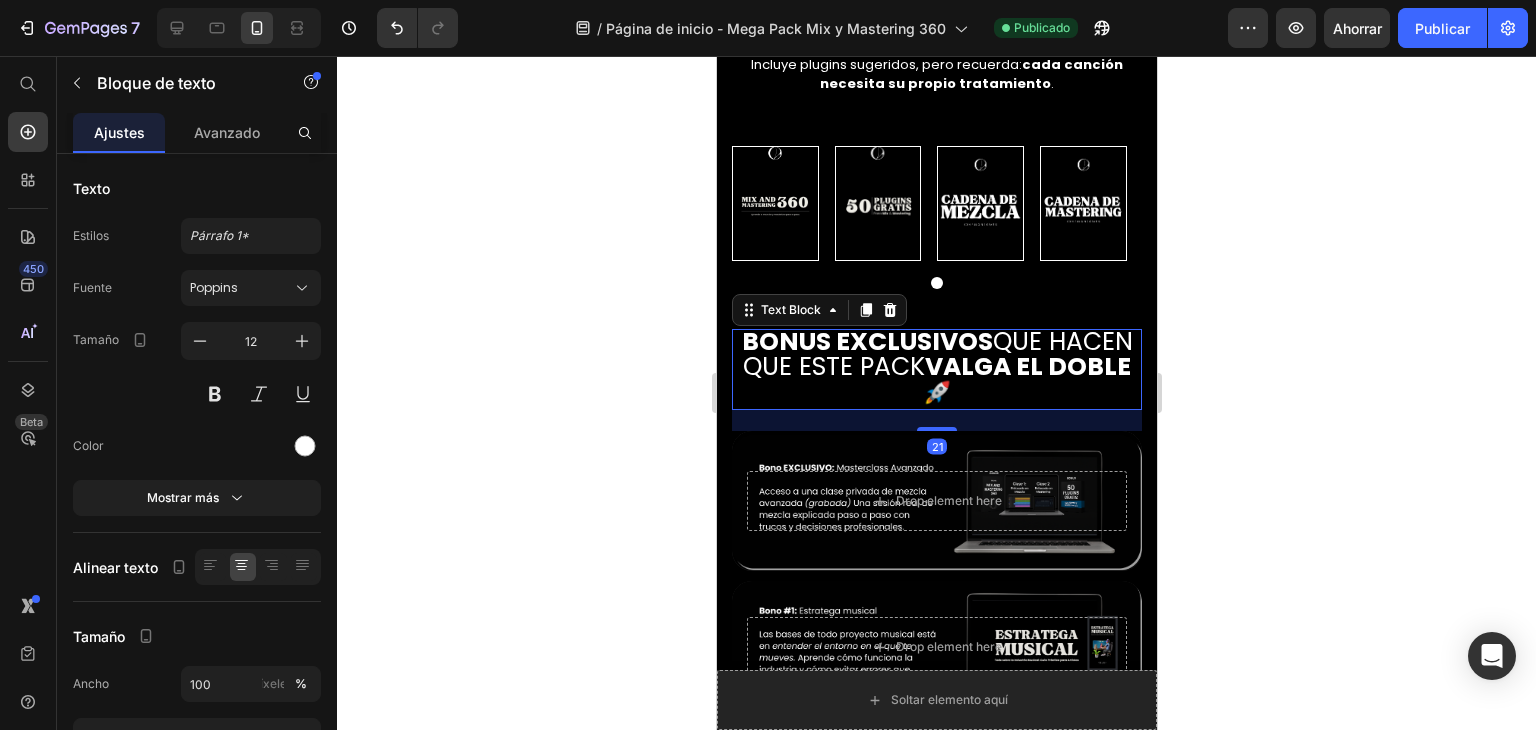 click on "BONUS EXCLUSIVOS  QUE HACEN QUE ESTE PACK  VALGA EL DOBLE  🚀" at bounding box center [936, 367] 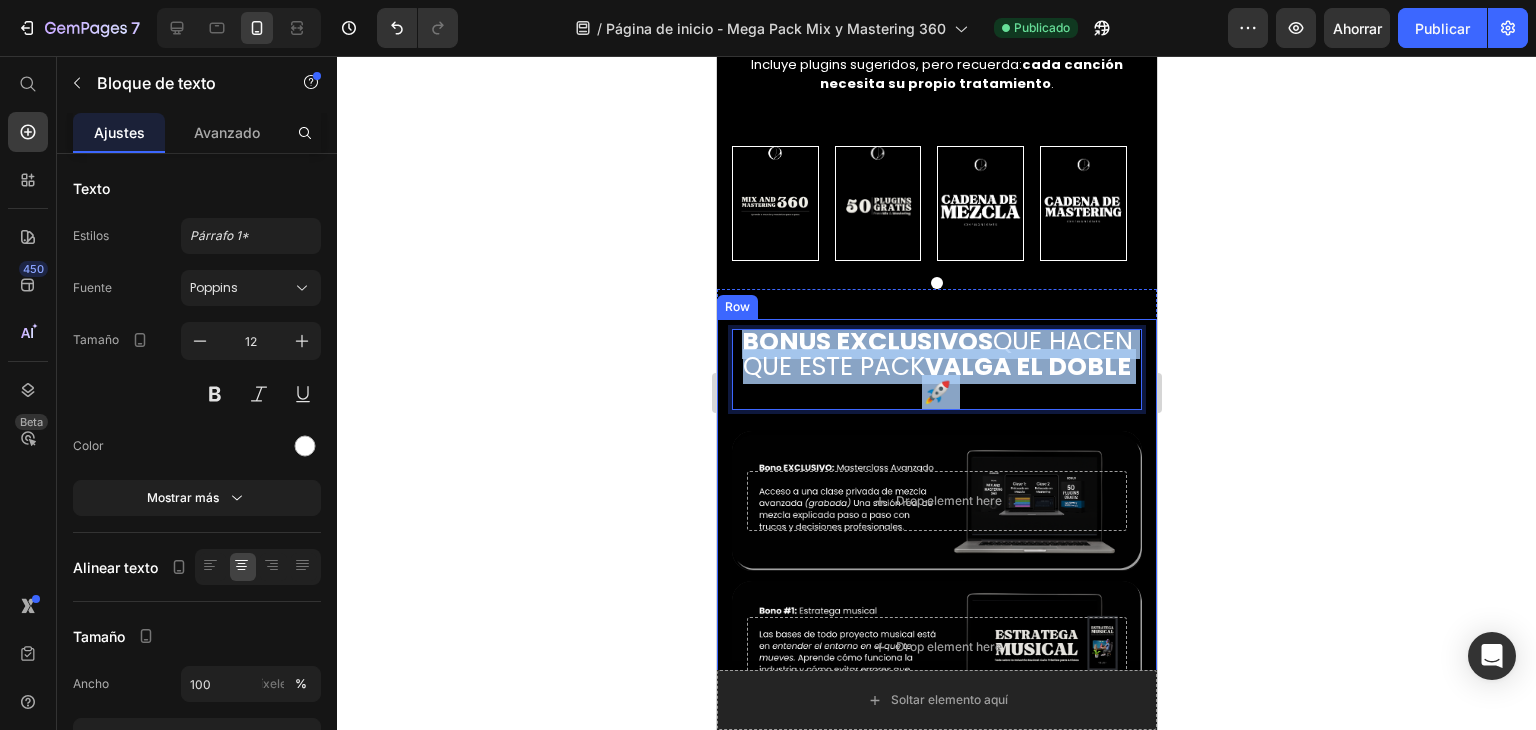 drag, startPoint x: 1012, startPoint y: 376, endPoint x: 772, endPoint y: 303, distance: 250.85654 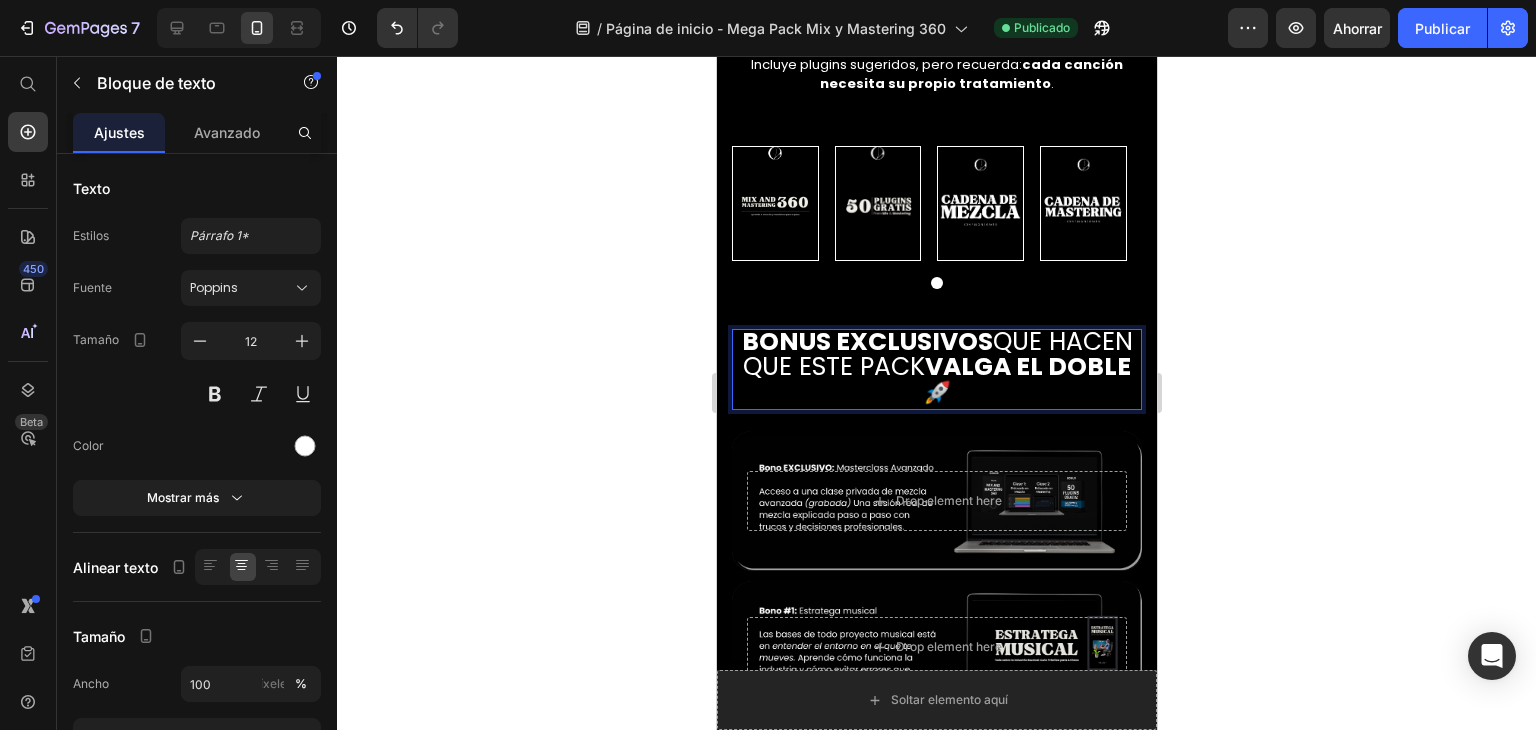 click on "BONUS EXCLUSIVOS  QUE HACEN QUE ESTE PACK  VALGA EL DOBLE  🚀" at bounding box center [936, 369] 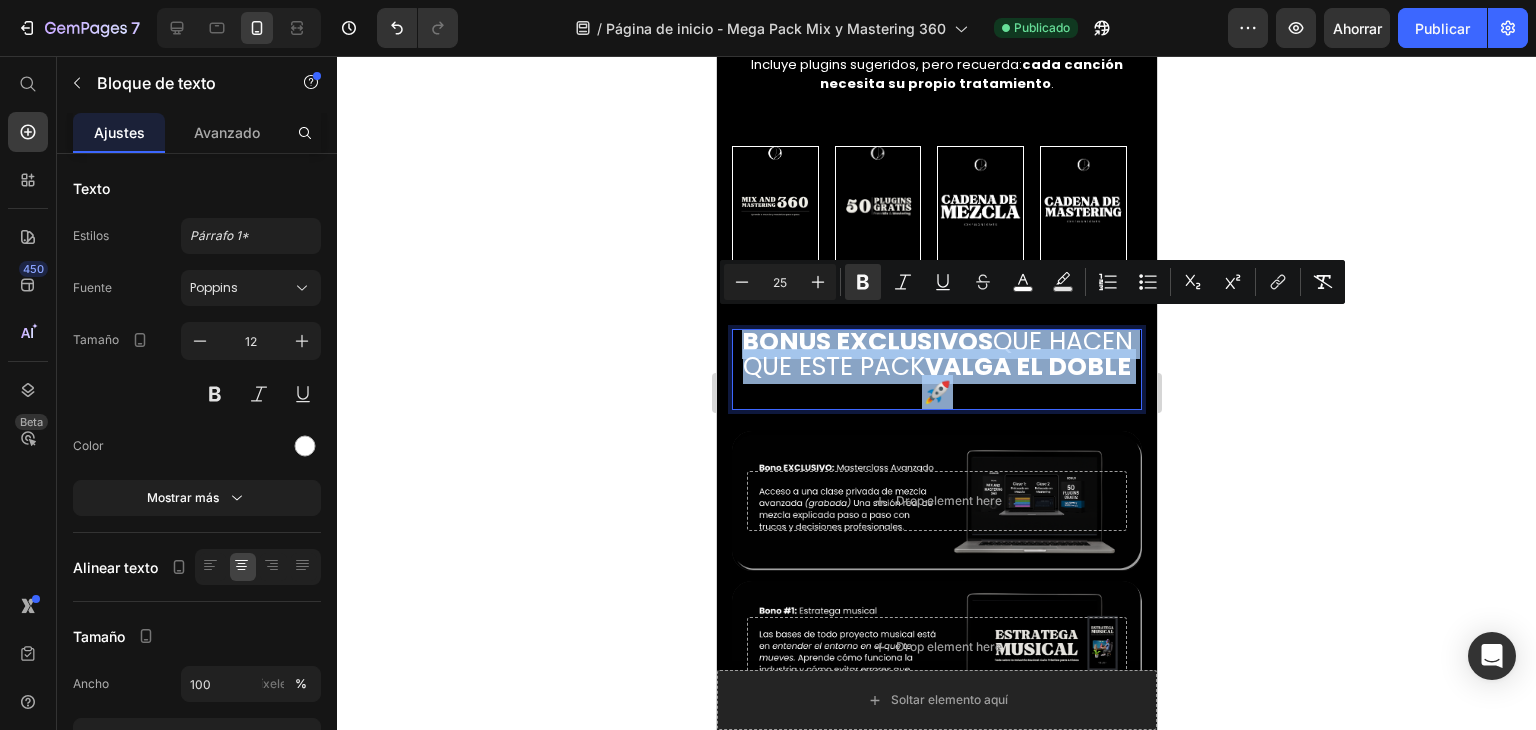 drag, startPoint x: 773, startPoint y: 328, endPoint x: 1038, endPoint y: 392, distance: 272.61877 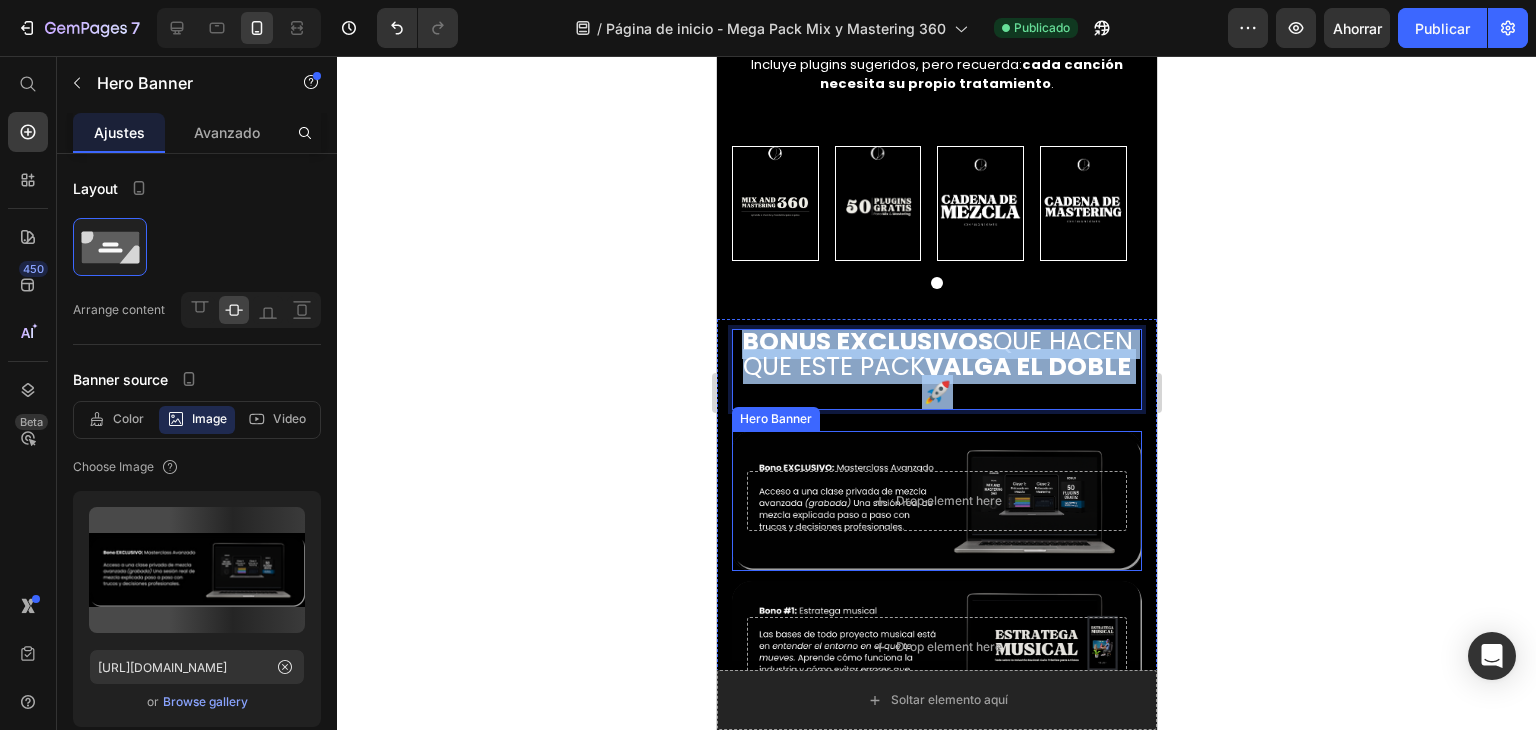 click on "Drop element here" at bounding box center [936, 500] 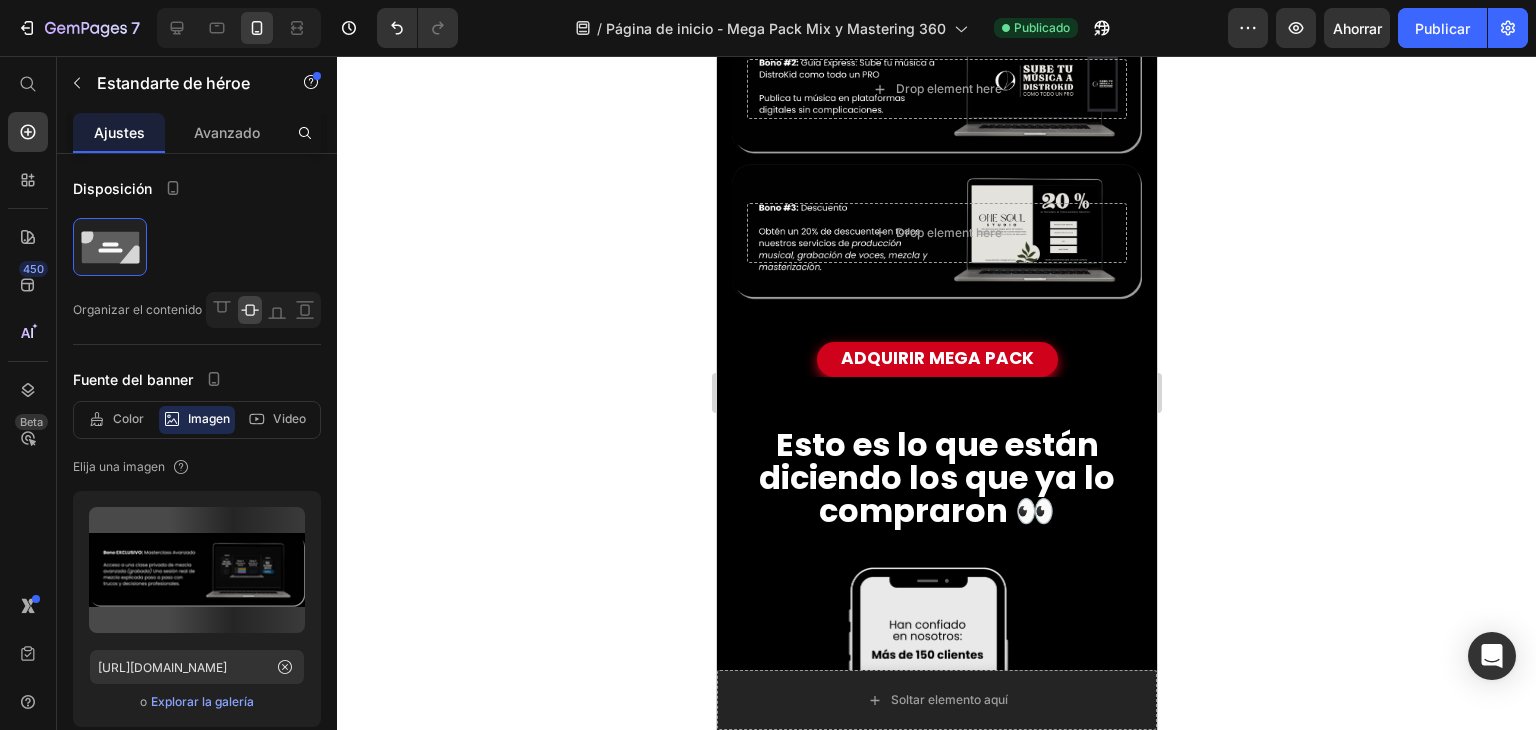 scroll, scrollTop: 5376, scrollLeft: 0, axis: vertical 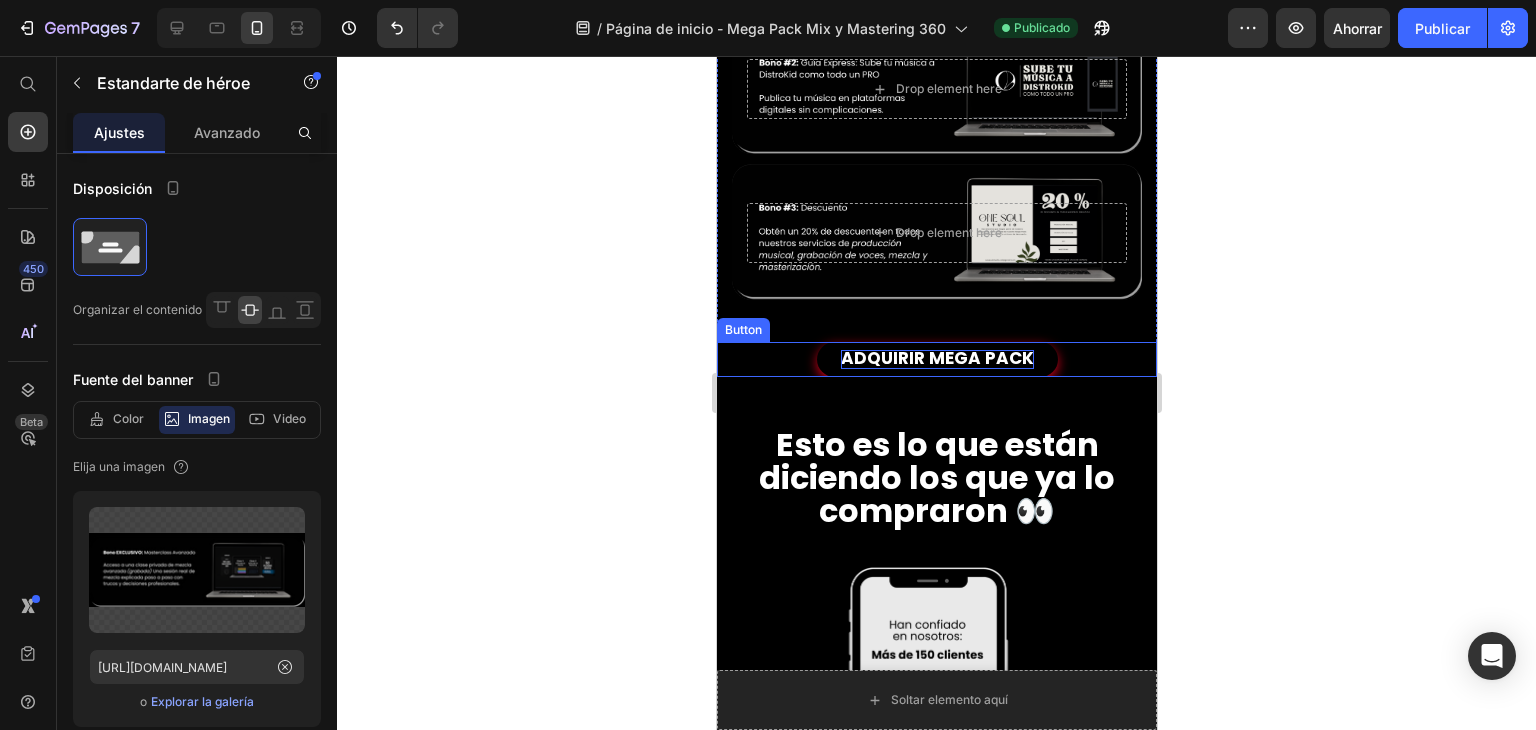 click on "ADQUIRIR MEGA PACK" at bounding box center [936, 358] 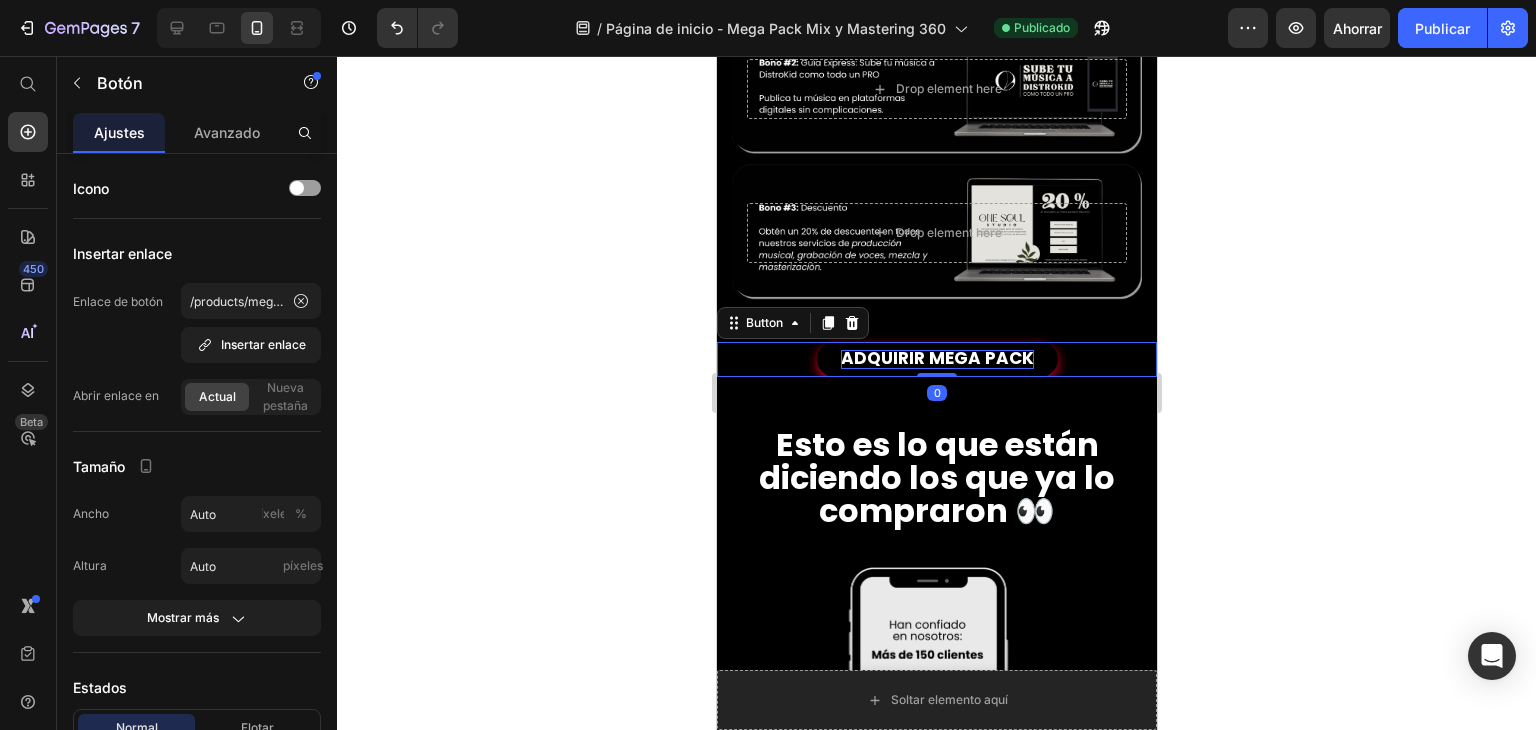 click on "ADQUIRIR MEGA PACK" at bounding box center [936, 358] 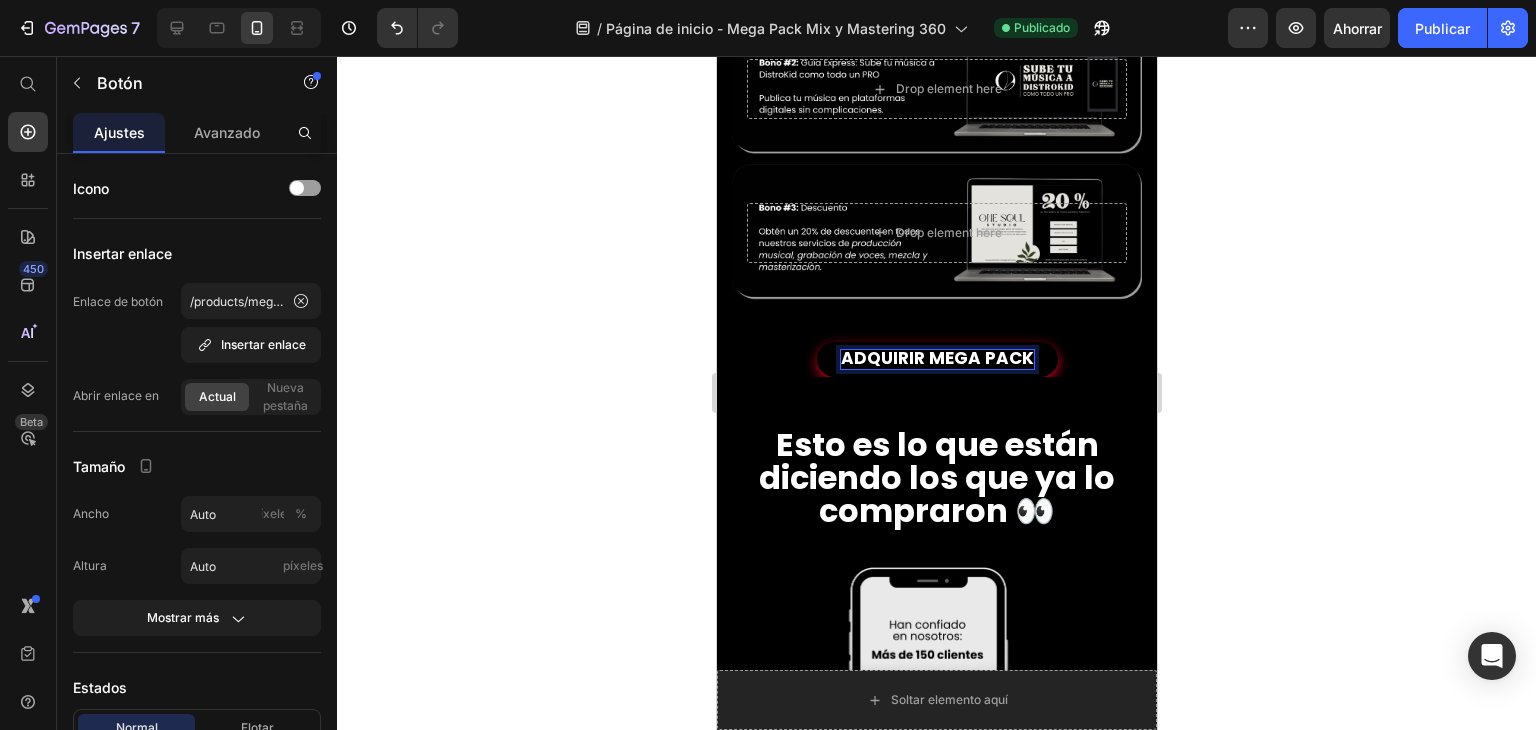 click on "ADQUIRIR MEGA PACK" at bounding box center [936, 358] 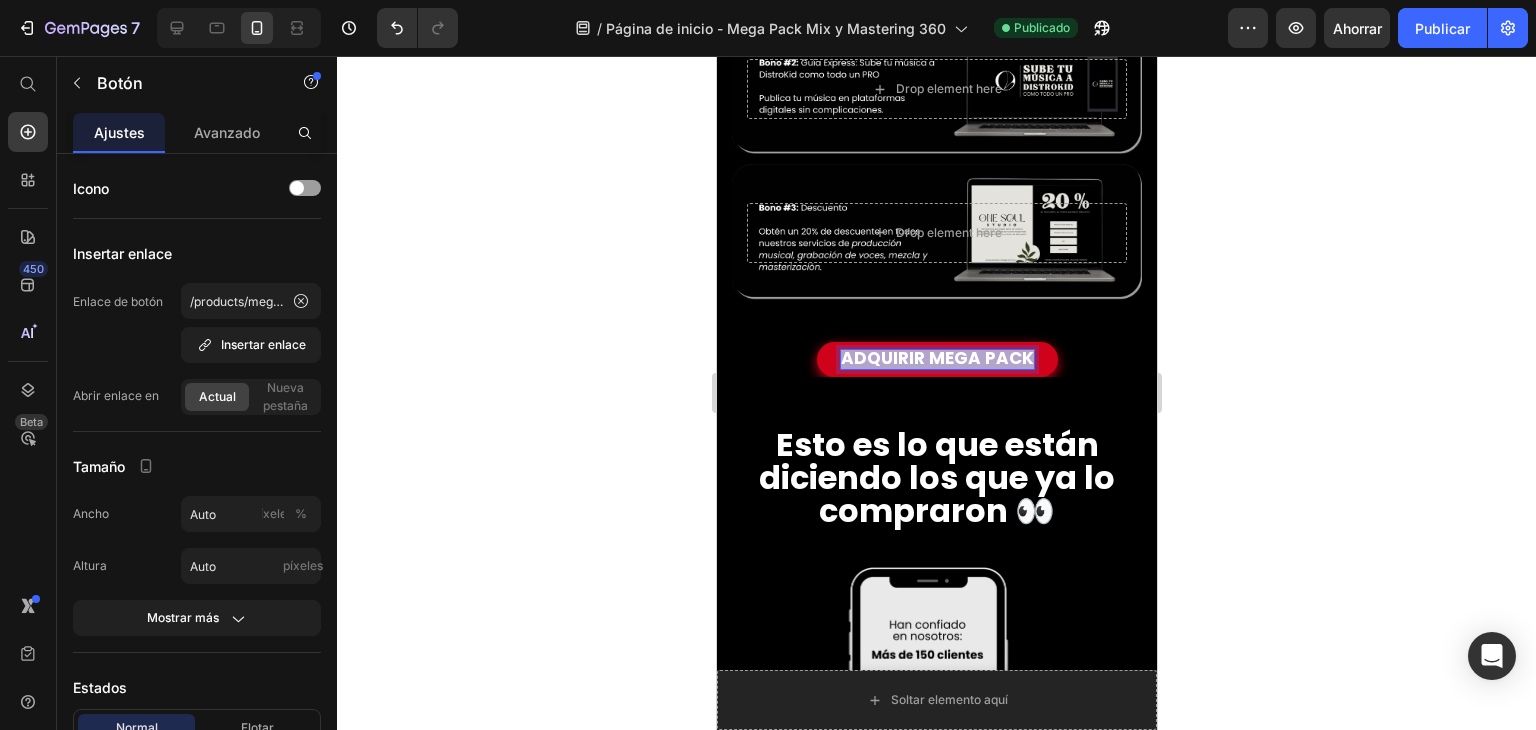 drag, startPoint x: 837, startPoint y: 338, endPoint x: 1057, endPoint y: 324, distance: 220.445 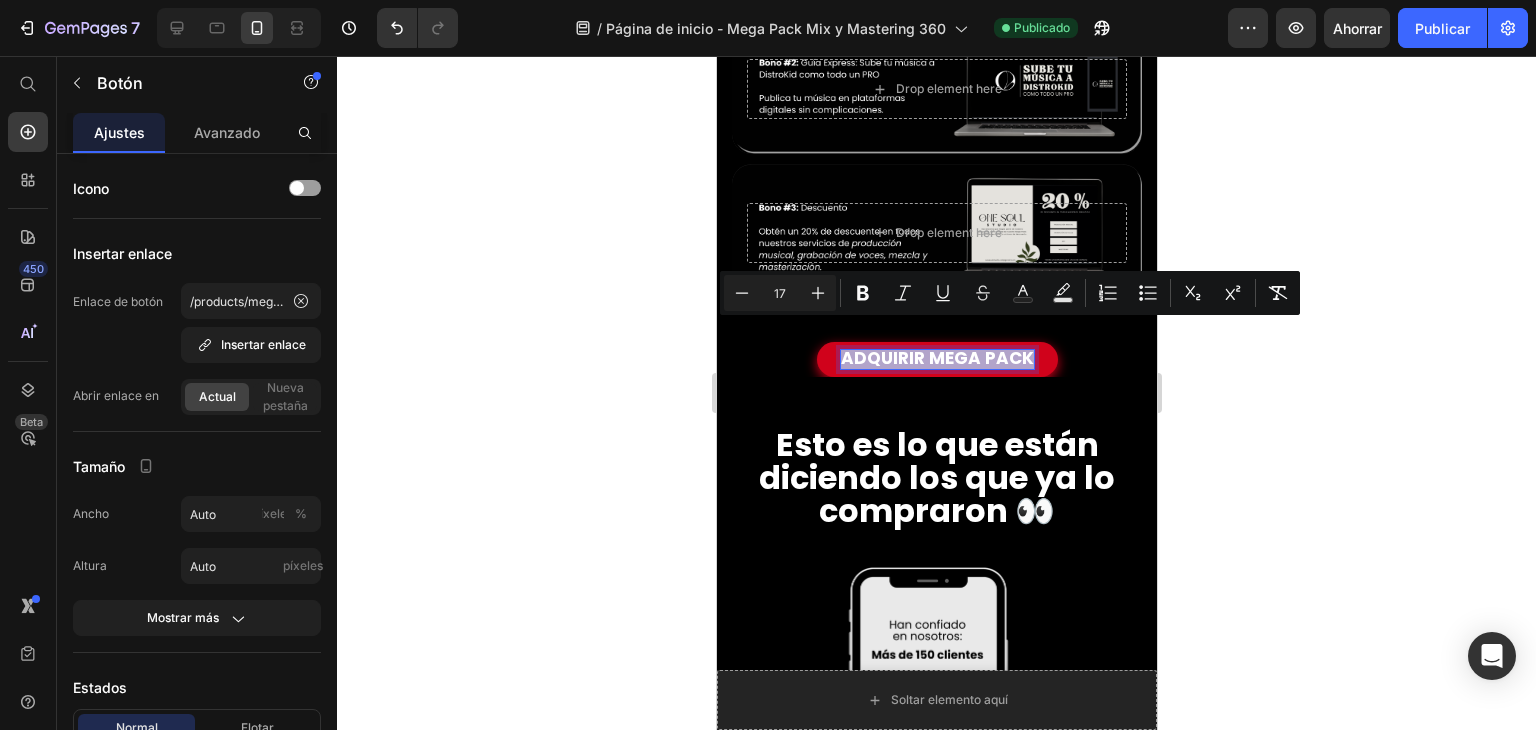 copy on "ADQUIRIR MEGA PACK" 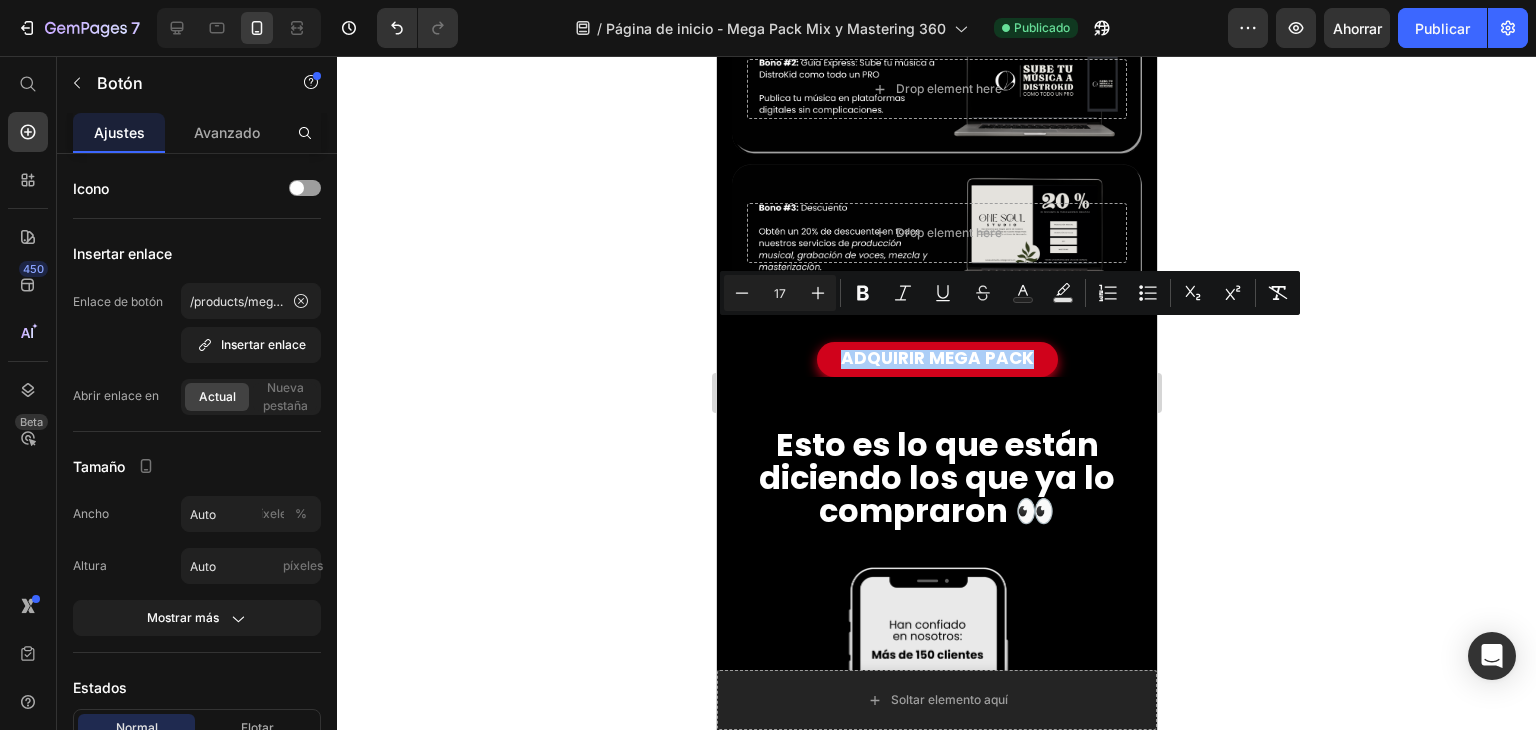 click 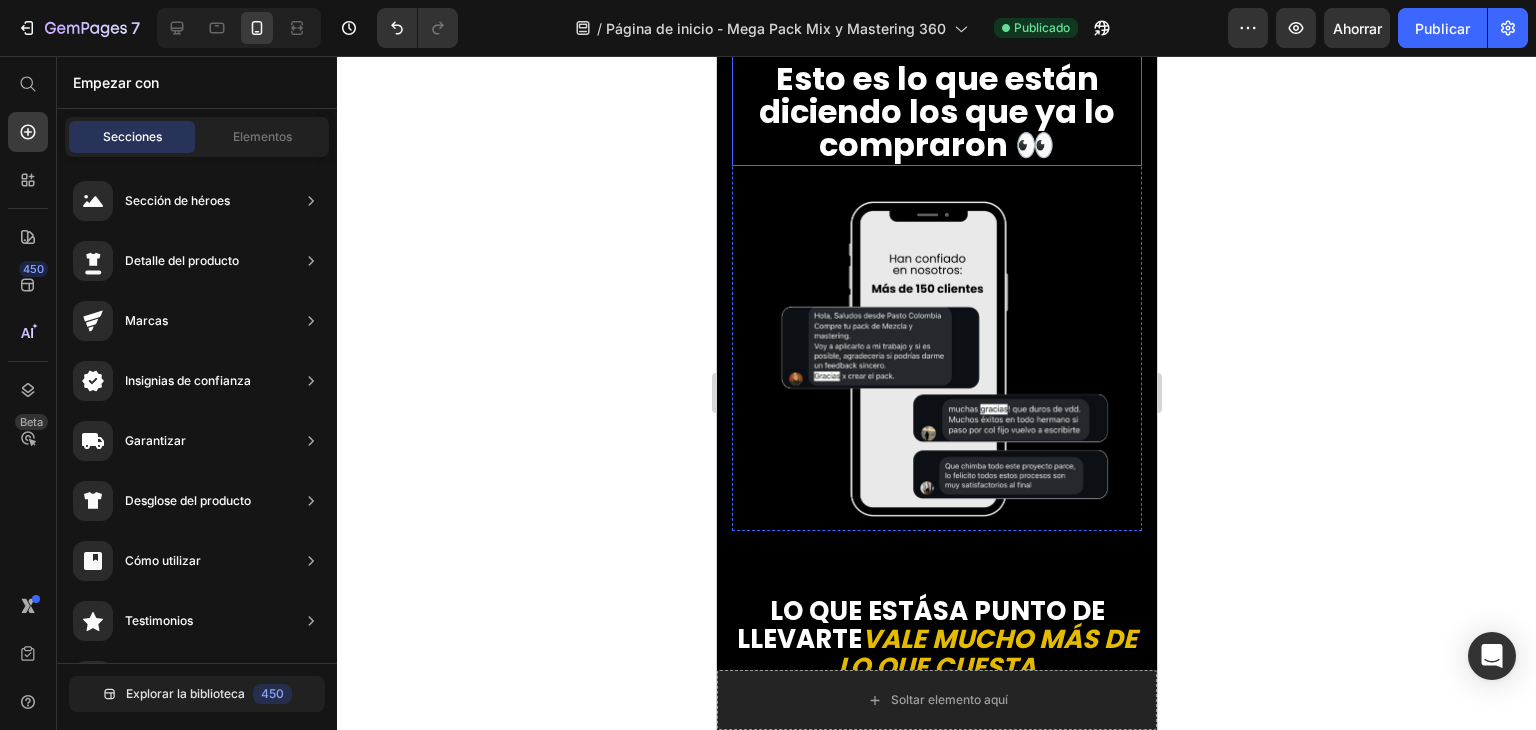 scroll, scrollTop: 5468, scrollLeft: 0, axis: vertical 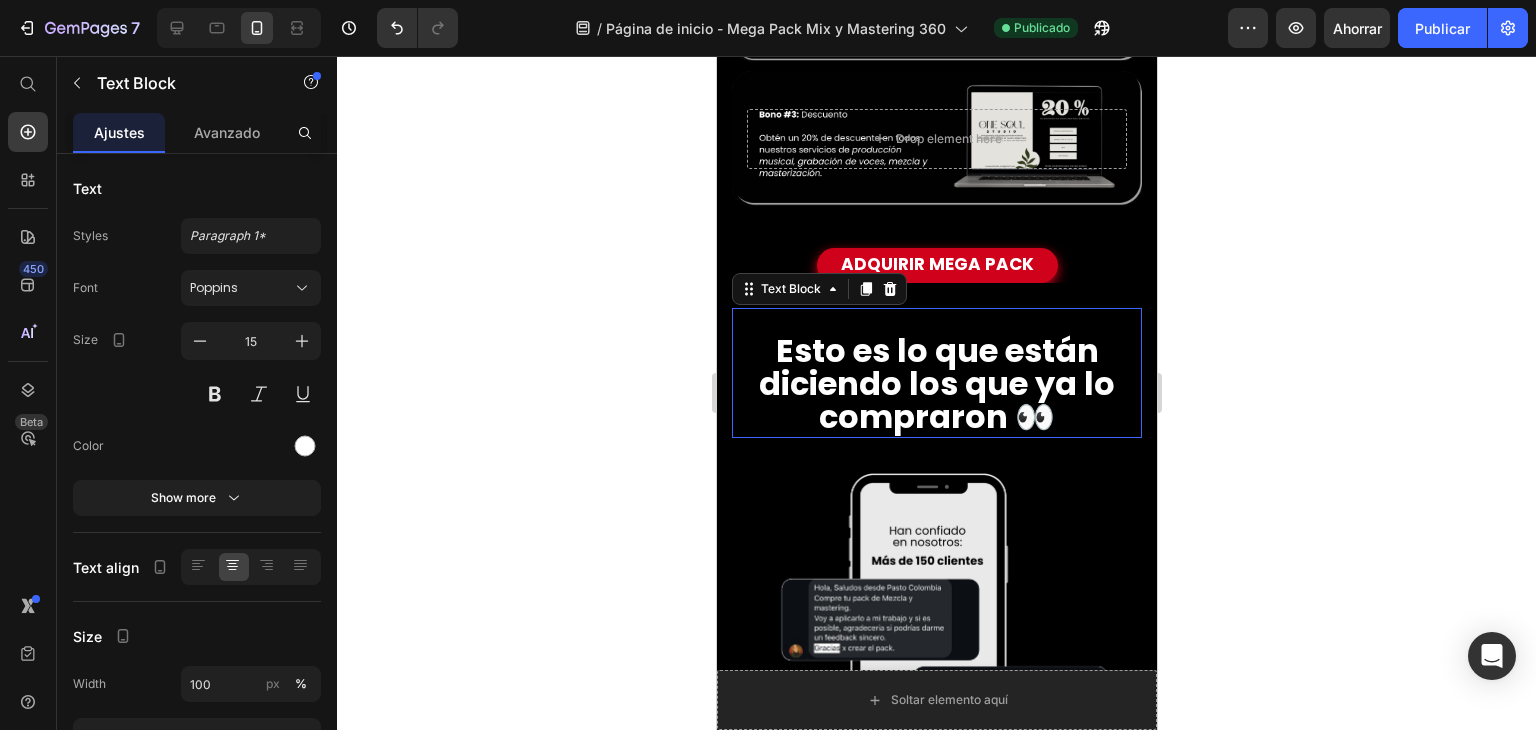click on "Esto es lo que están diciendo los que ya lo compraron 👀" at bounding box center (936, 383) 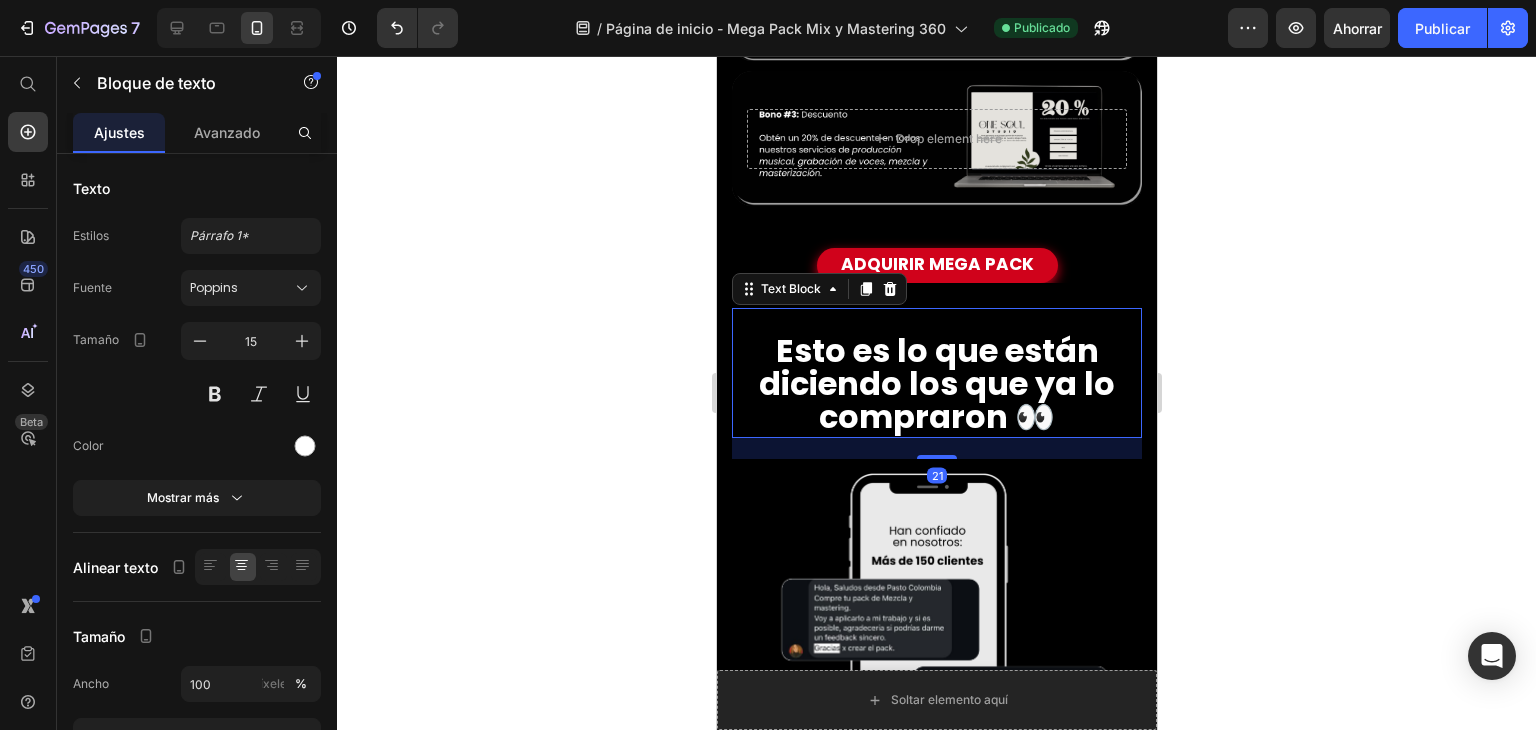click on "Esto es lo que están diciendo los que ya lo compraron 👀" at bounding box center [936, 383] 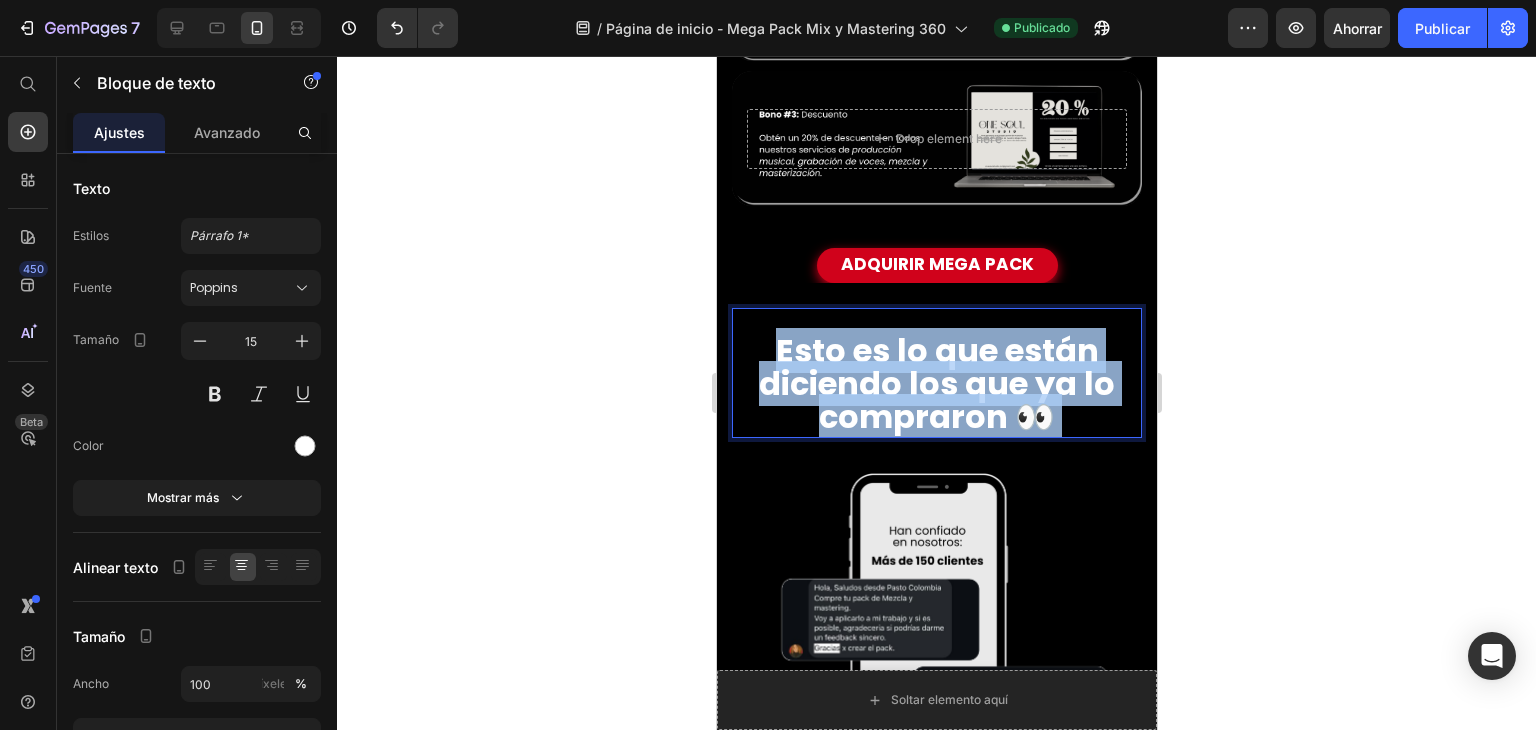 drag, startPoint x: 1054, startPoint y: 397, endPoint x: 645, endPoint y: 285, distance: 424.05777 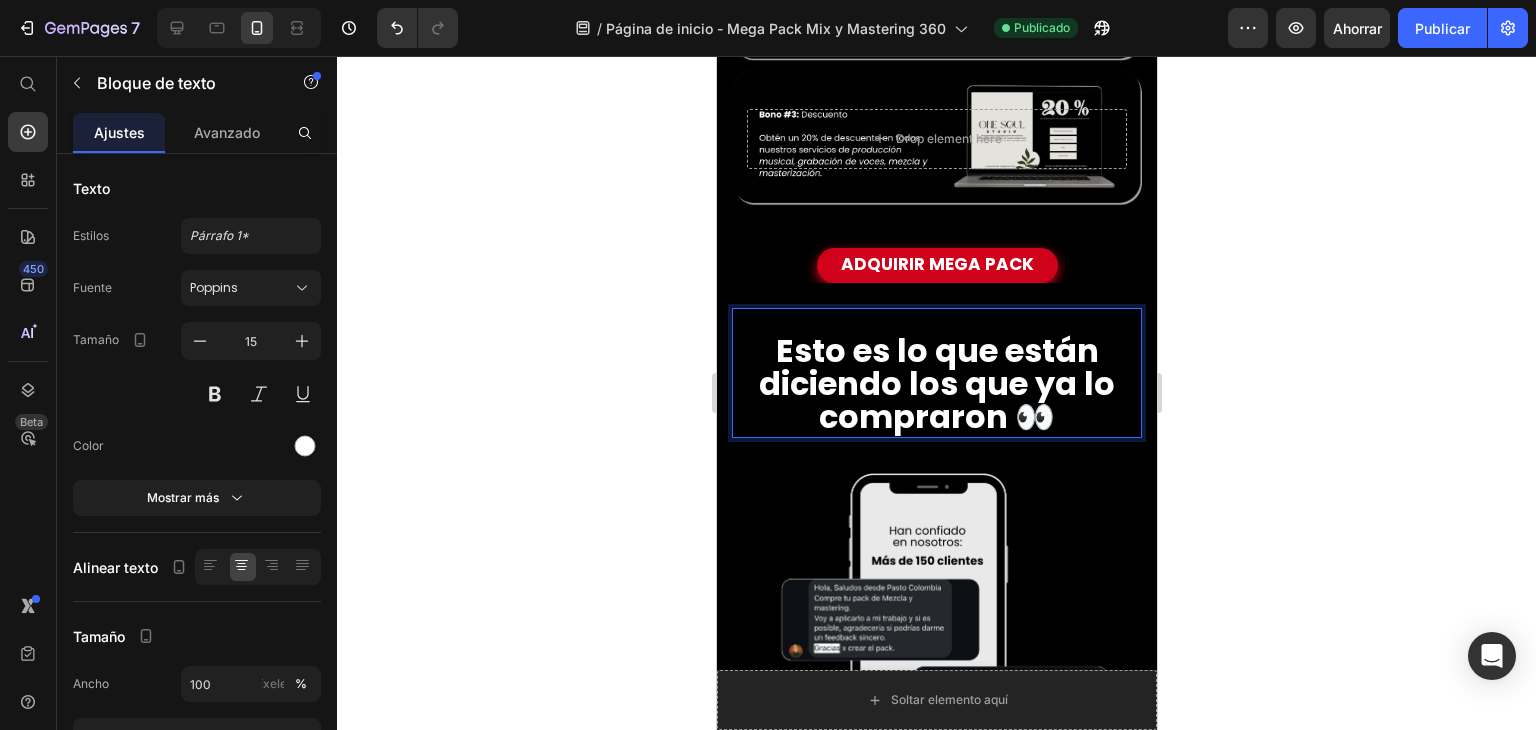 click on "Esto es lo que están diciendo los que ya lo compraron 👀" at bounding box center [936, 386] 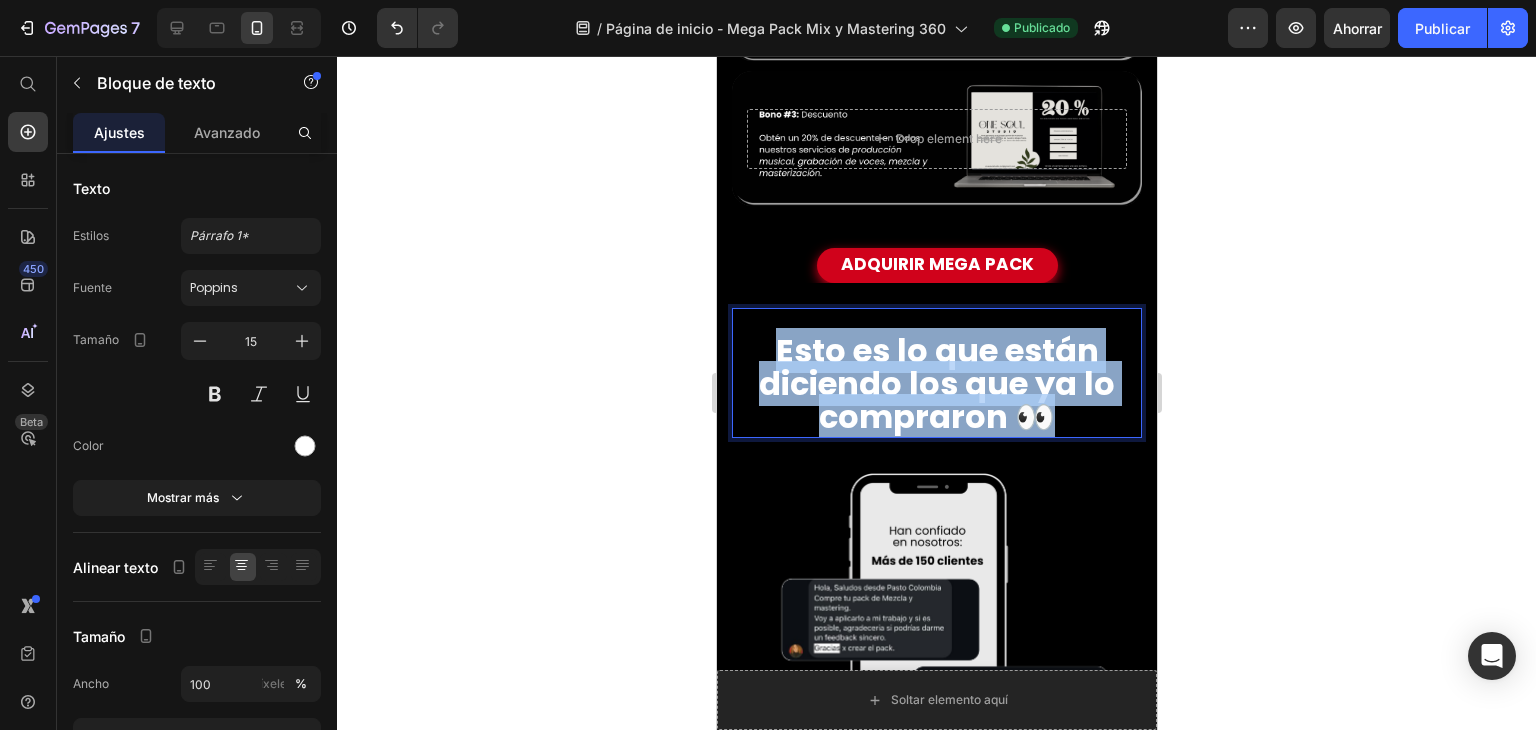 drag, startPoint x: 765, startPoint y: 332, endPoint x: 1062, endPoint y: 396, distance: 303.81738 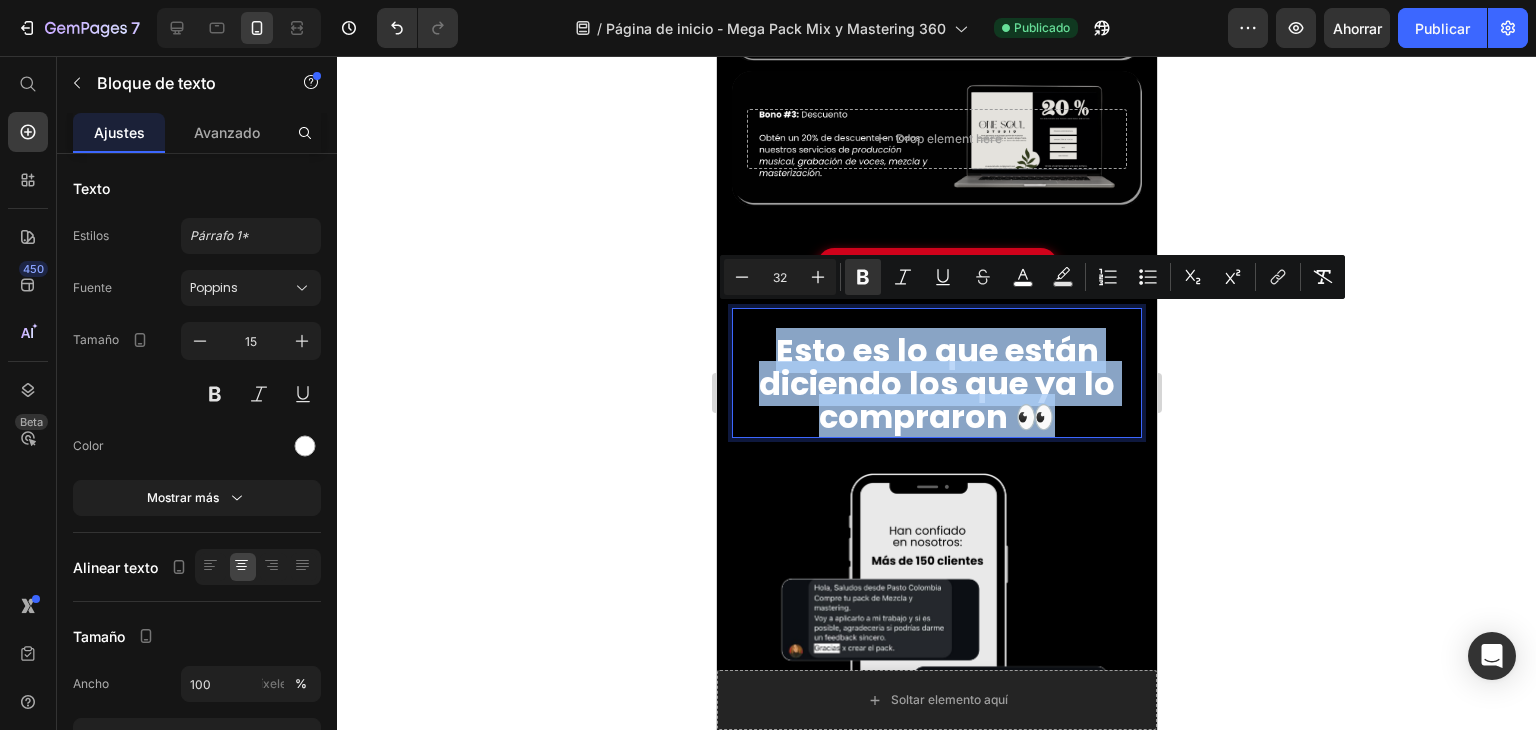 copy on "Esto es lo que están diciendo los que ya lo compraron 👀" 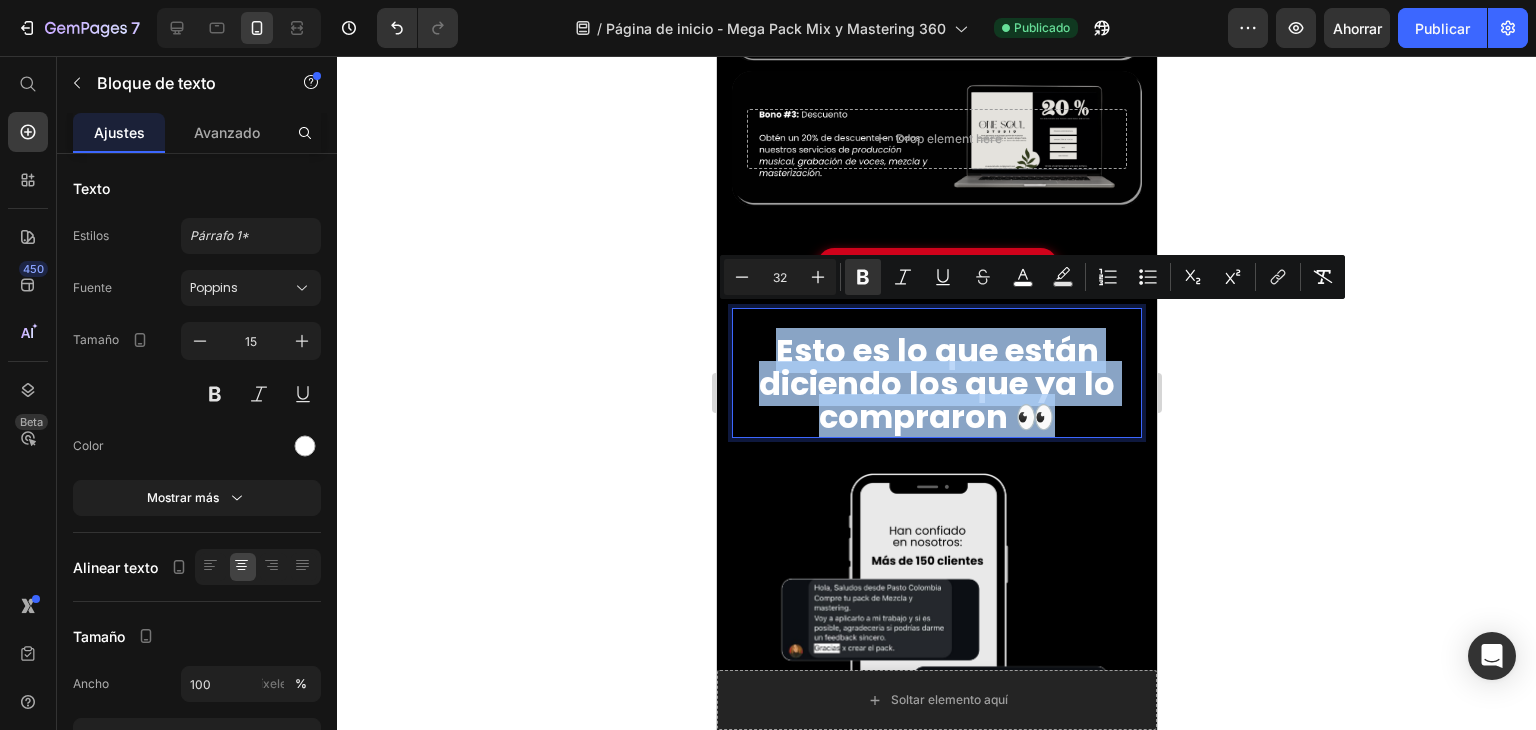 copy on "Esto es lo que están diciendo los que ya lo compraron 👀" 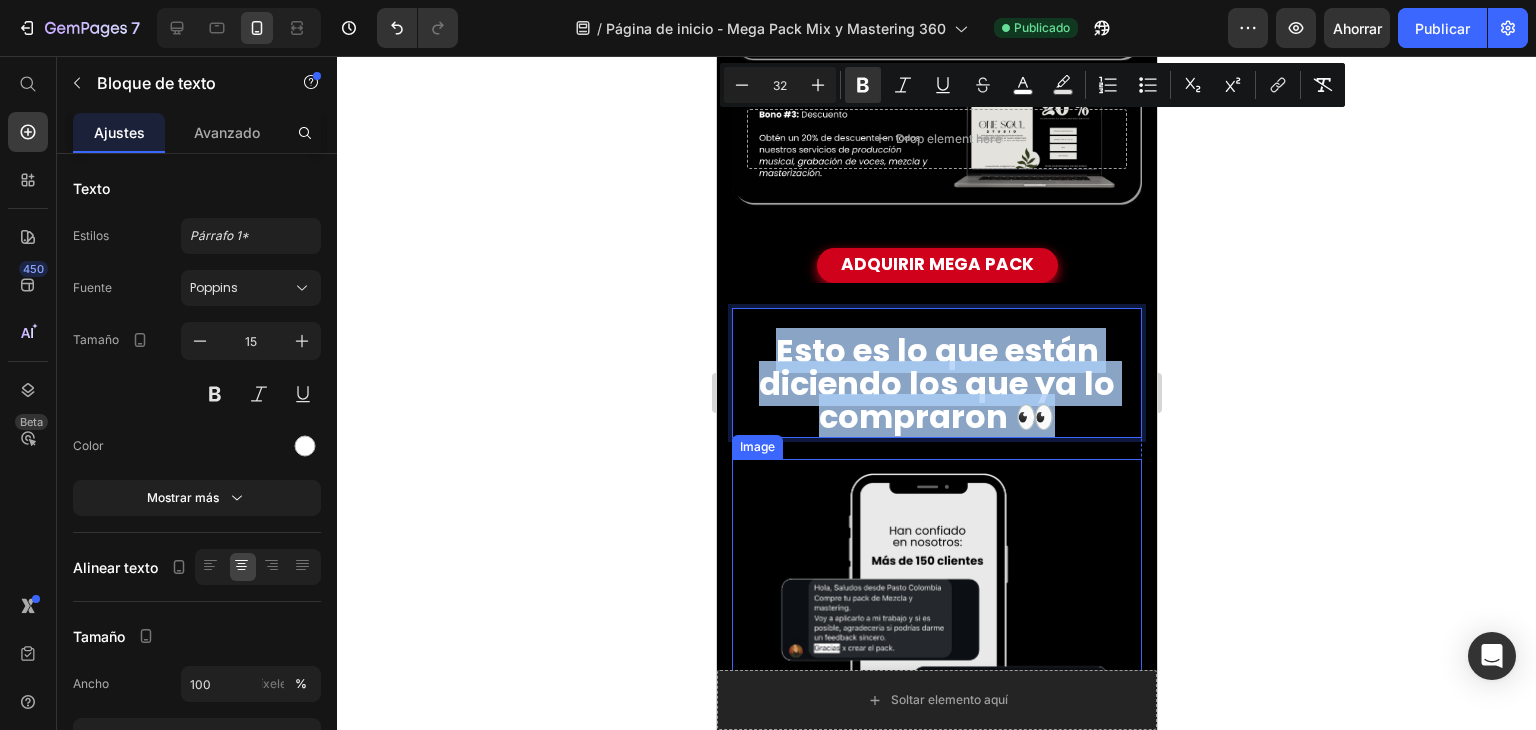 scroll, scrollTop: 5735, scrollLeft: 0, axis: vertical 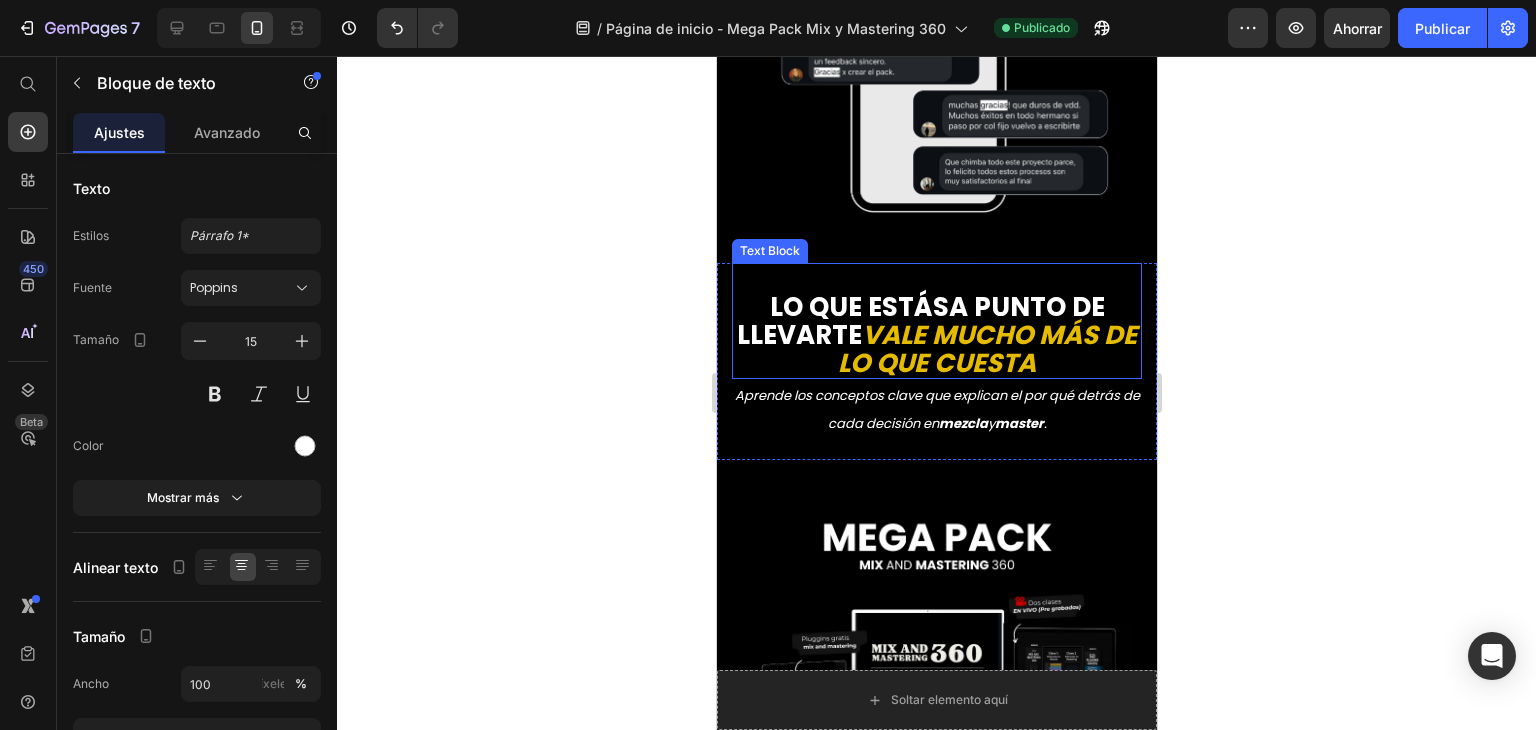 click on "LO QUE ESTÁS" at bounding box center (858, 307) 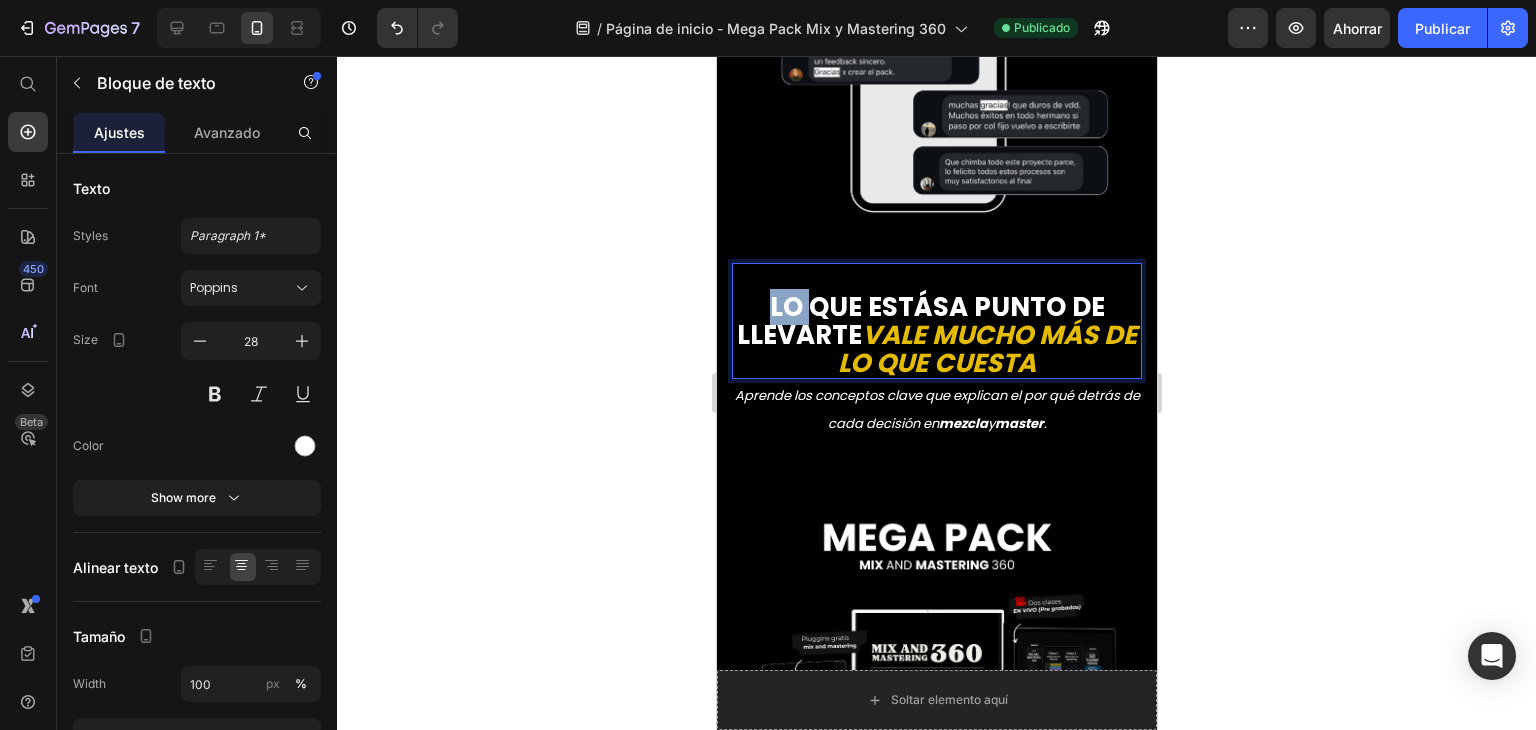 click on "LO QUE ESTÁS" at bounding box center [858, 307] 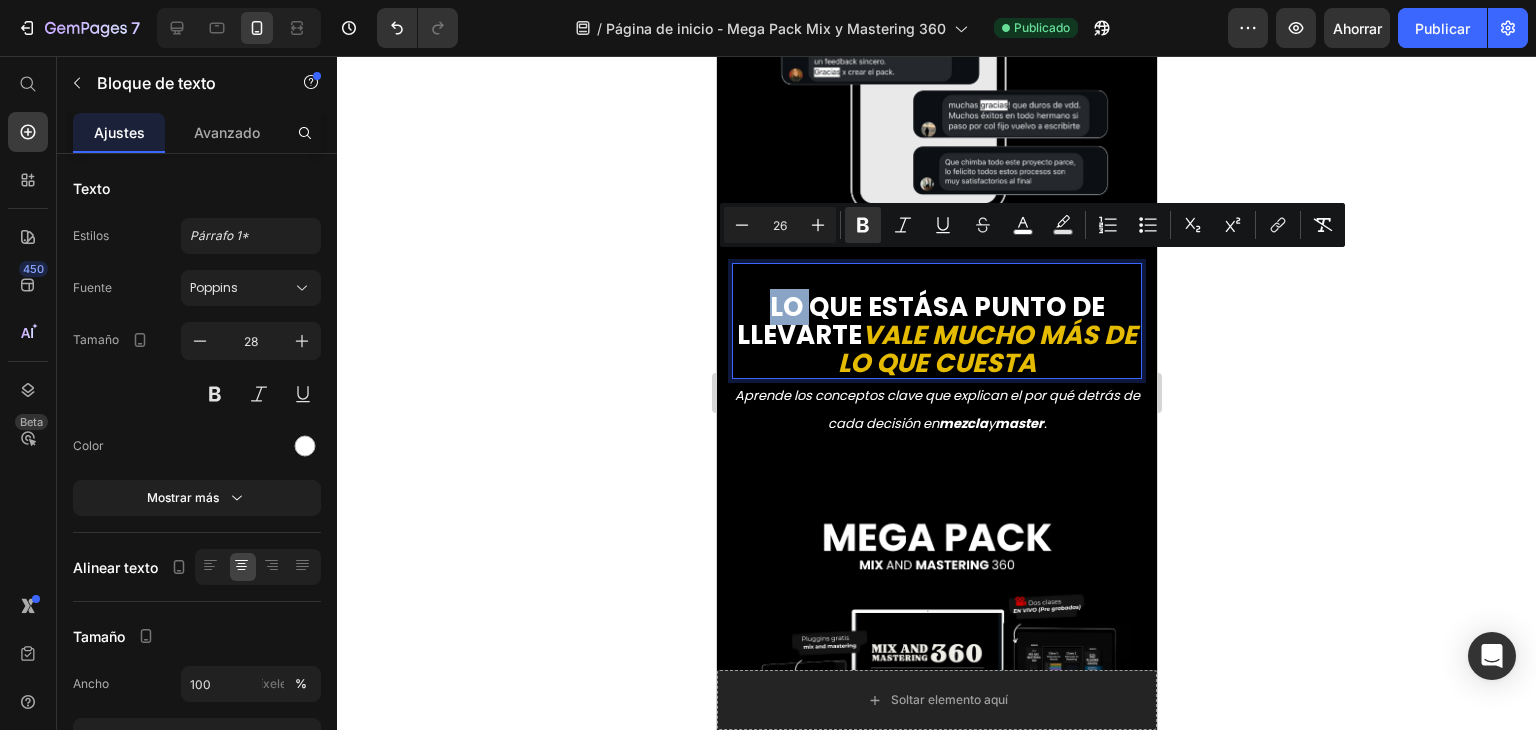 click on "LO QUE ESTÁS" at bounding box center (858, 307) 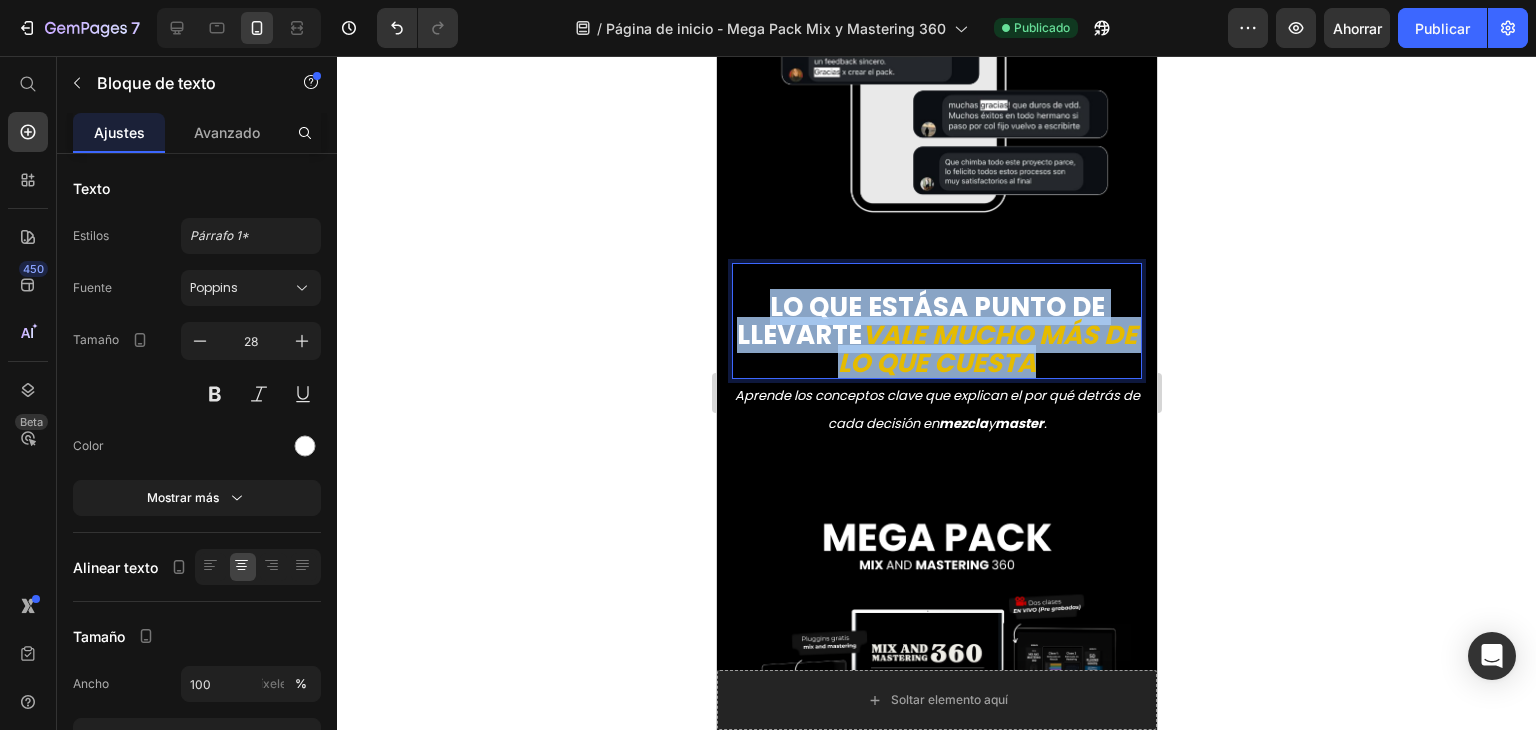 drag, startPoint x: 765, startPoint y: 278, endPoint x: 1079, endPoint y: 327, distance: 317.80026 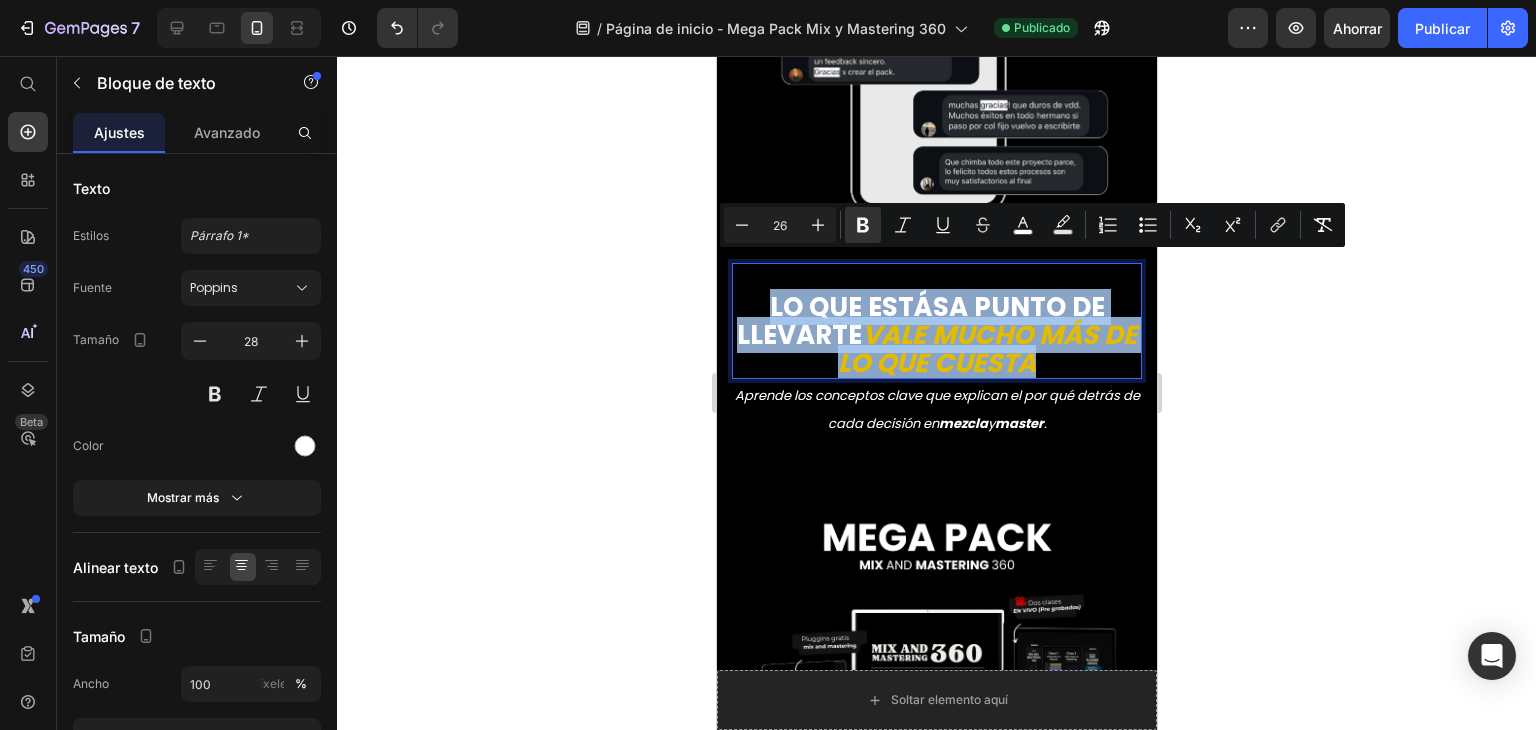 copy on "LO QUE ESTÁS  A PUNTO DE LLEVARTE  VALE MUCHO MÁS DE LO QUE CUESTA" 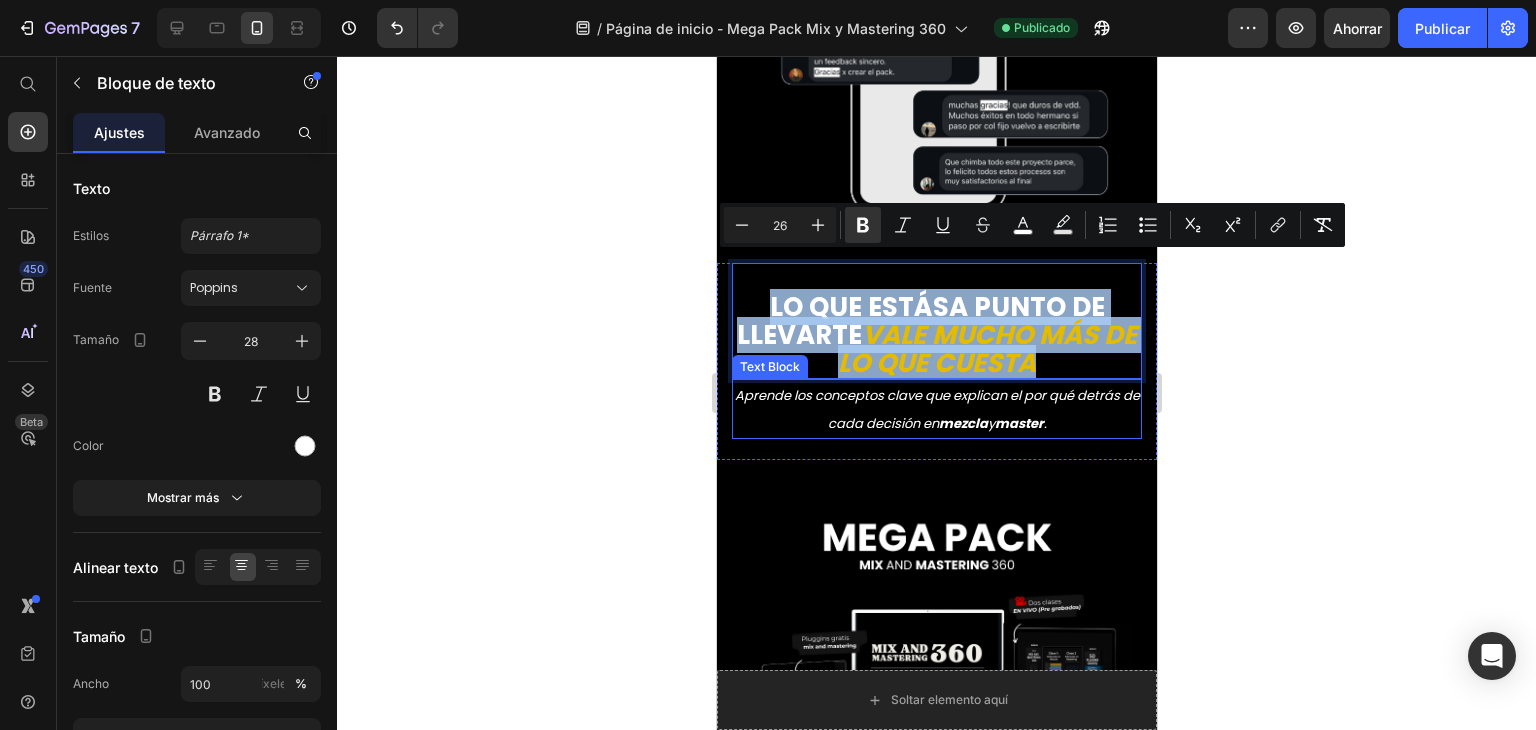 click on "Aprende los conceptos clave que explican el por qué detrás de cada decisión en  mezcla  y  master ." at bounding box center [936, 409] 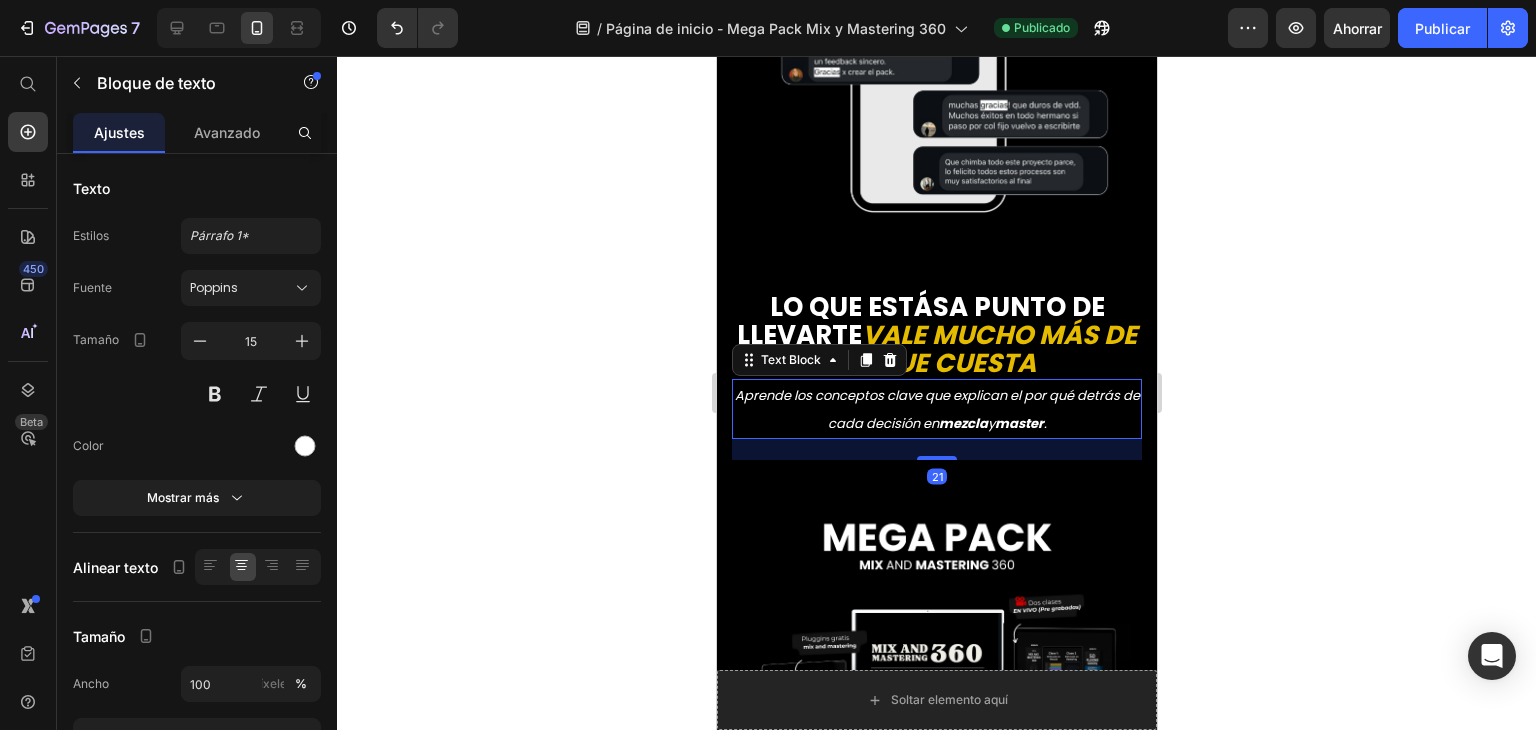 click on "Aprende los conceptos clave que explican el por qué detrás de cada decisión en  mezcla  y  master ." at bounding box center [936, 409] 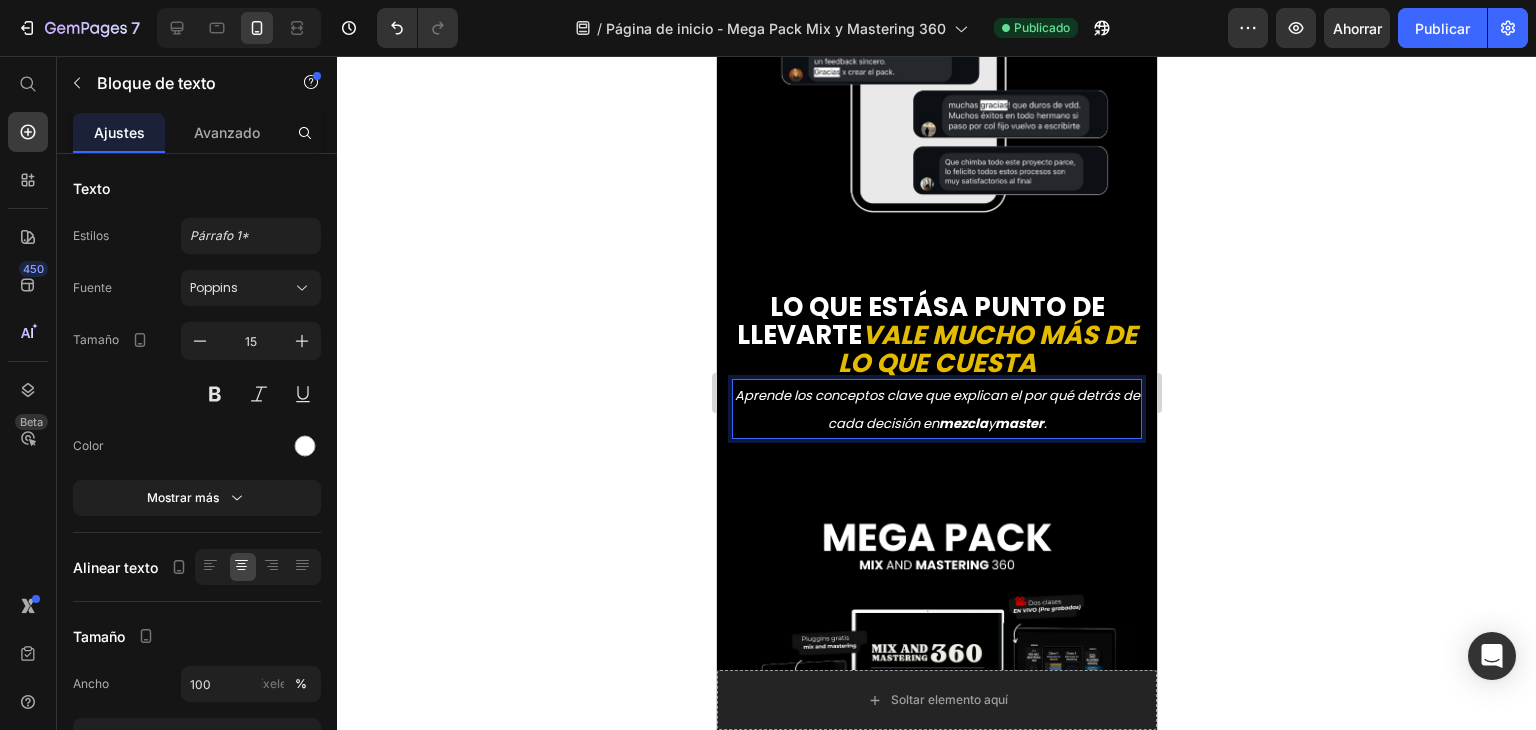 click on "Aprende los conceptos clave que explican el por qué detrás de cada decisión en  mezcla  y  master ." at bounding box center [936, 409] 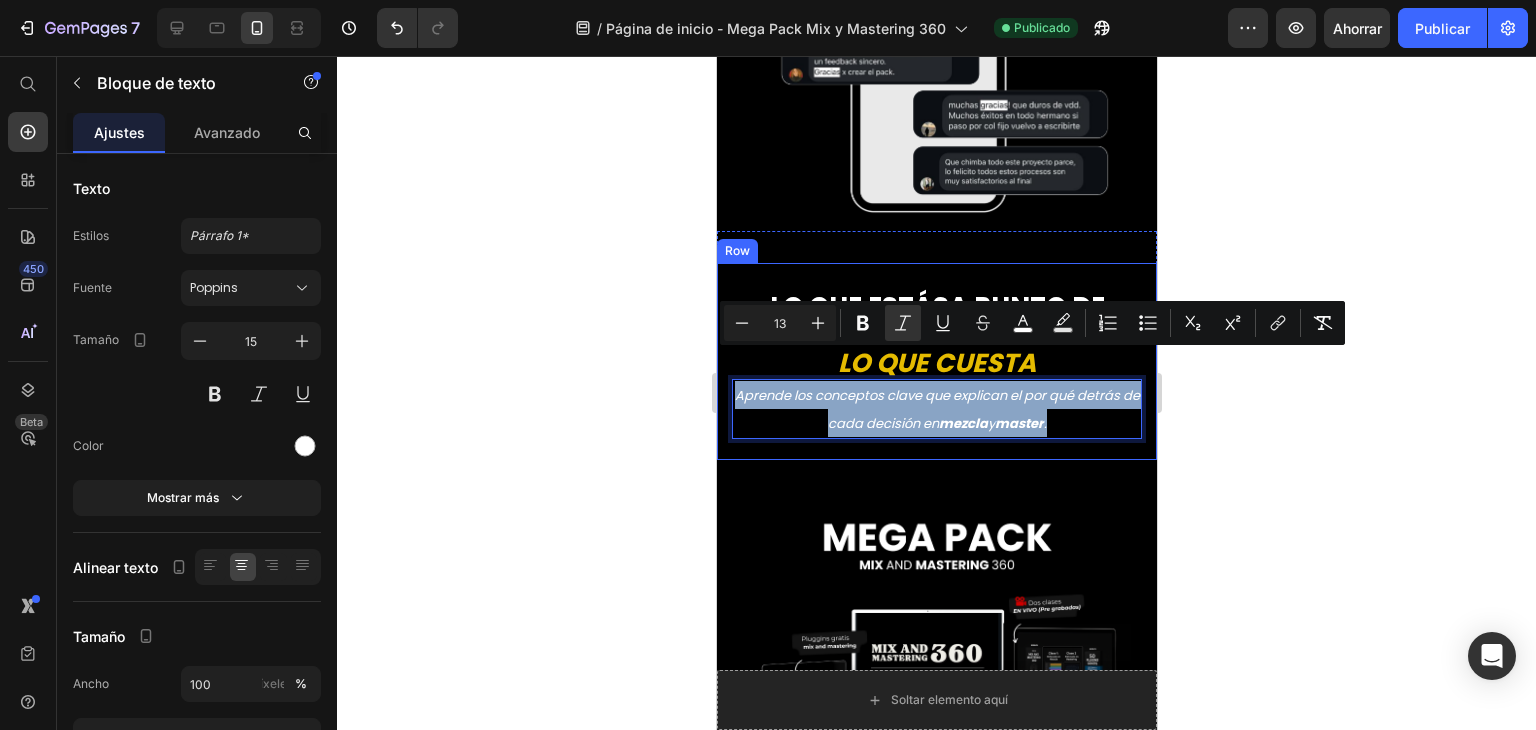 drag, startPoint x: 1089, startPoint y: 394, endPoint x: 723, endPoint y: 344, distance: 369.3995 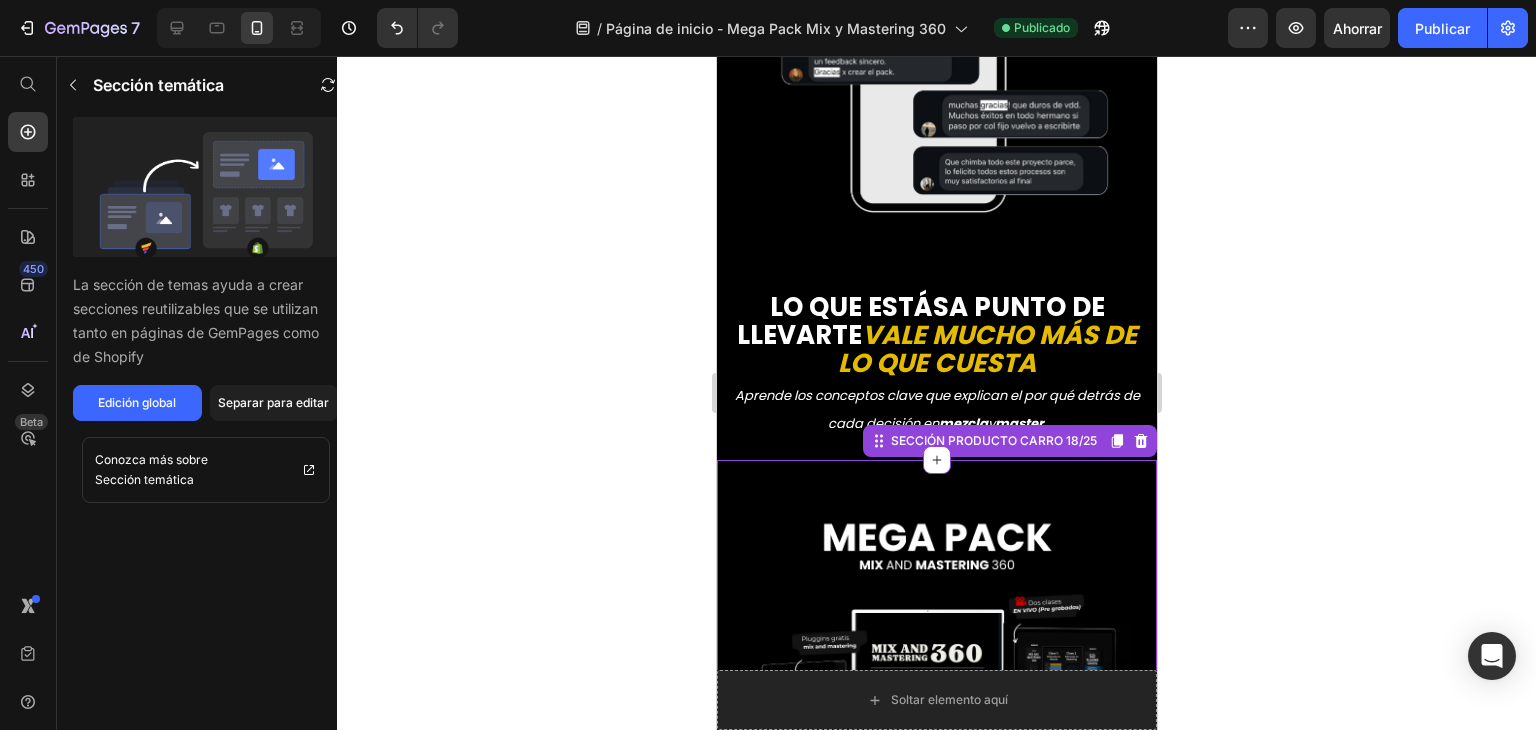 click 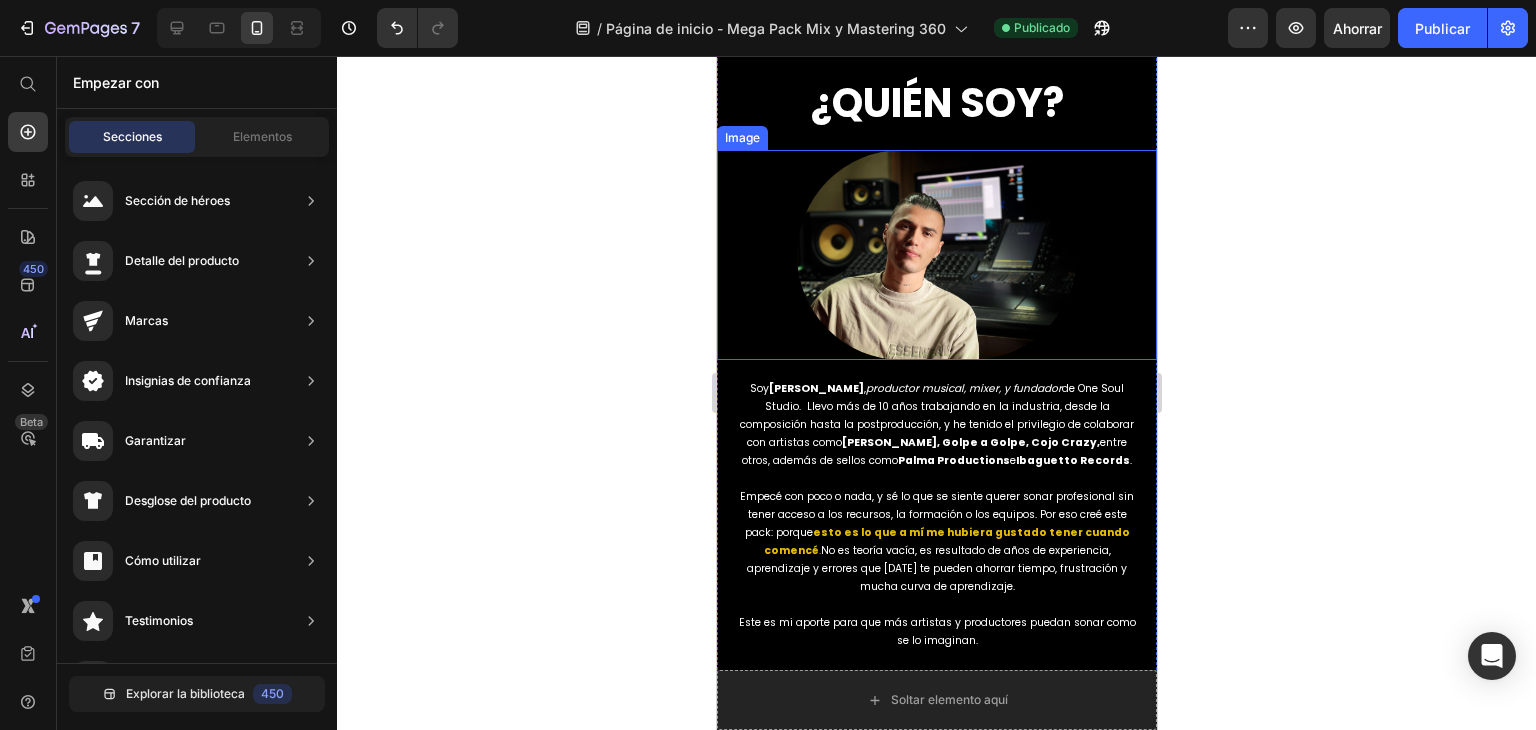 scroll, scrollTop: 7164, scrollLeft: 0, axis: vertical 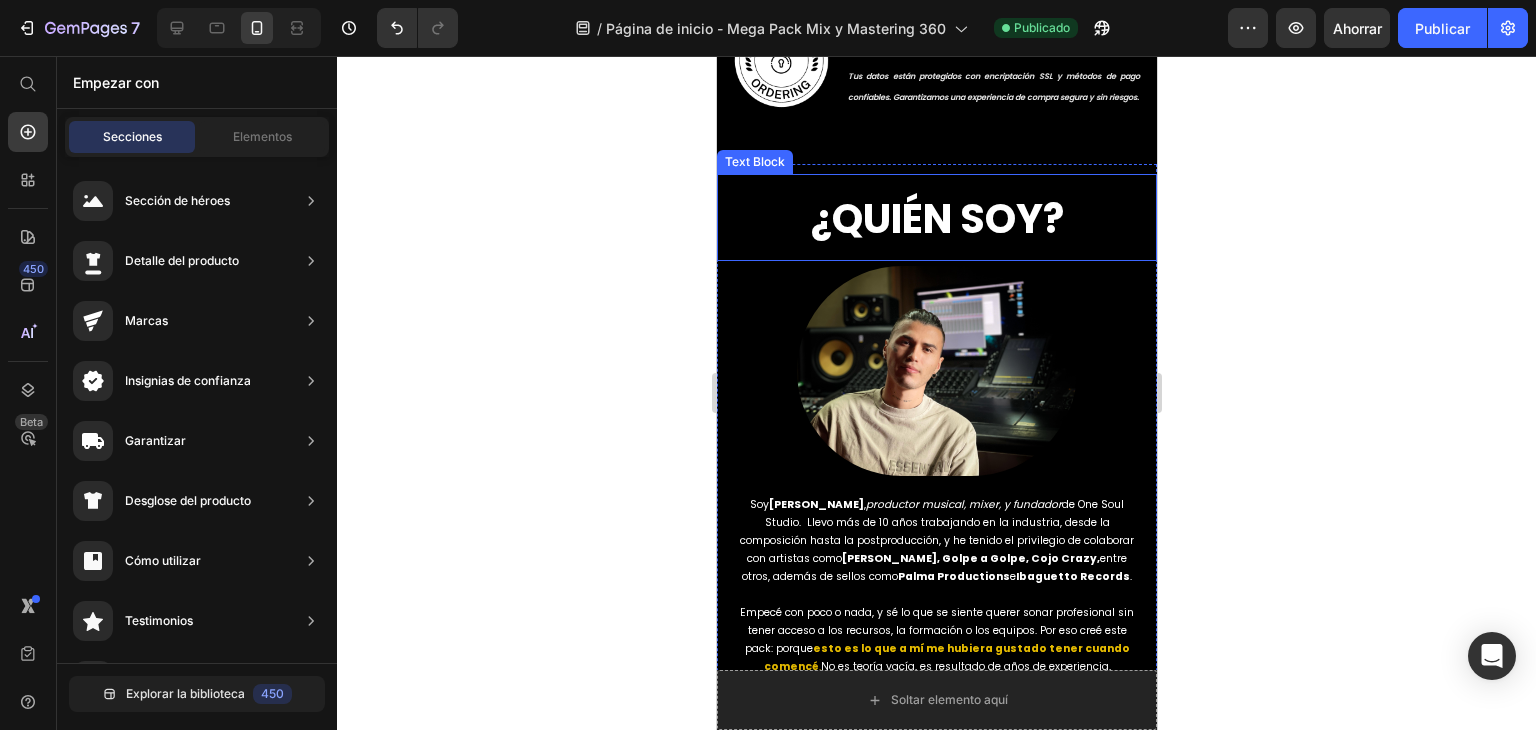 click on "¿QUIÉN SOY?" at bounding box center [936, 222] 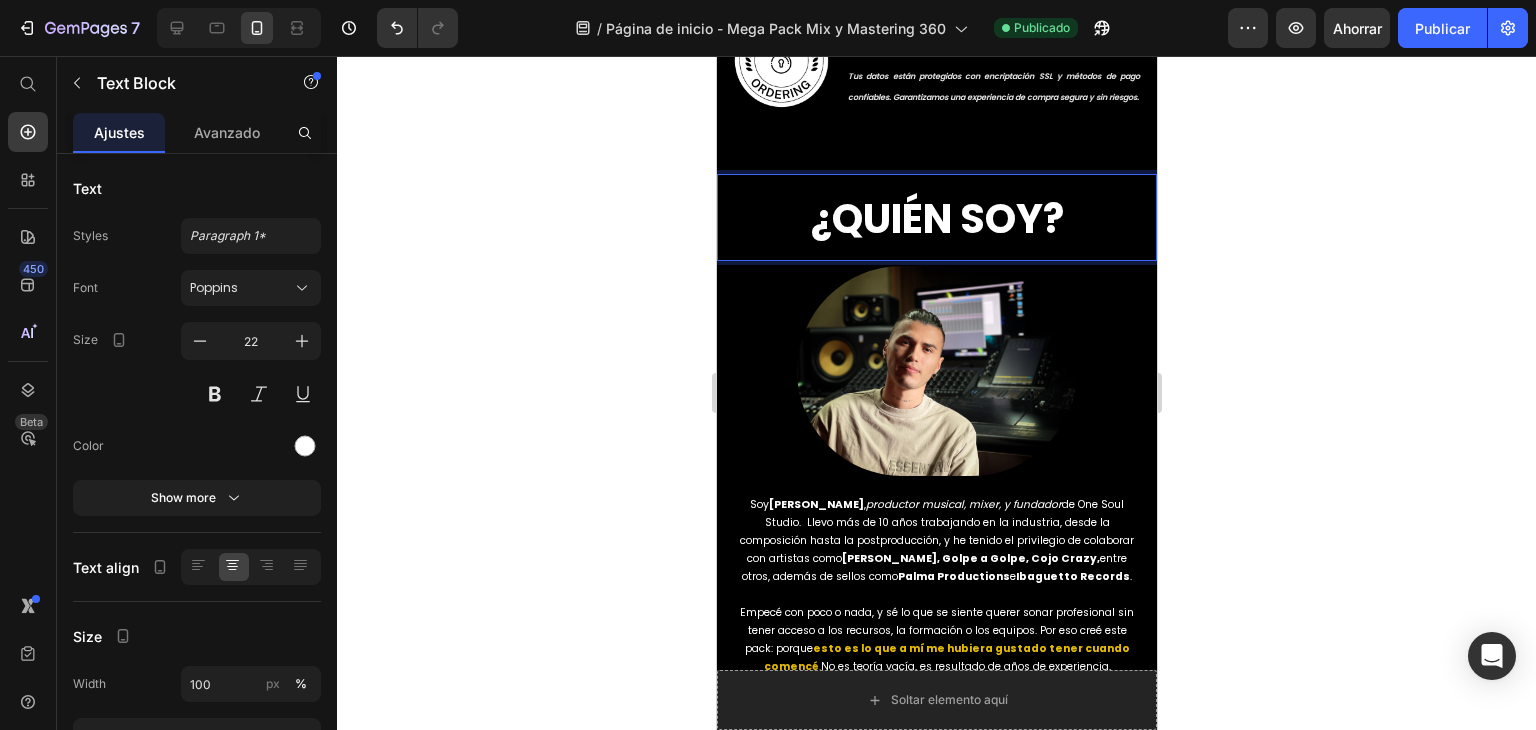 click on "¿QUIÉN SOY?" at bounding box center [936, 222] 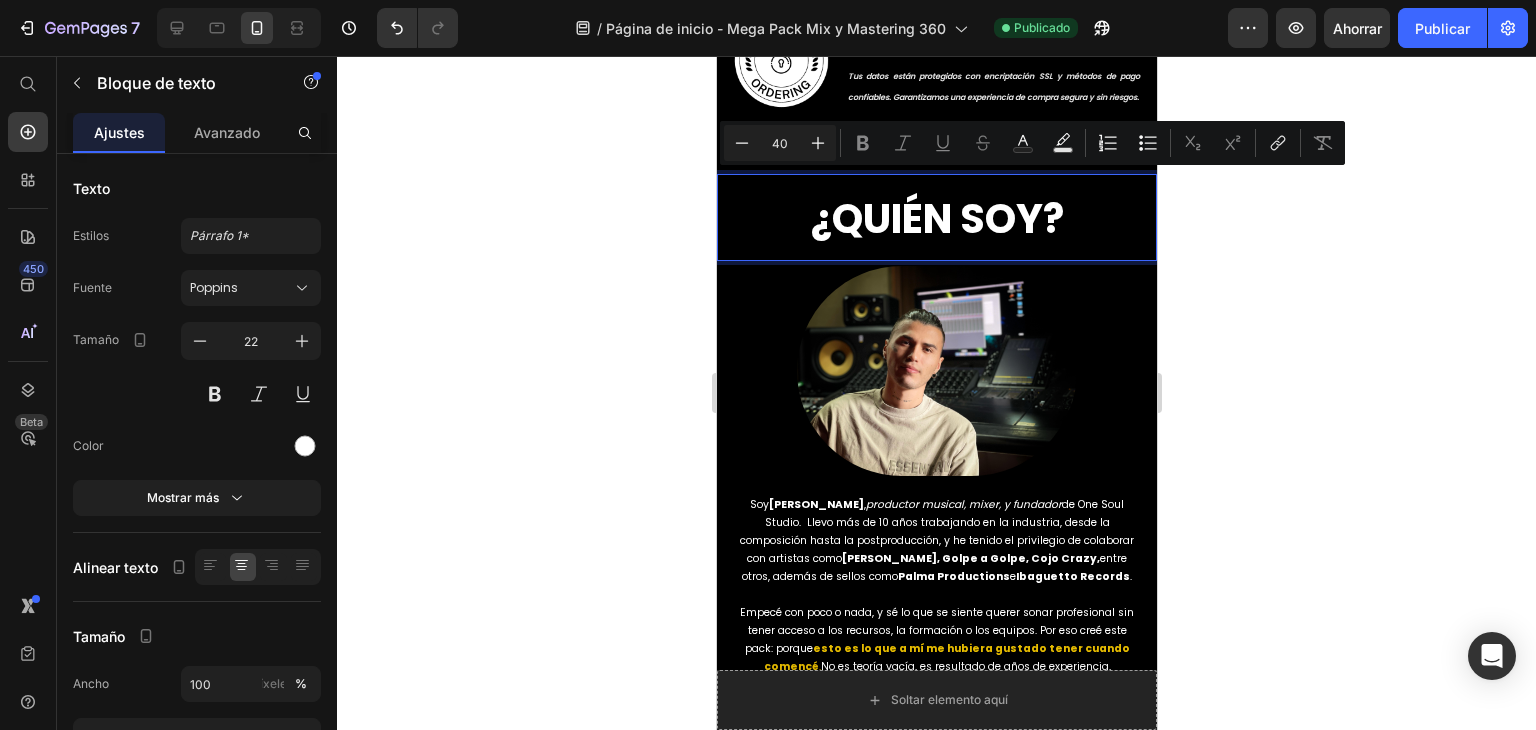 click on "¿QUIÉN SOY?" at bounding box center (936, 219) 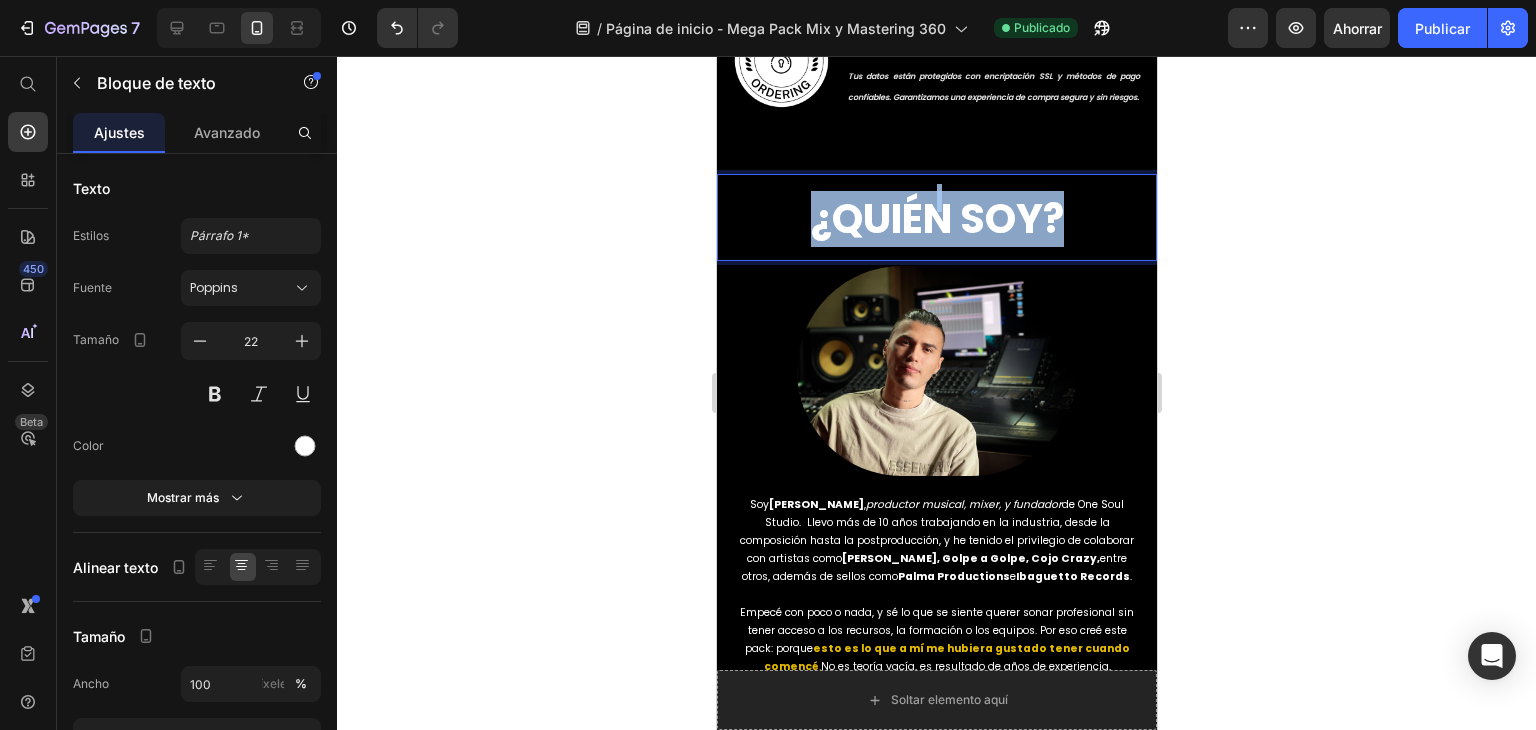 drag, startPoint x: 1049, startPoint y: 208, endPoint x: 745, endPoint y: 181, distance: 305.19666 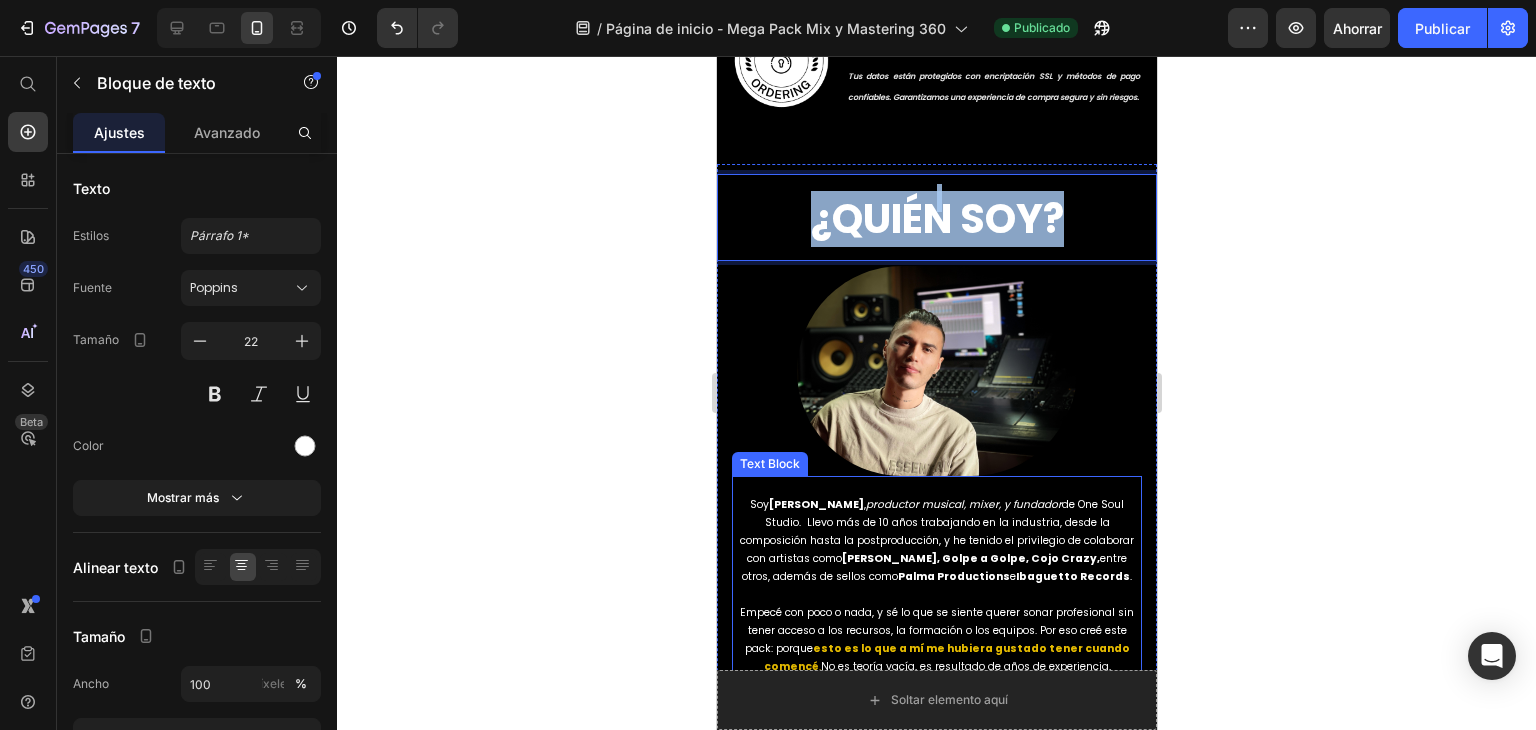 scroll, scrollTop: 7567, scrollLeft: 0, axis: vertical 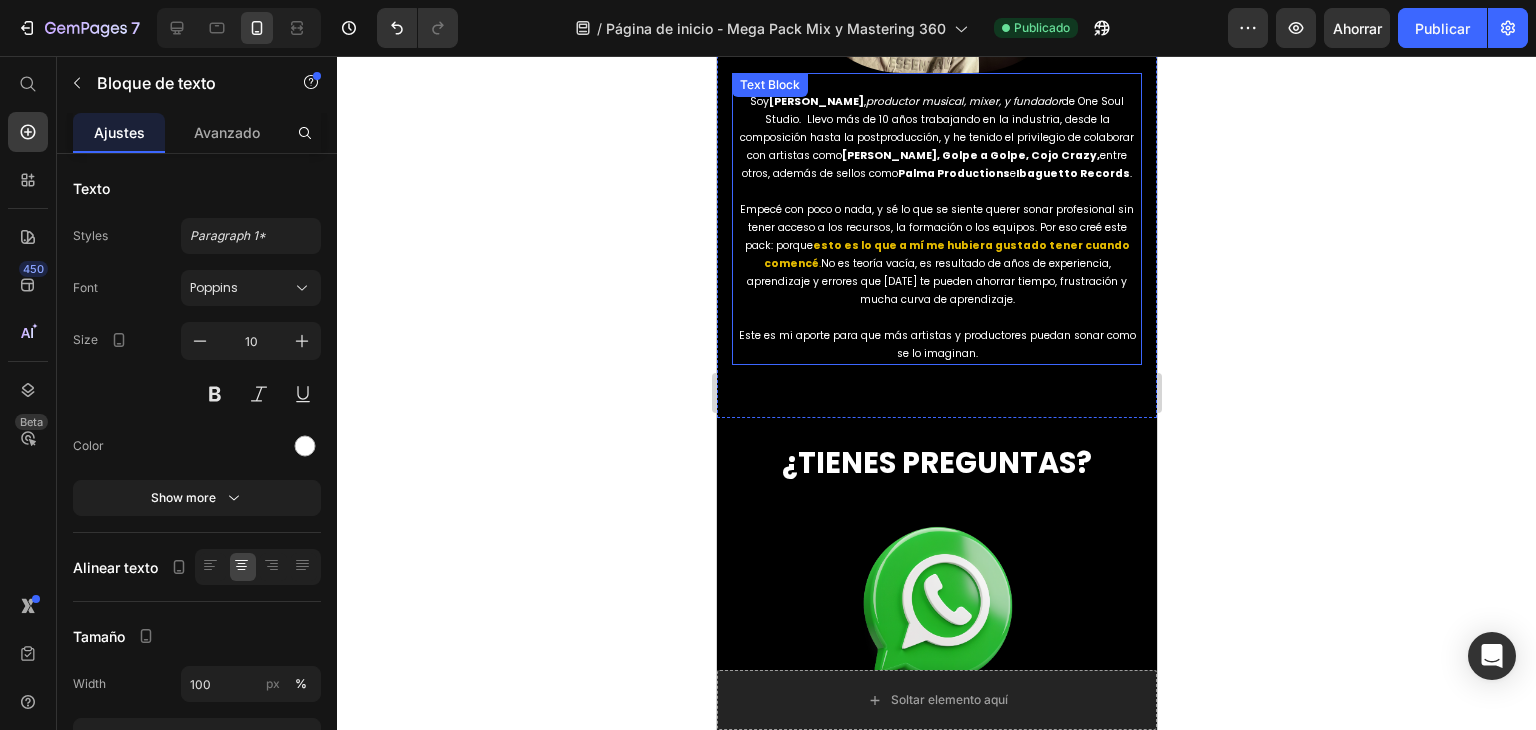 click on "Este es mi aporte para que más artistas y productores puedan sonar como se lo imaginan." at bounding box center [936, 345] 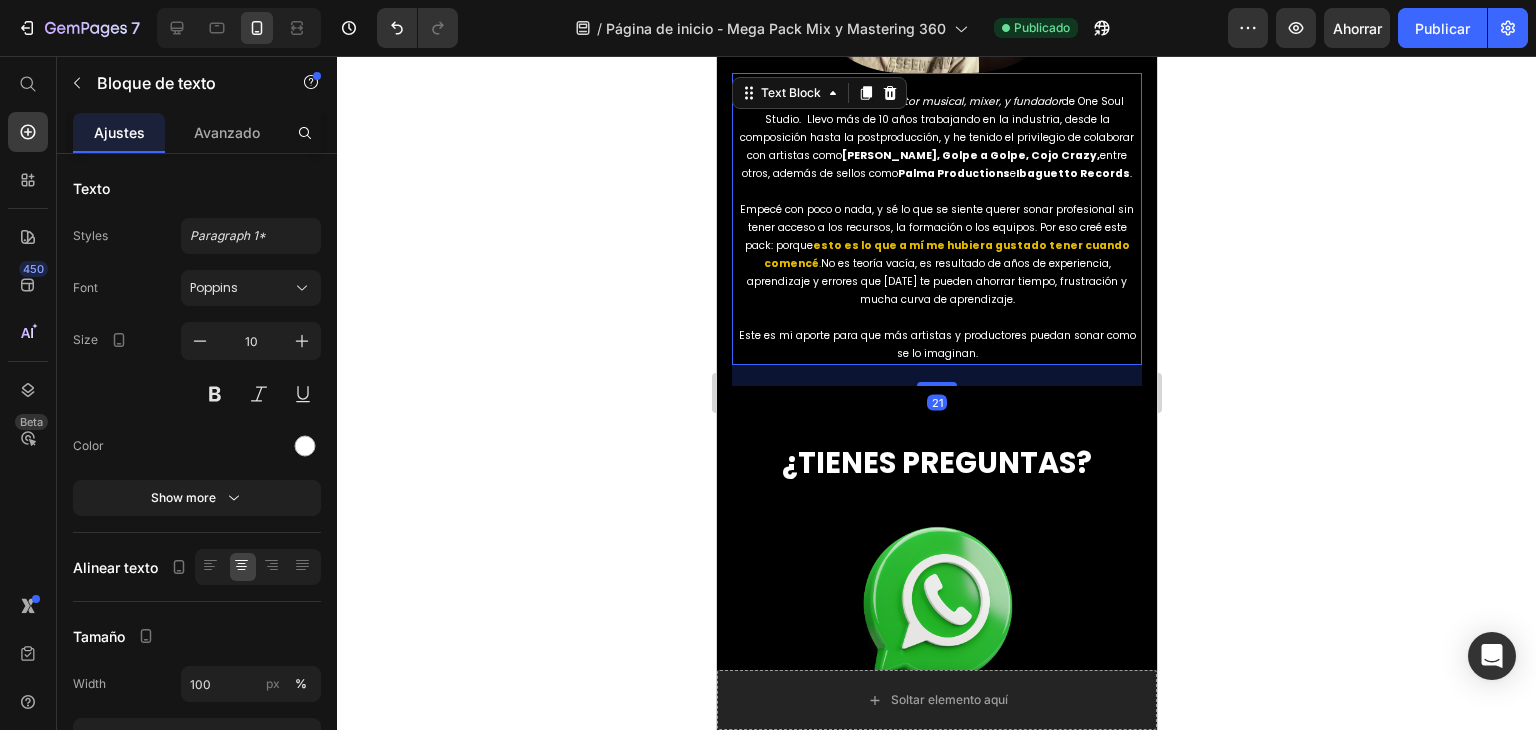 scroll, scrollTop: 7451, scrollLeft: 0, axis: vertical 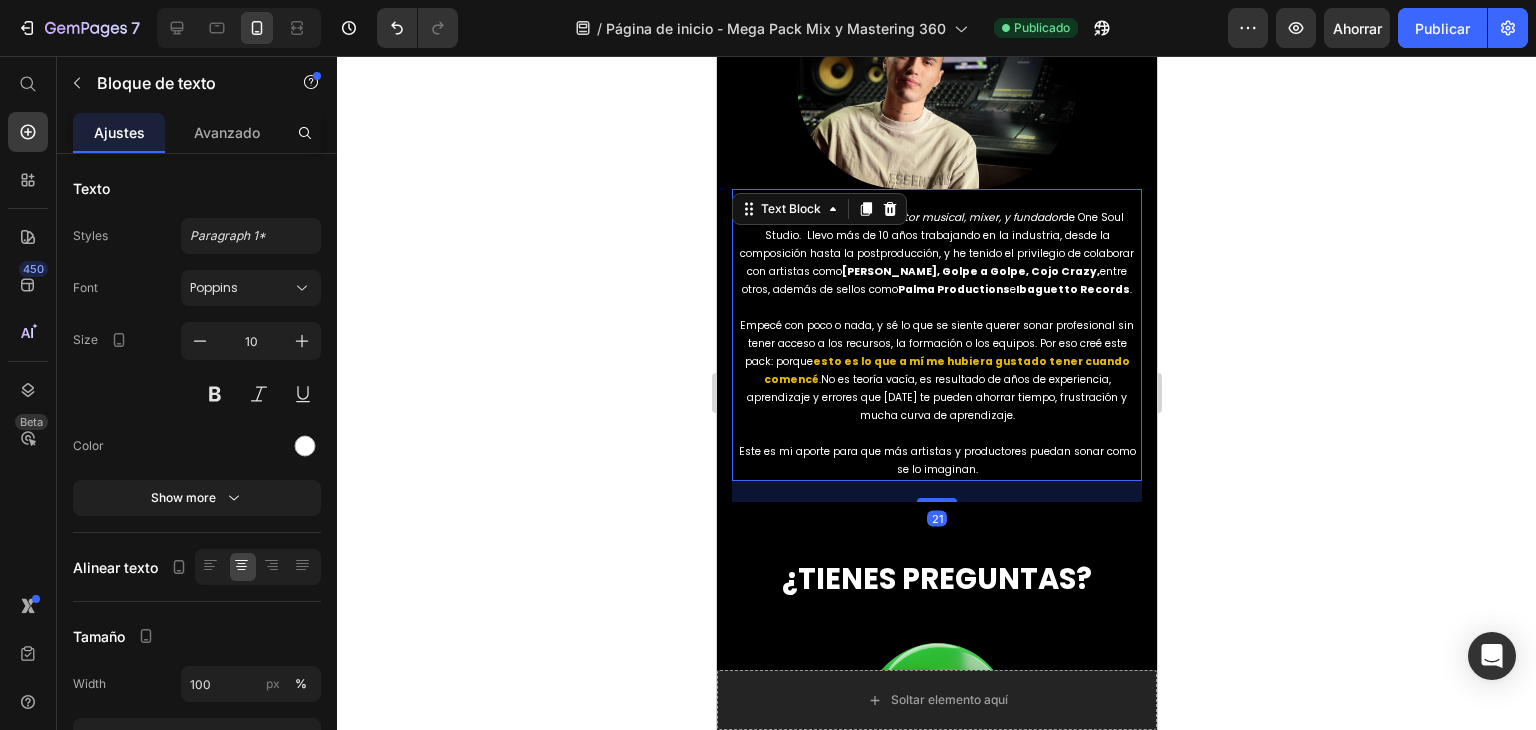 click on "Este es mi aporte para que más artistas y productores puedan sonar como se lo imaginan." at bounding box center (936, 461) 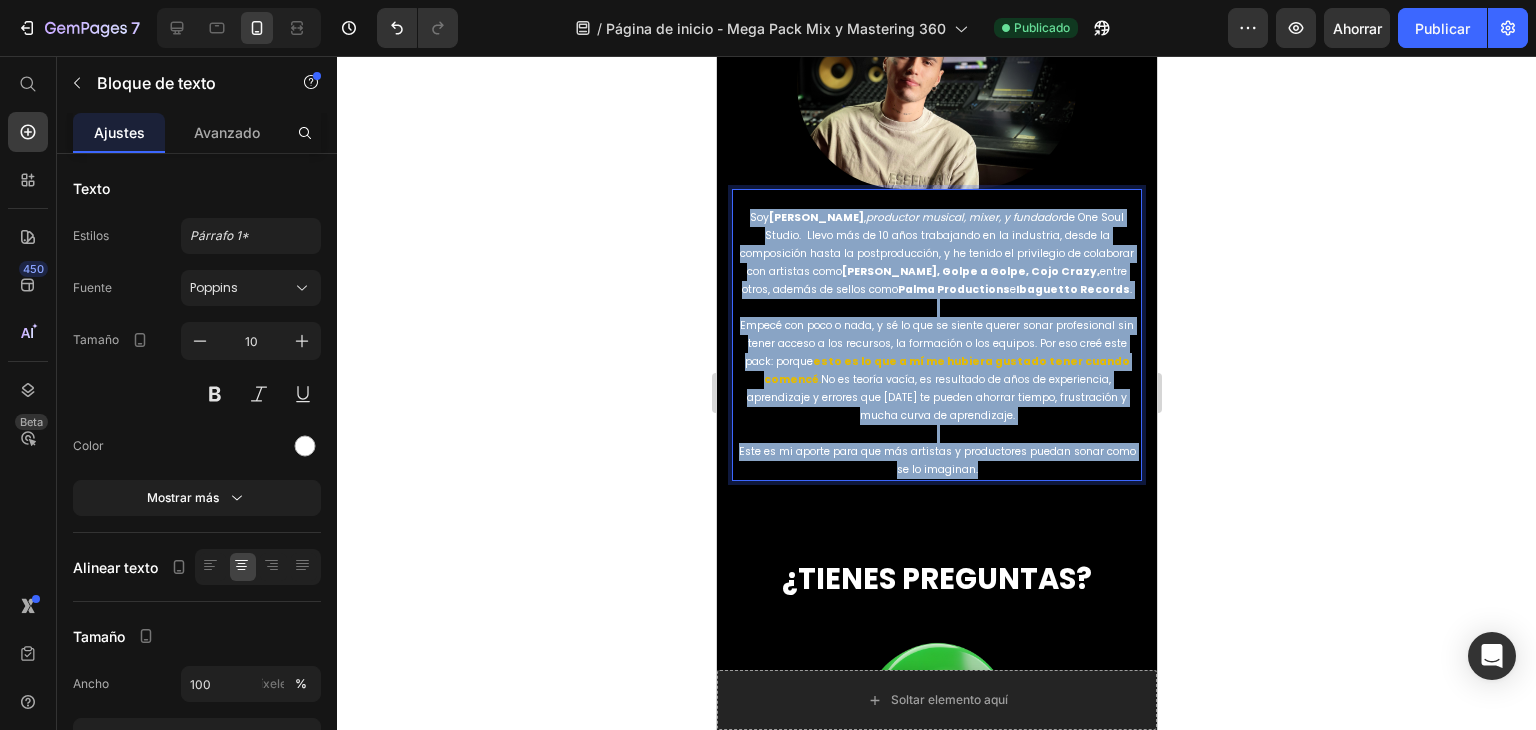 drag, startPoint x: 1003, startPoint y: 465, endPoint x: 747, endPoint y: 205, distance: 364.87805 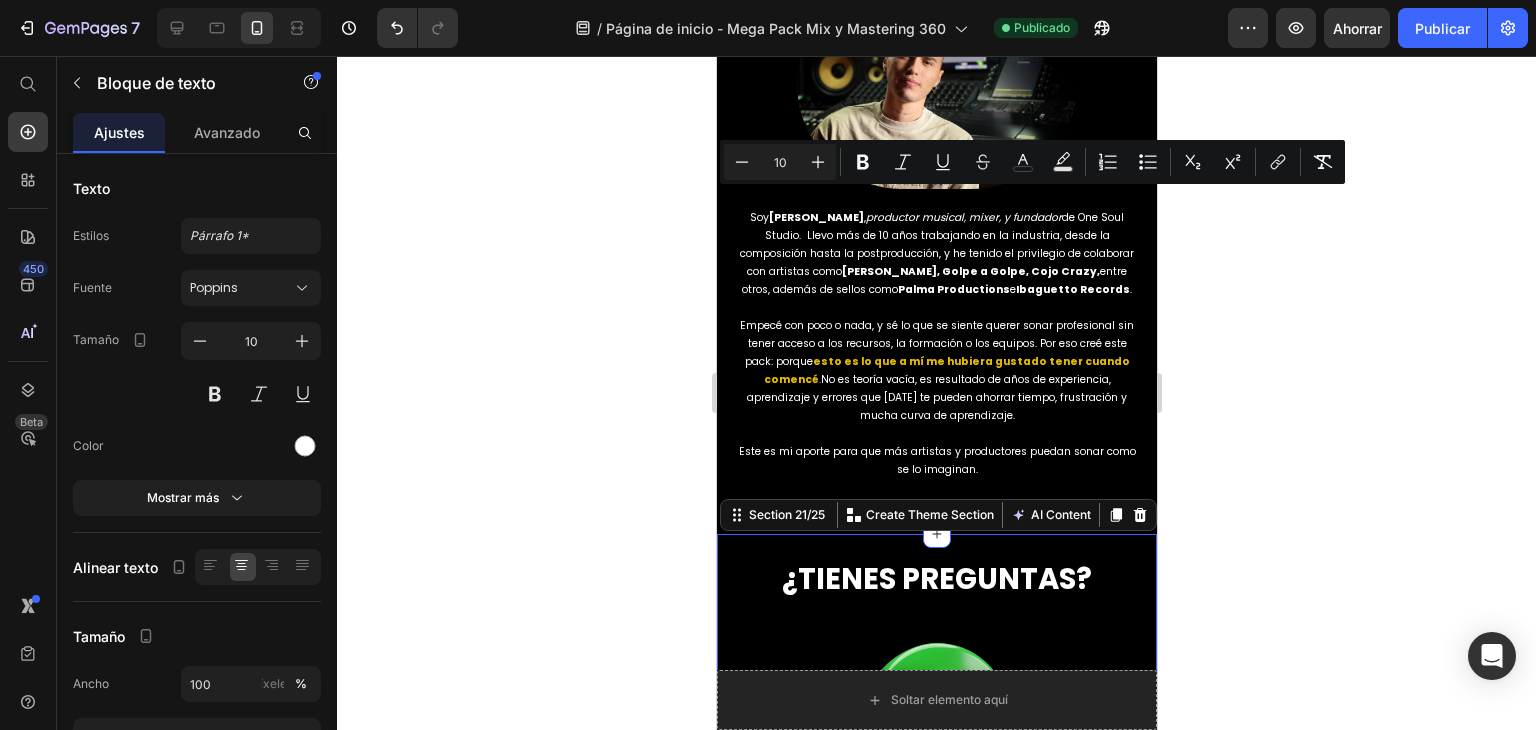 click on "¿Necesitas ayuda con tu pago? [PERSON_NAME] aquí para ayudarte   Text Block hablemos por whatsapp Button Row ¿TIENES PREGUNTAS?   Text Block Image Escríbenos ahora mismo por Whatsapp Text Block haBLAR CON UN ASESOR Button Row Section 21/25   Create Theme Section AI Content Write with [PERSON_NAME] What would you like to describe here? Tone and Voice Persuasive Product Show more Generate" at bounding box center [936, 742] 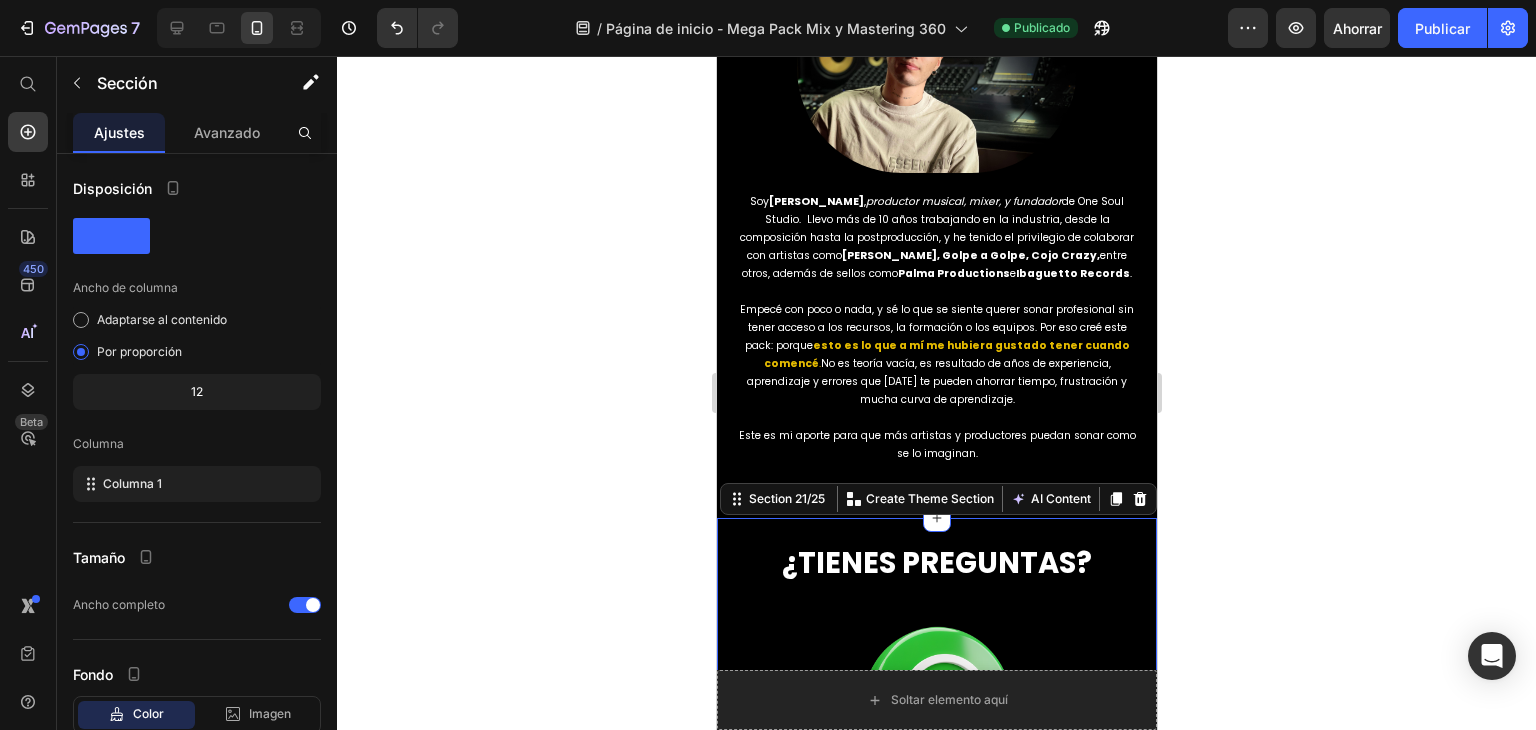 scroll, scrollTop: 7871, scrollLeft: 0, axis: vertical 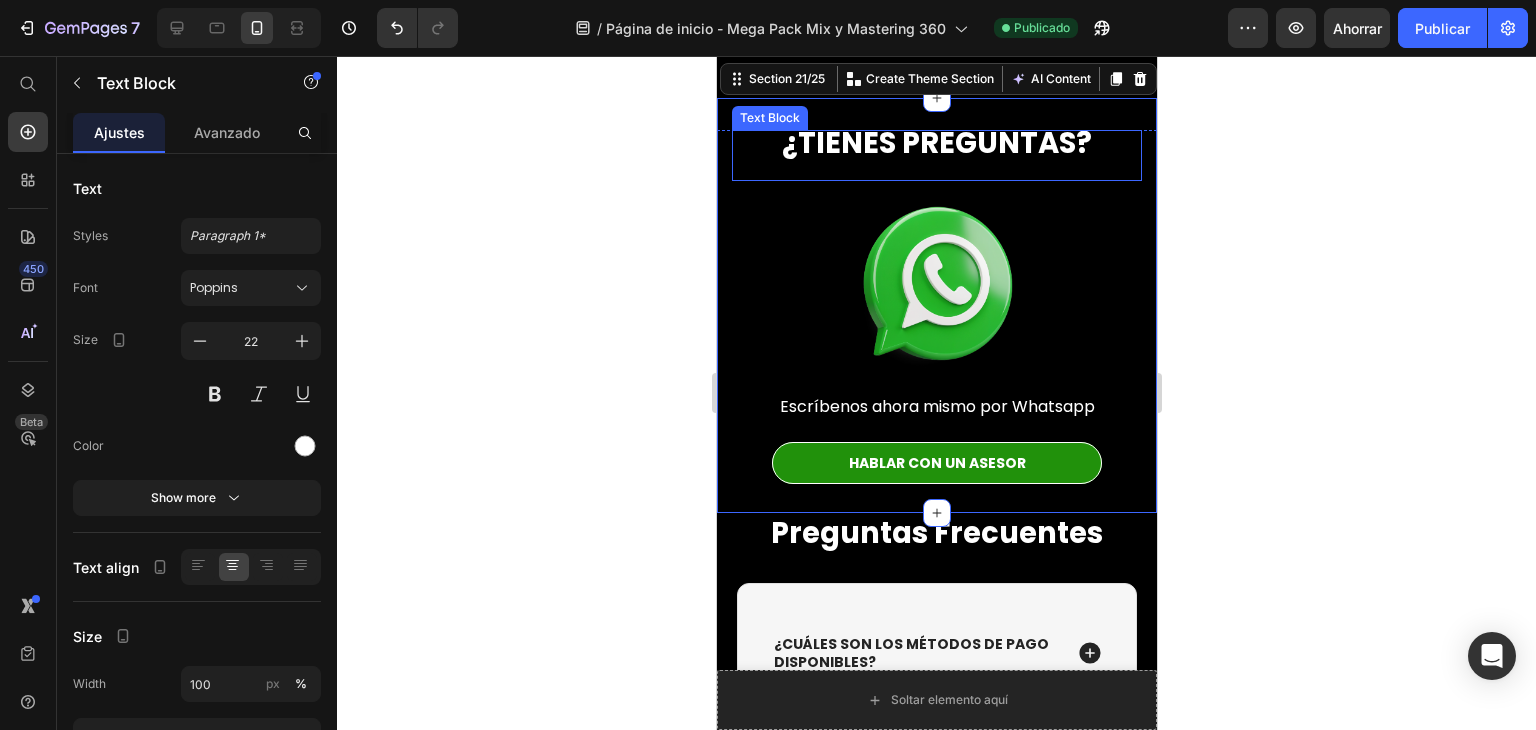 click at bounding box center [936, 168] 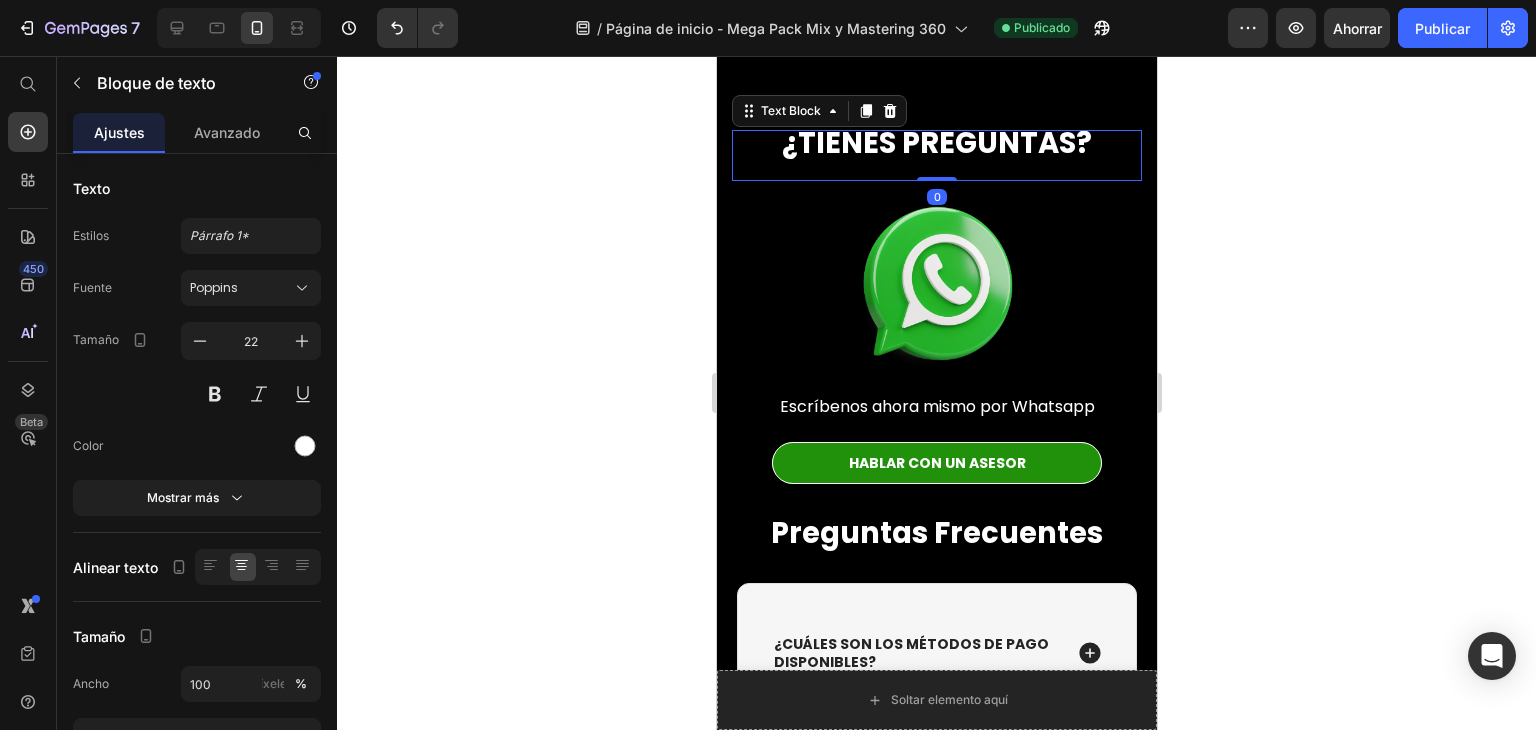 click at bounding box center [936, 168] 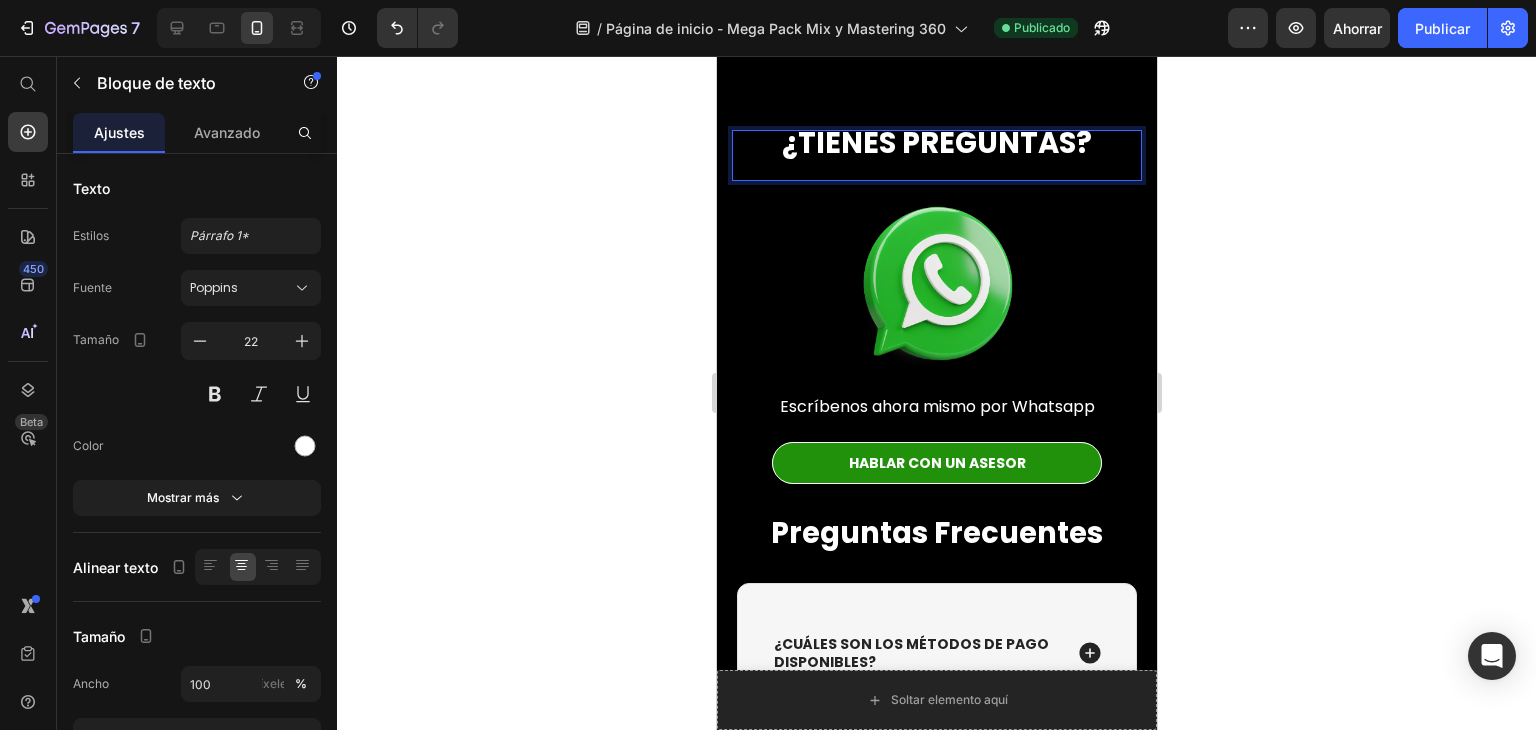 click at bounding box center (936, 168) 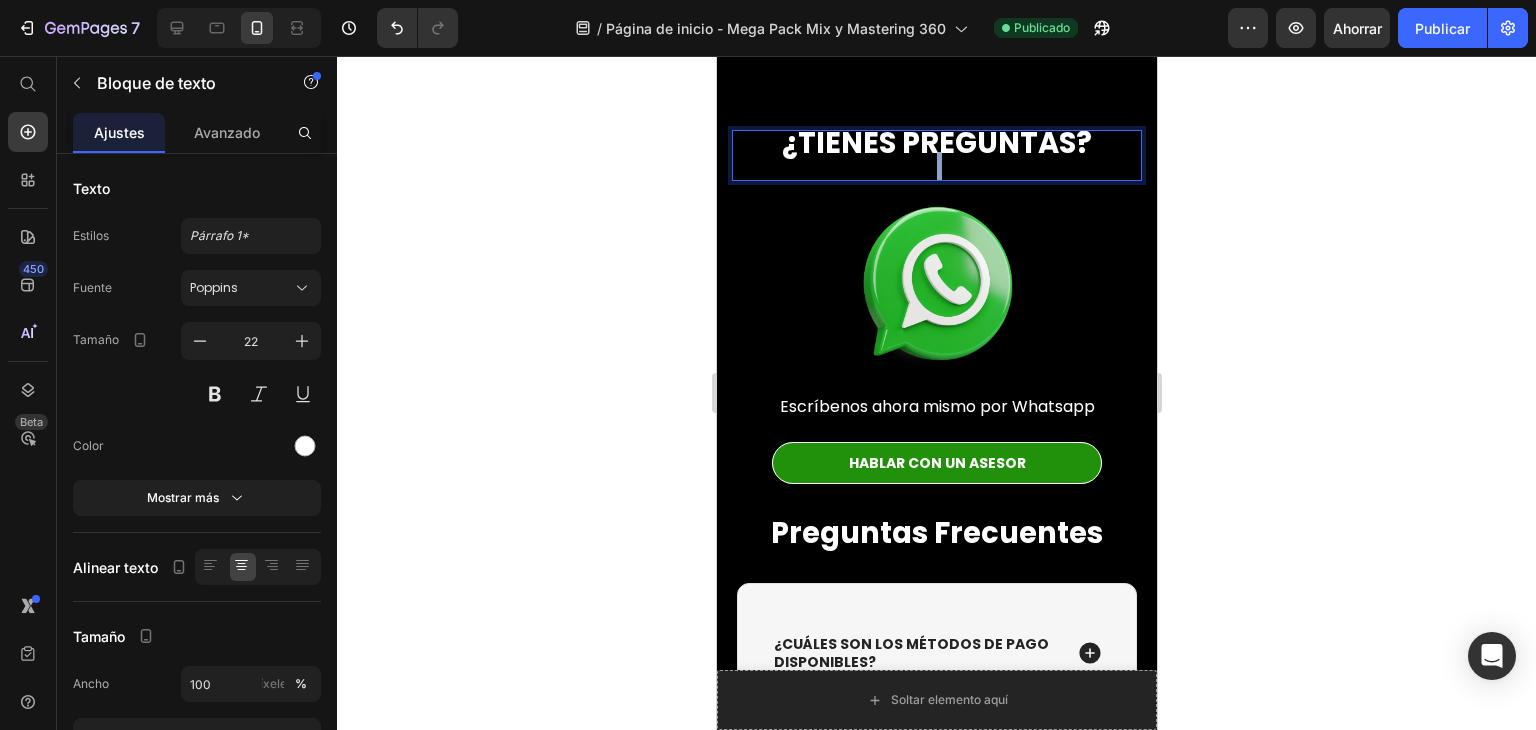 click on "¿TIENES PREGUNTAS?" at bounding box center (936, 144) 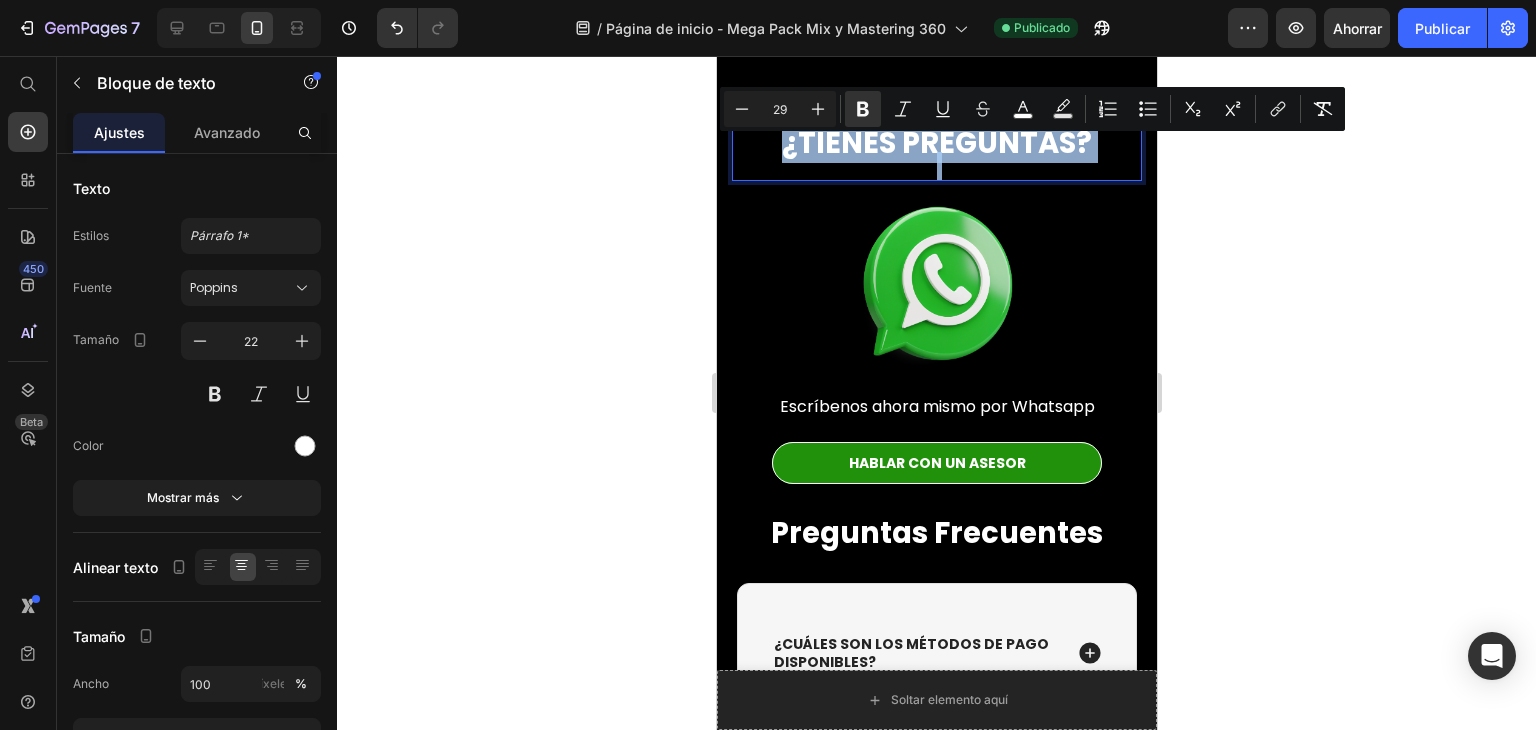 drag, startPoint x: 1086, startPoint y: 164, endPoint x: 764, endPoint y: 162, distance: 322.00623 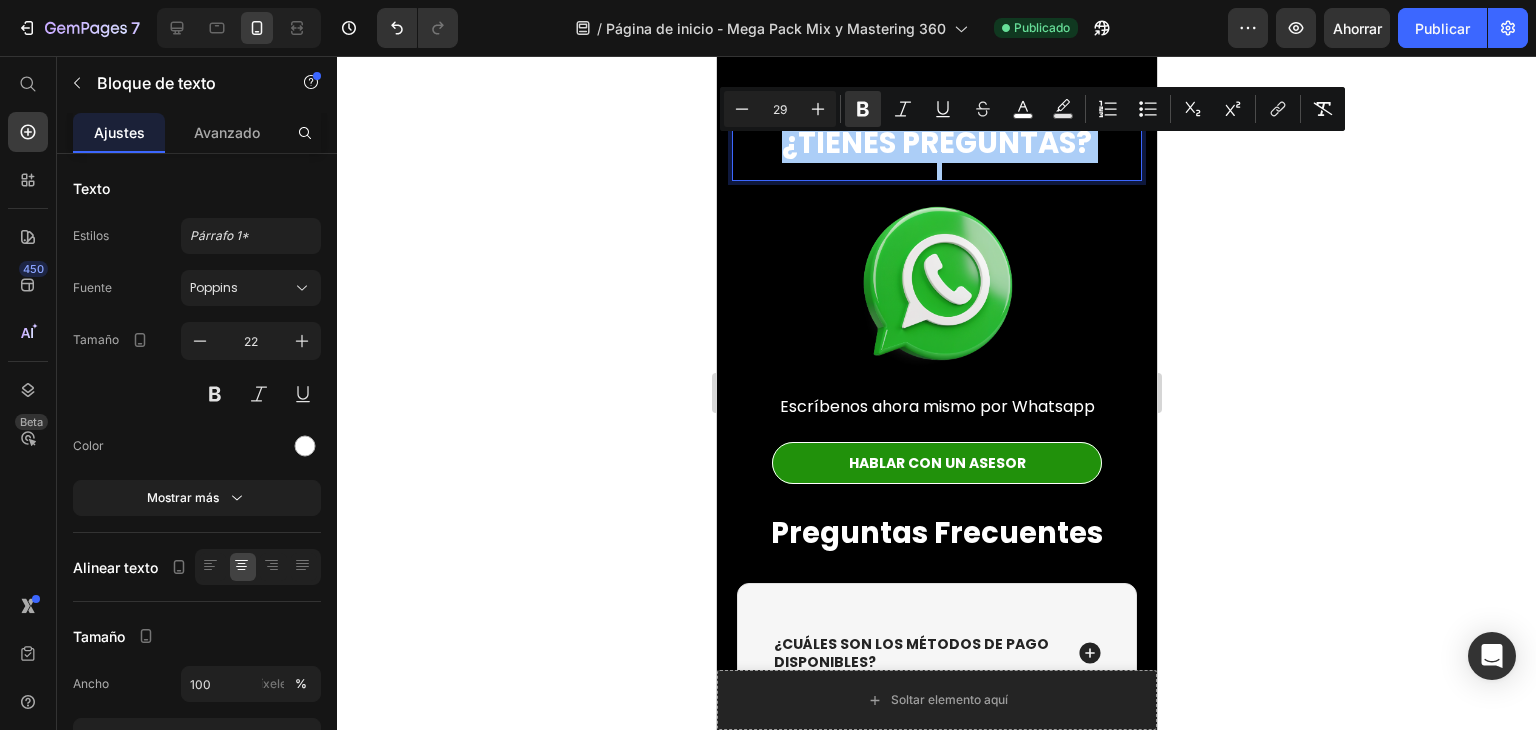 click 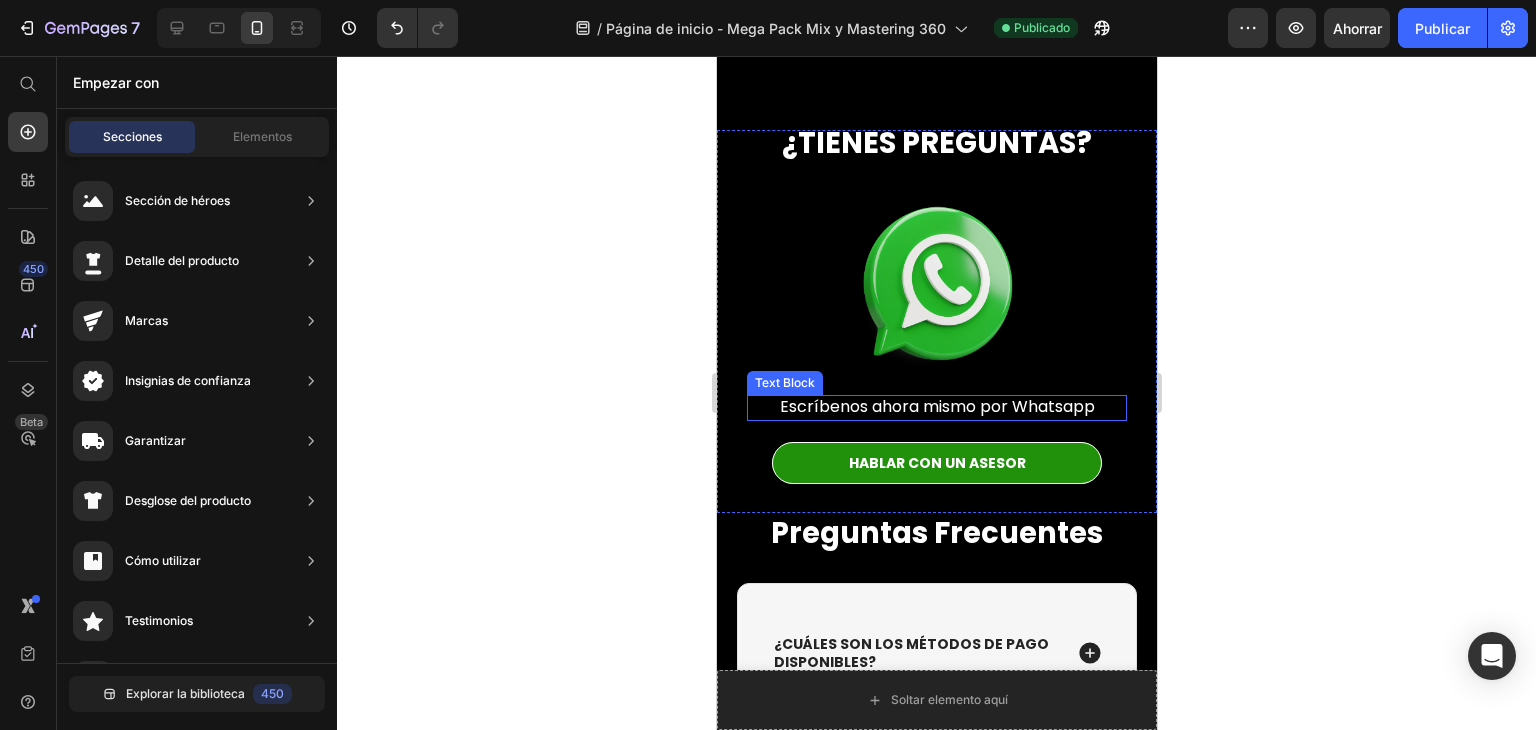 click on "Escríbenos ahora mismo por Whatsapp" at bounding box center (936, 406) 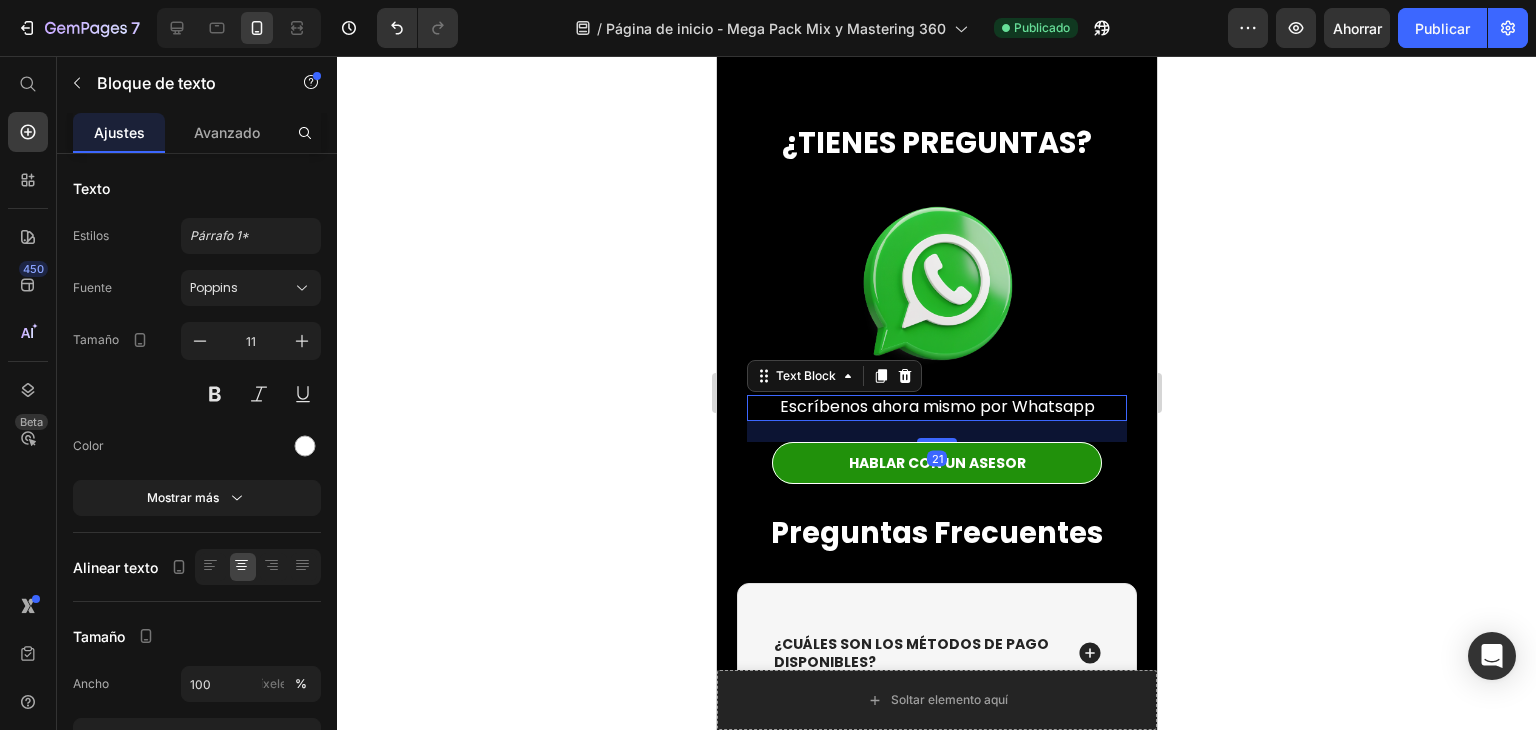 click on "Escríbenos ahora mismo por Whatsapp" at bounding box center [936, 406] 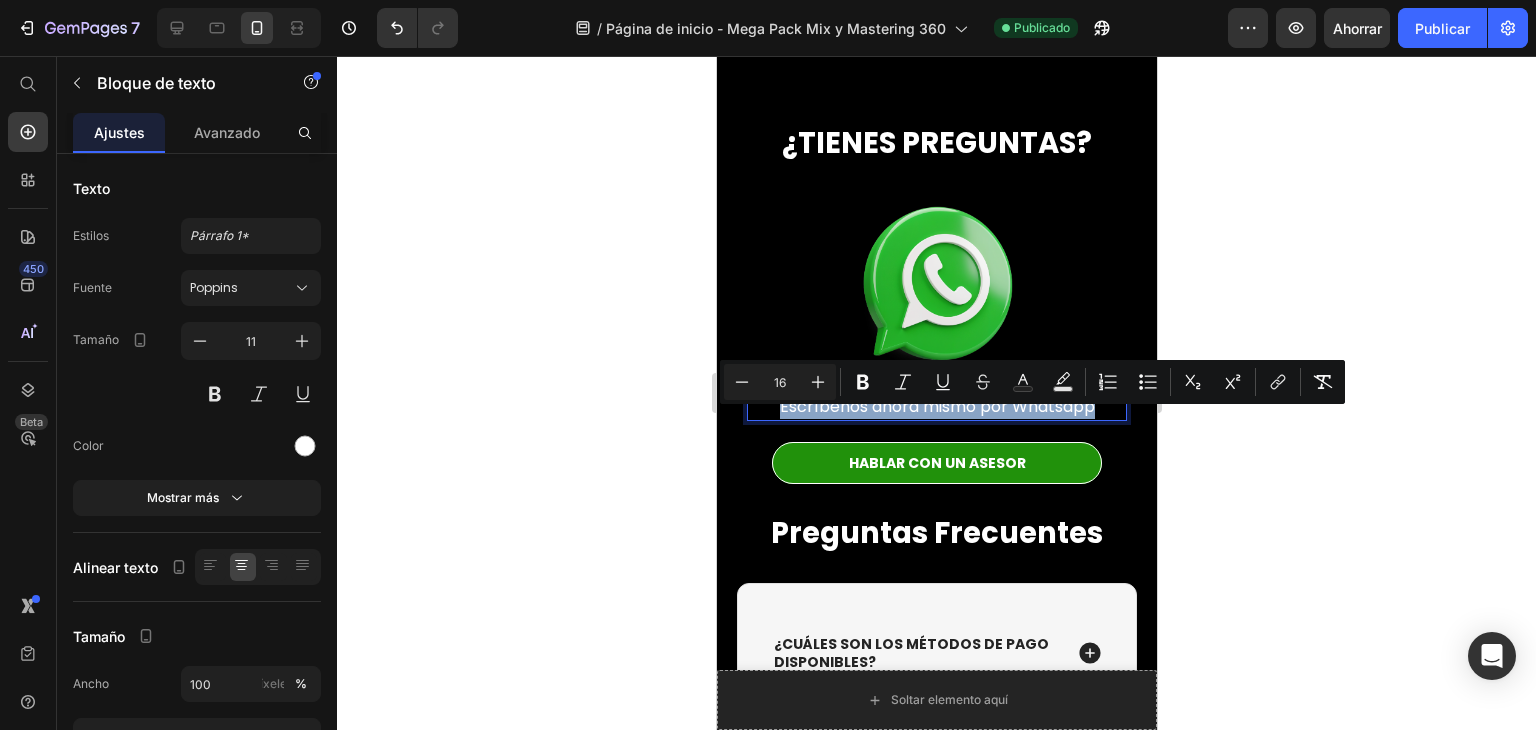 drag, startPoint x: 770, startPoint y: 421, endPoint x: 1056, endPoint y: 413, distance: 286.11188 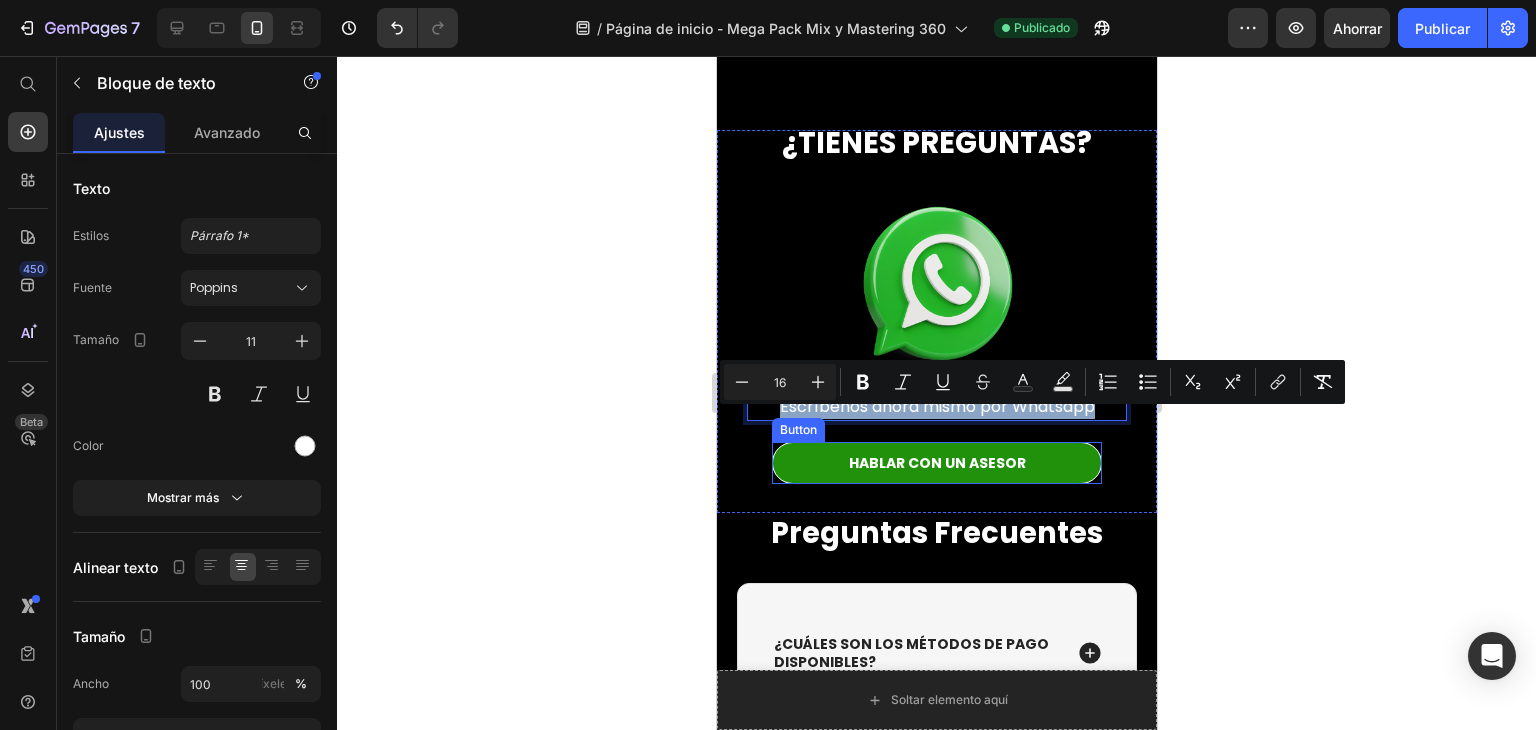 click on "¿TIENES PREGUNTAS? Text Block Image Escríbenos ahora mismo por Whatsapp Text Block   21 haBLAR CON UN ASESOR Button" at bounding box center (936, 311) 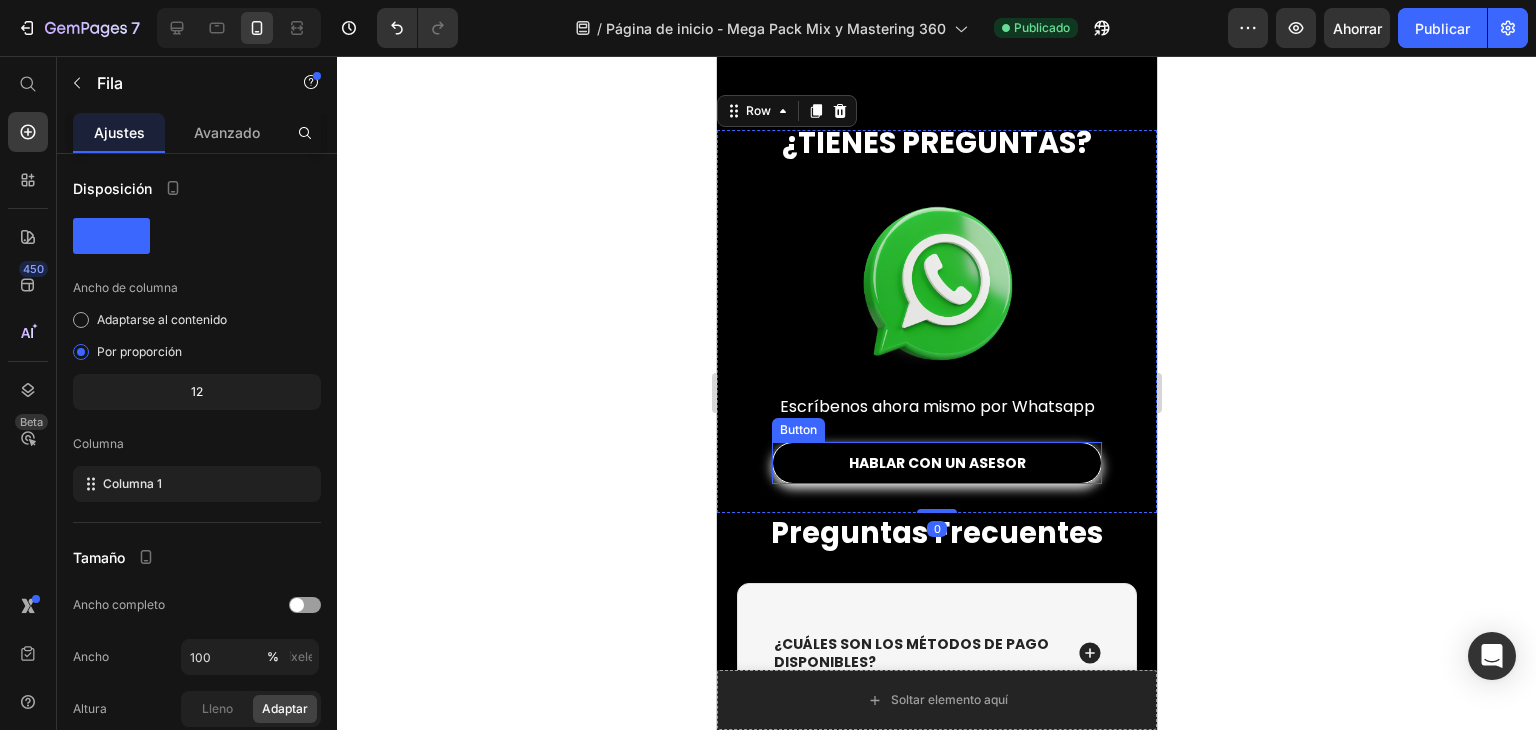 click on "haBLAR CON UN ASESOR" at bounding box center [936, 463] 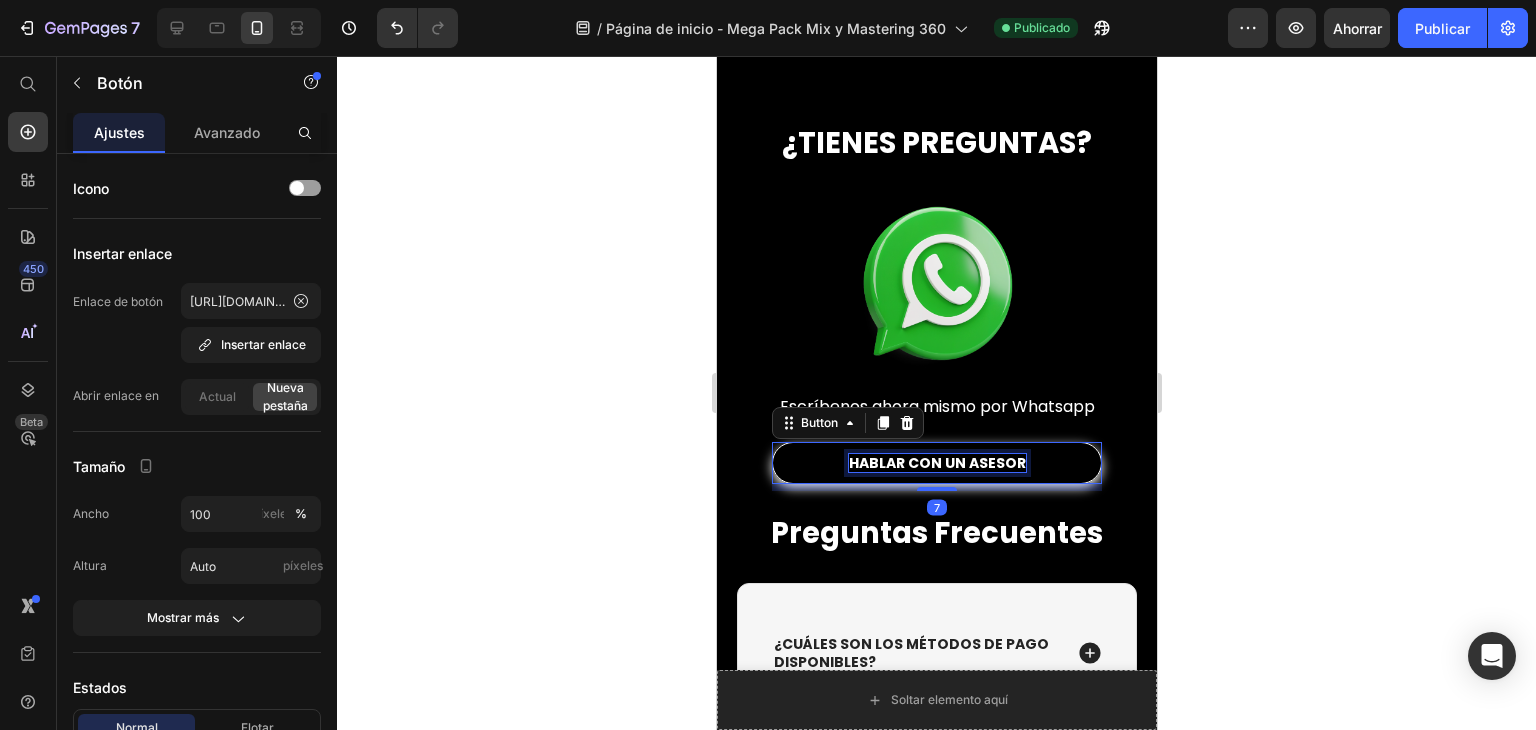 click on "haBLAR CON UN ASESOR" at bounding box center [936, 463] 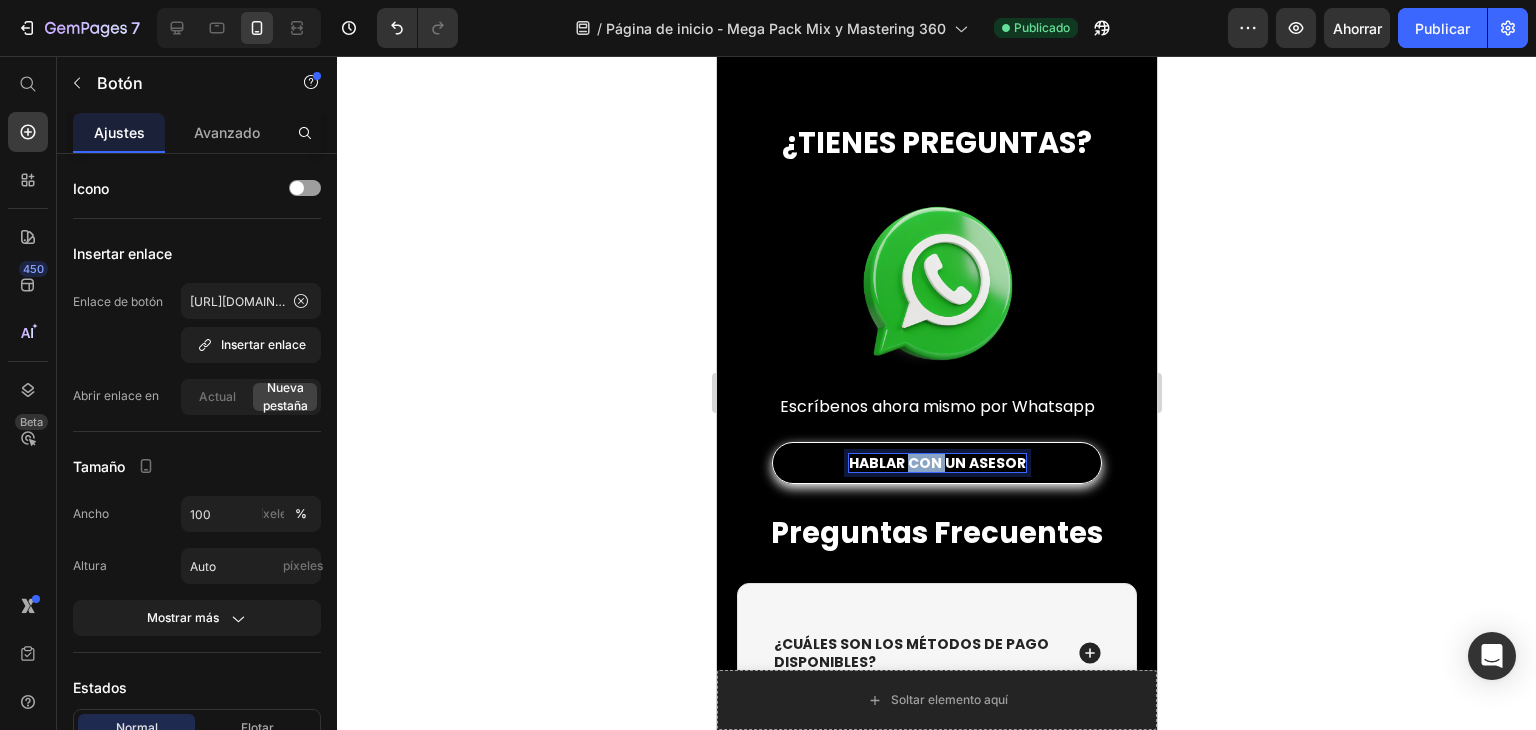 click on "haBLAR CON UN ASESOR" at bounding box center (936, 463) 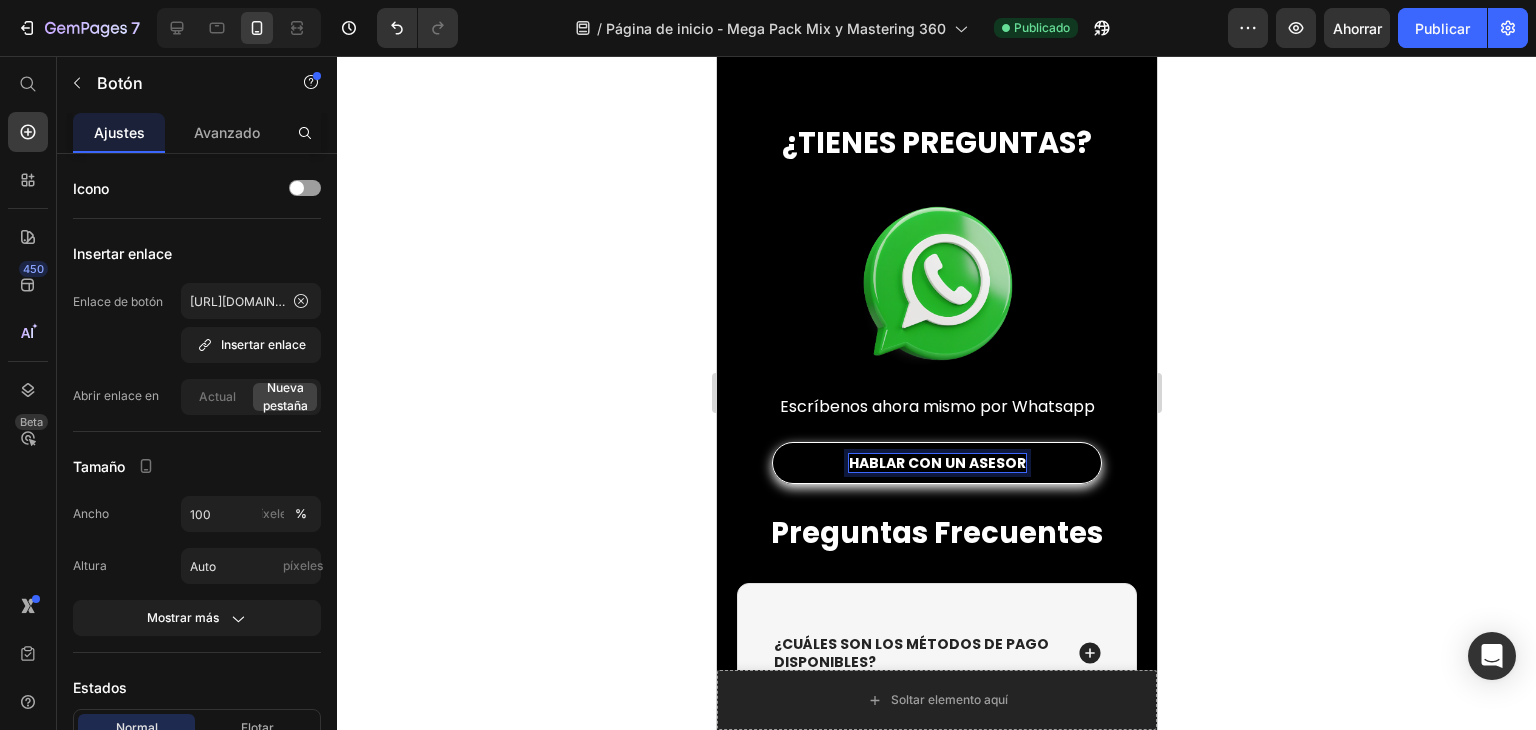 click on "haBLAR CON UN ASESOR" at bounding box center [936, 463] 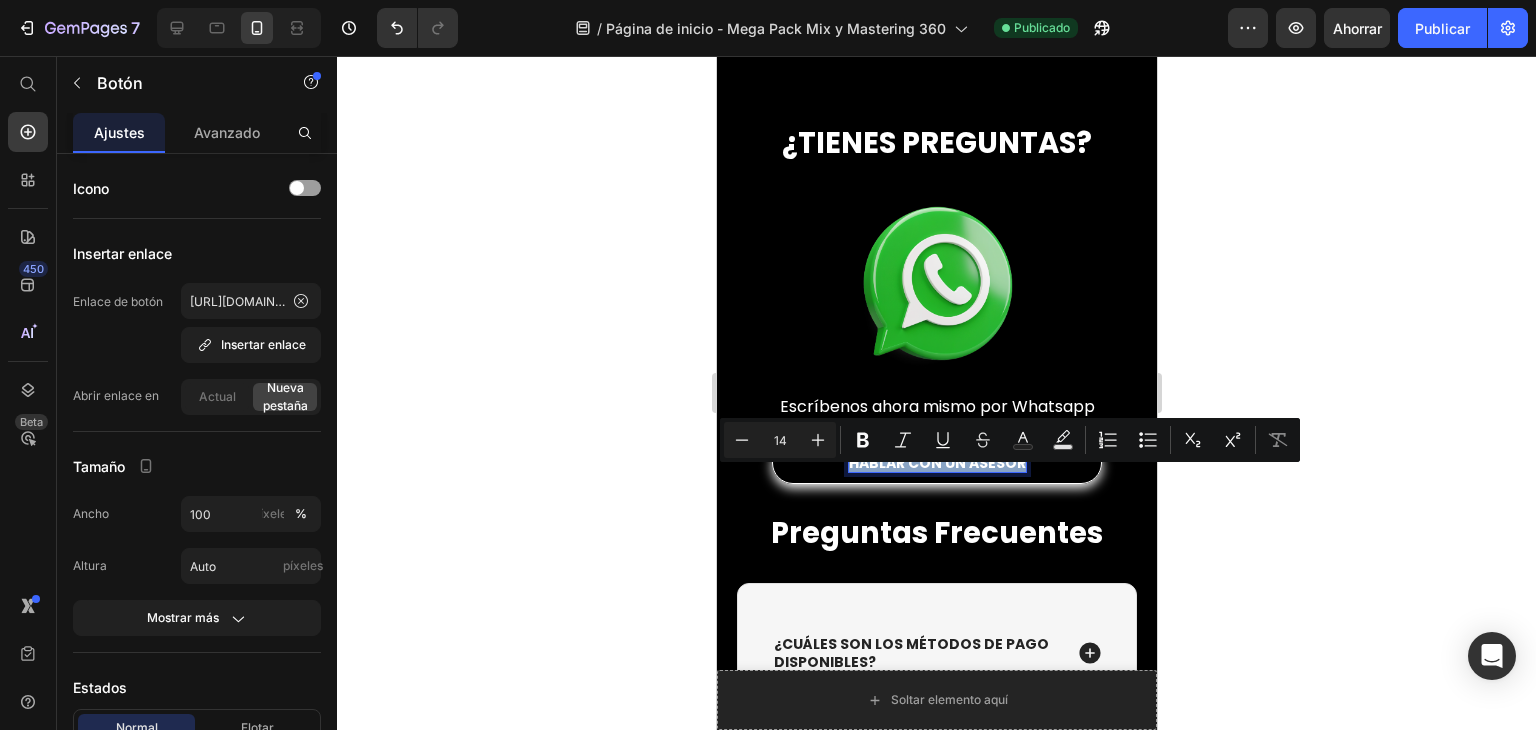 drag, startPoint x: 846, startPoint y: 482, endPoint x: 1048, endPoint y: 470, distance: 202.35612 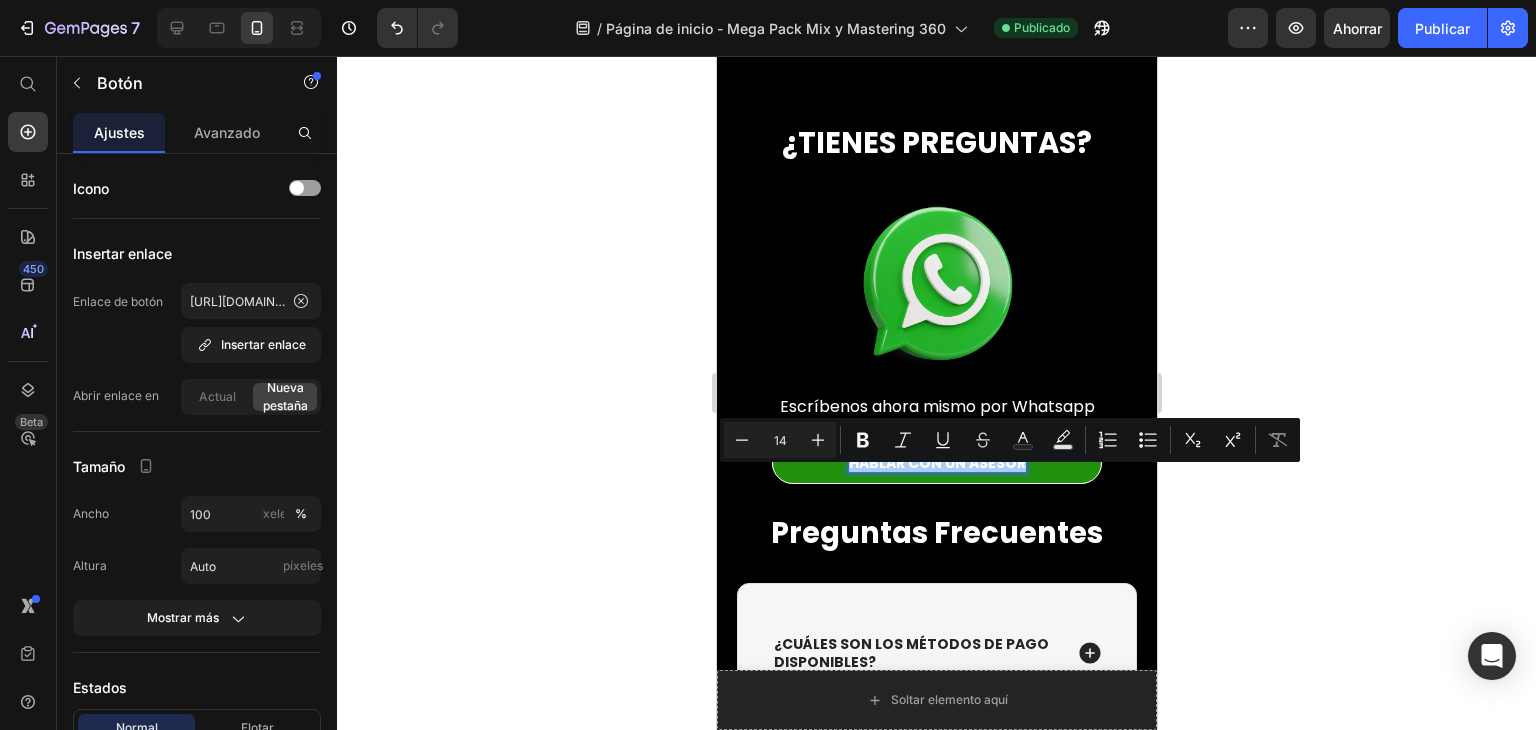 click 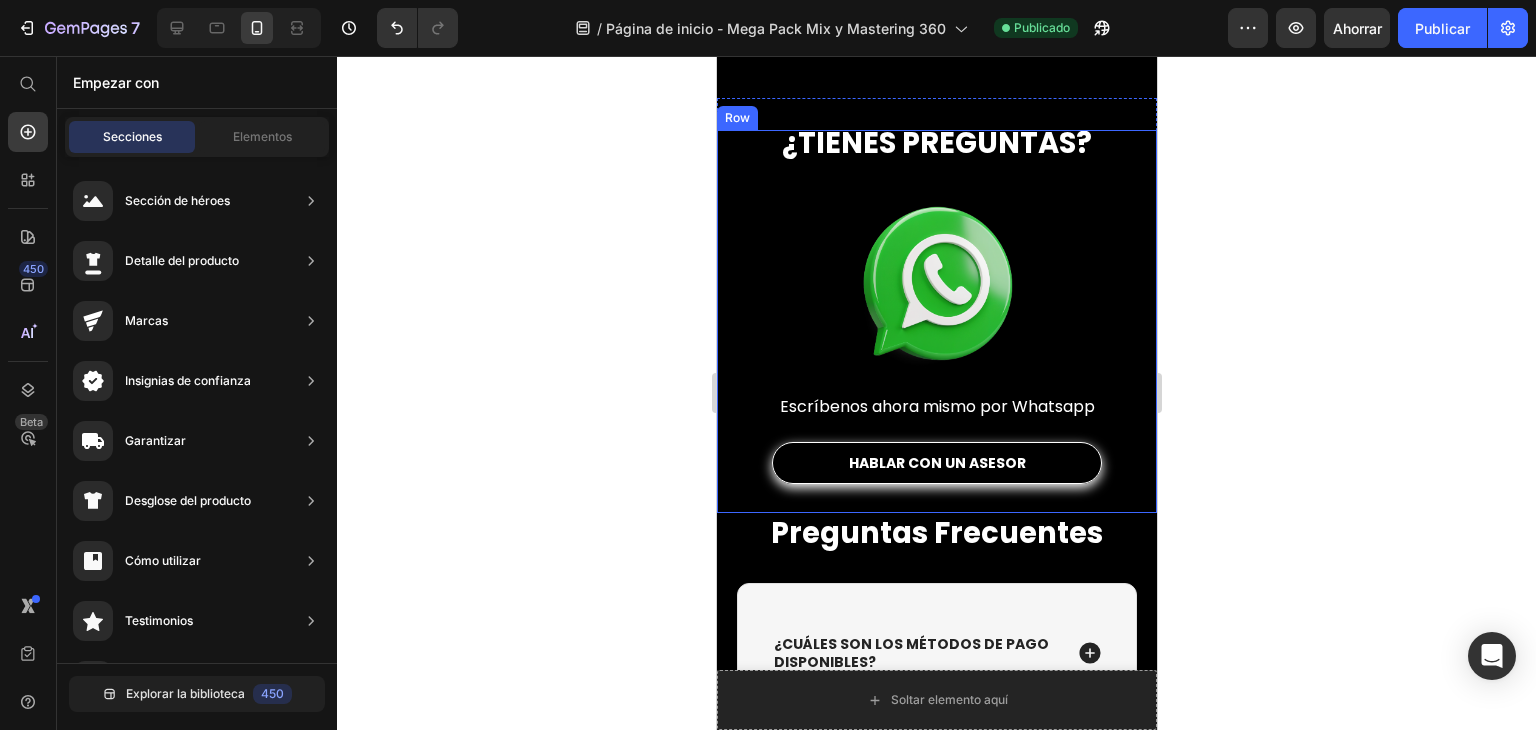 click on "haBLAR CON UN ASESOR" at bounding box center (936, 463) 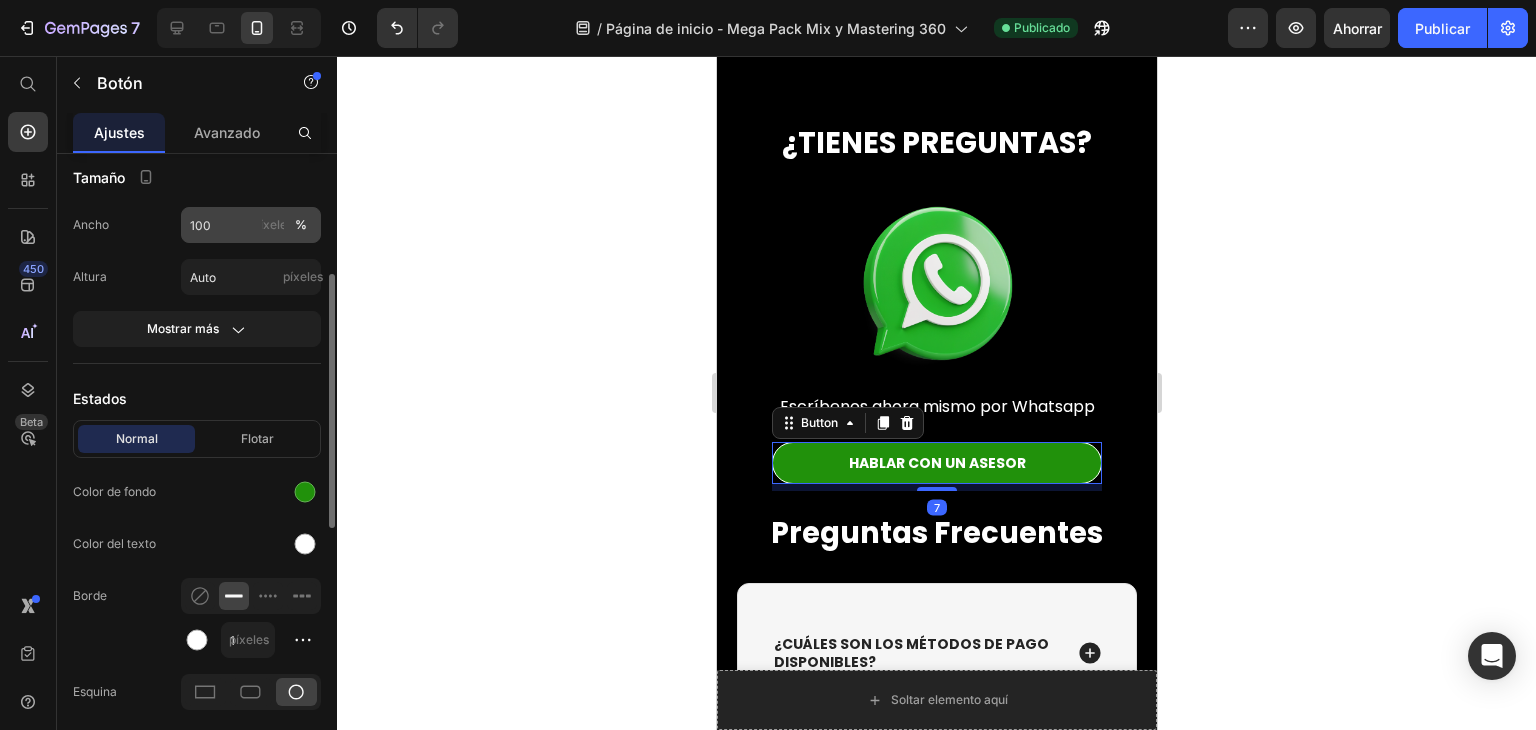 scroll, scrollTop: 292, scrollLeft: 0, axis: vertical 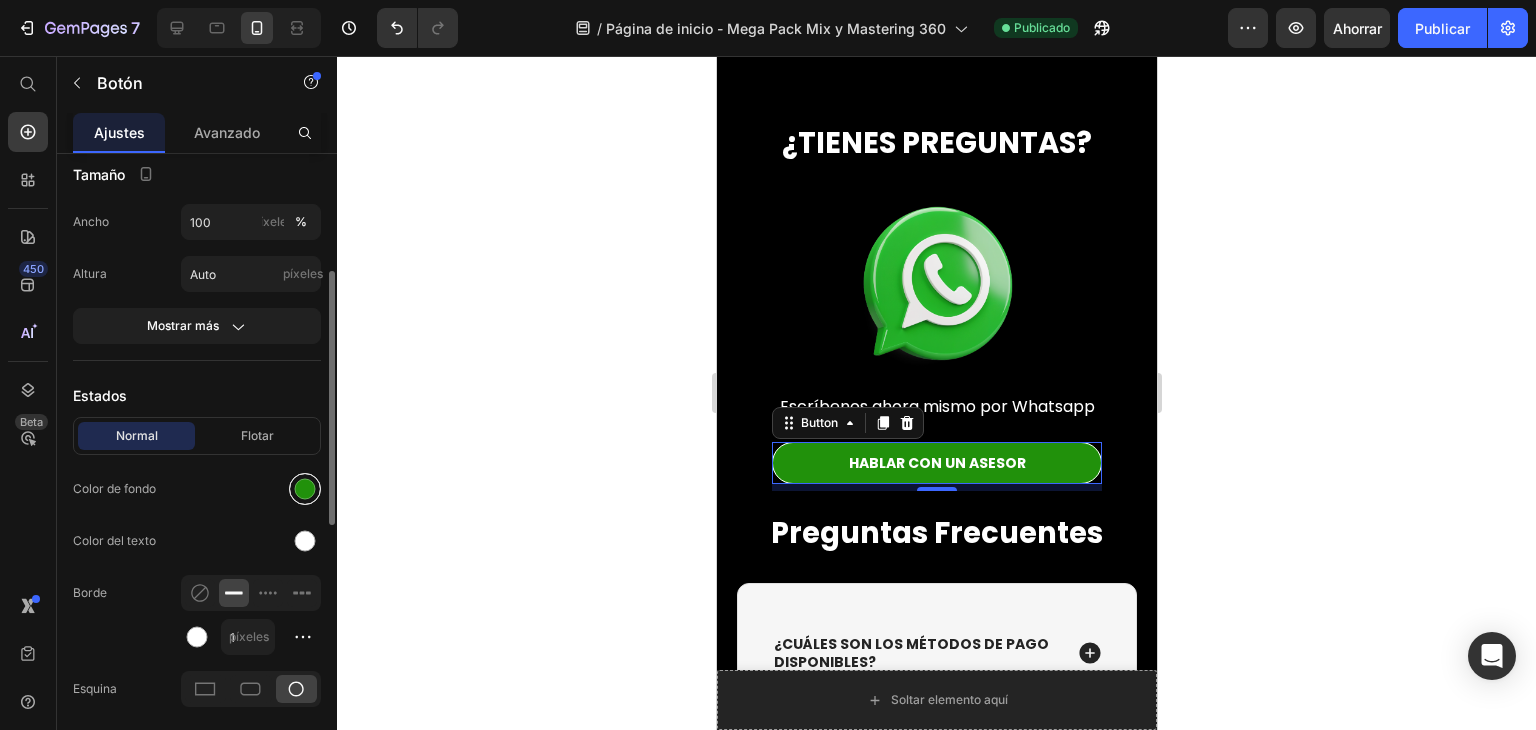click at bounding box center (305, 489) 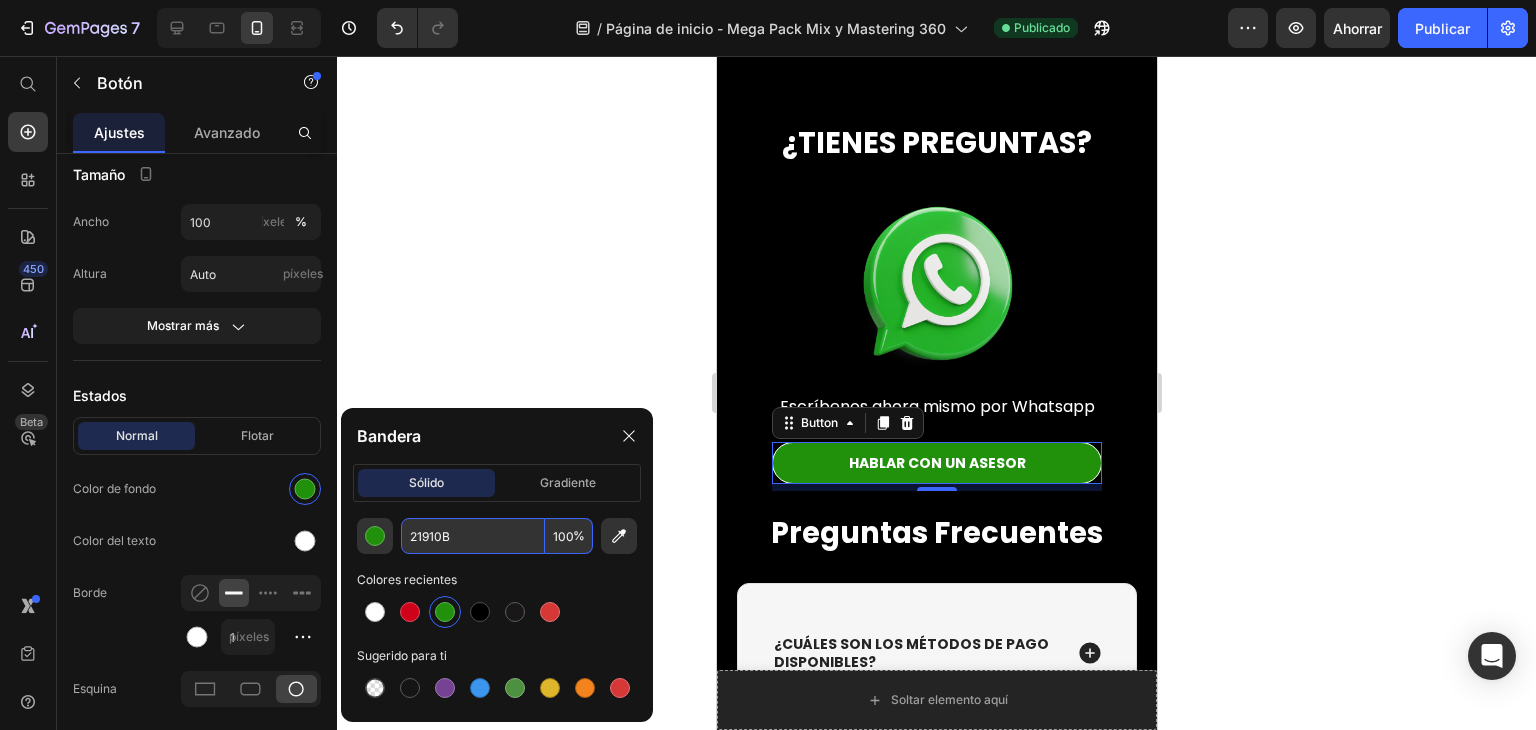 click on "21910B" at bounding box center [473, 536] 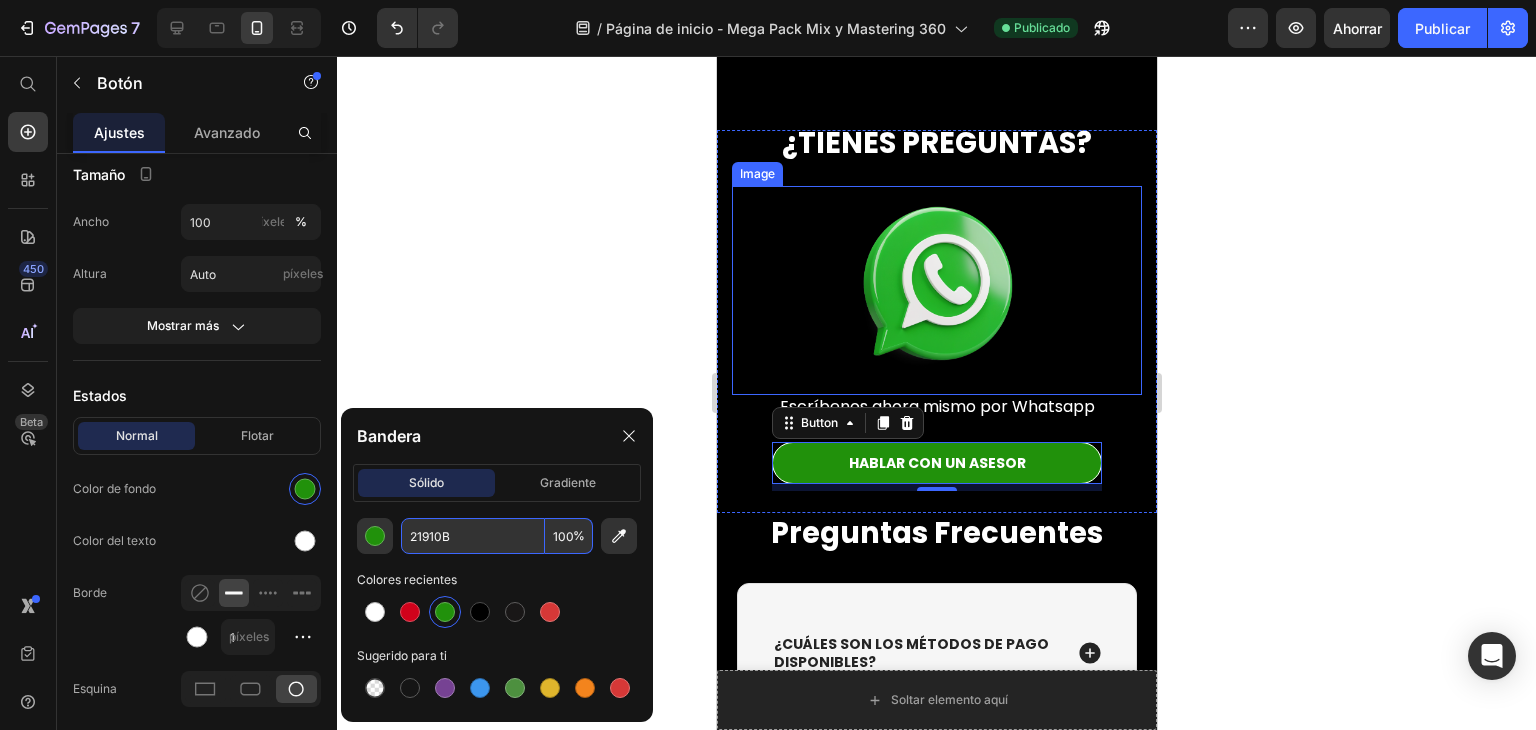 scroll, scrollTop: 8369, scrollLeft: 0, axis: vertical 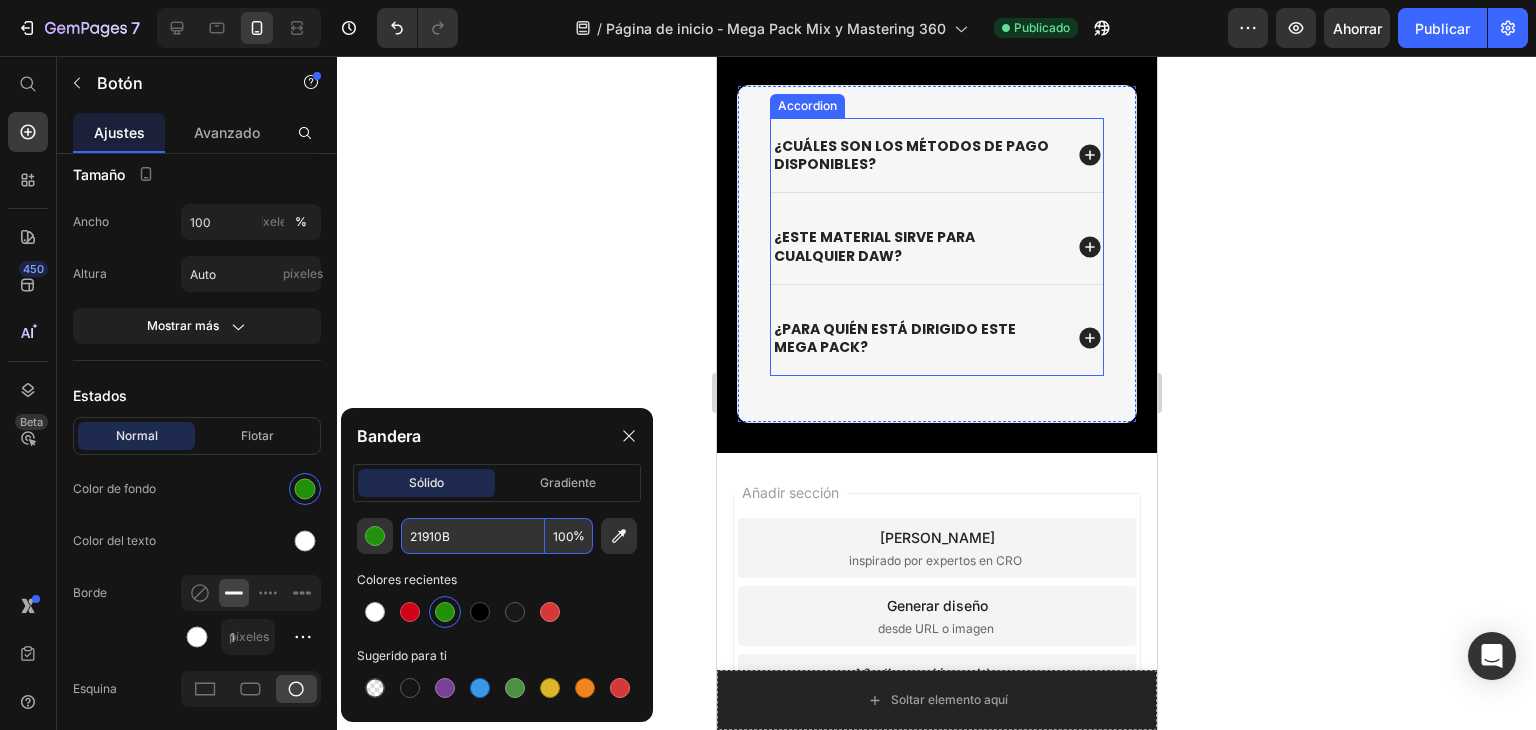 click 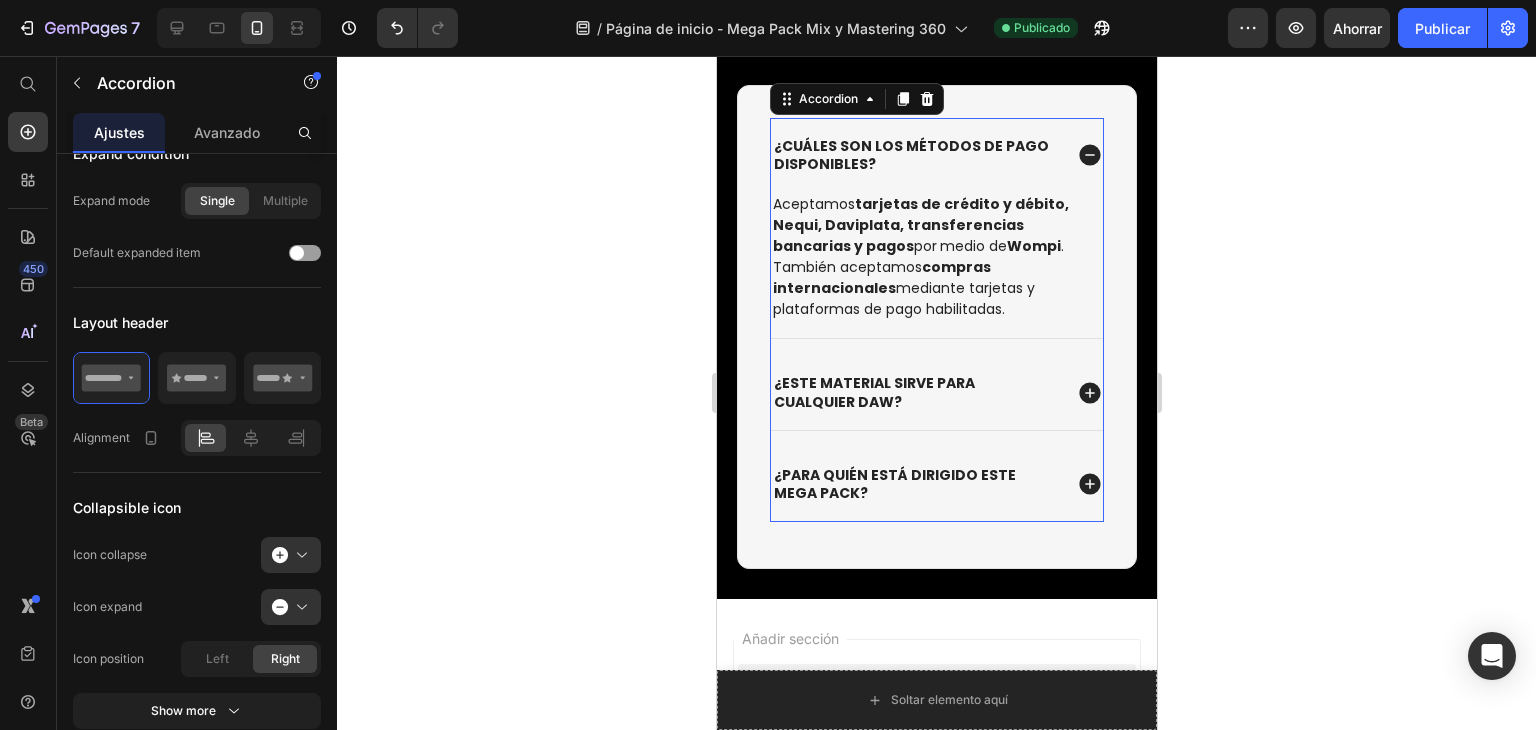 scroll, scrollTop: 0, scrollLeft: 0, axis: both 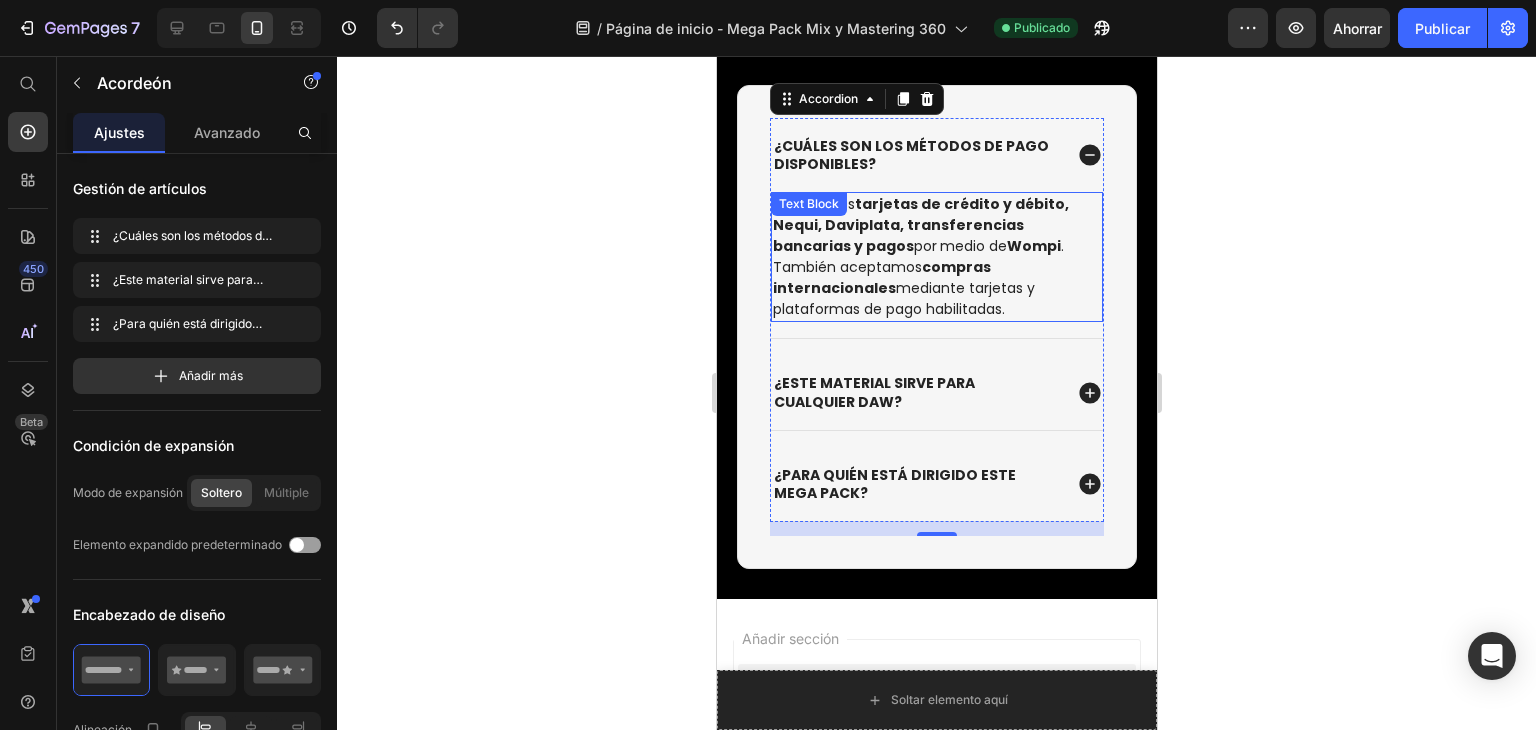 click on "Aceptamos  tarjetas de crédito y débito, Nequi, Daviplata, transferencias bancarias y pagos  por   medio [PERSON_NAME] . También aceptamos  compras internacionales  mediante tarjetas y plataformas de pago habilitadas." at bounding box center (936, 257) 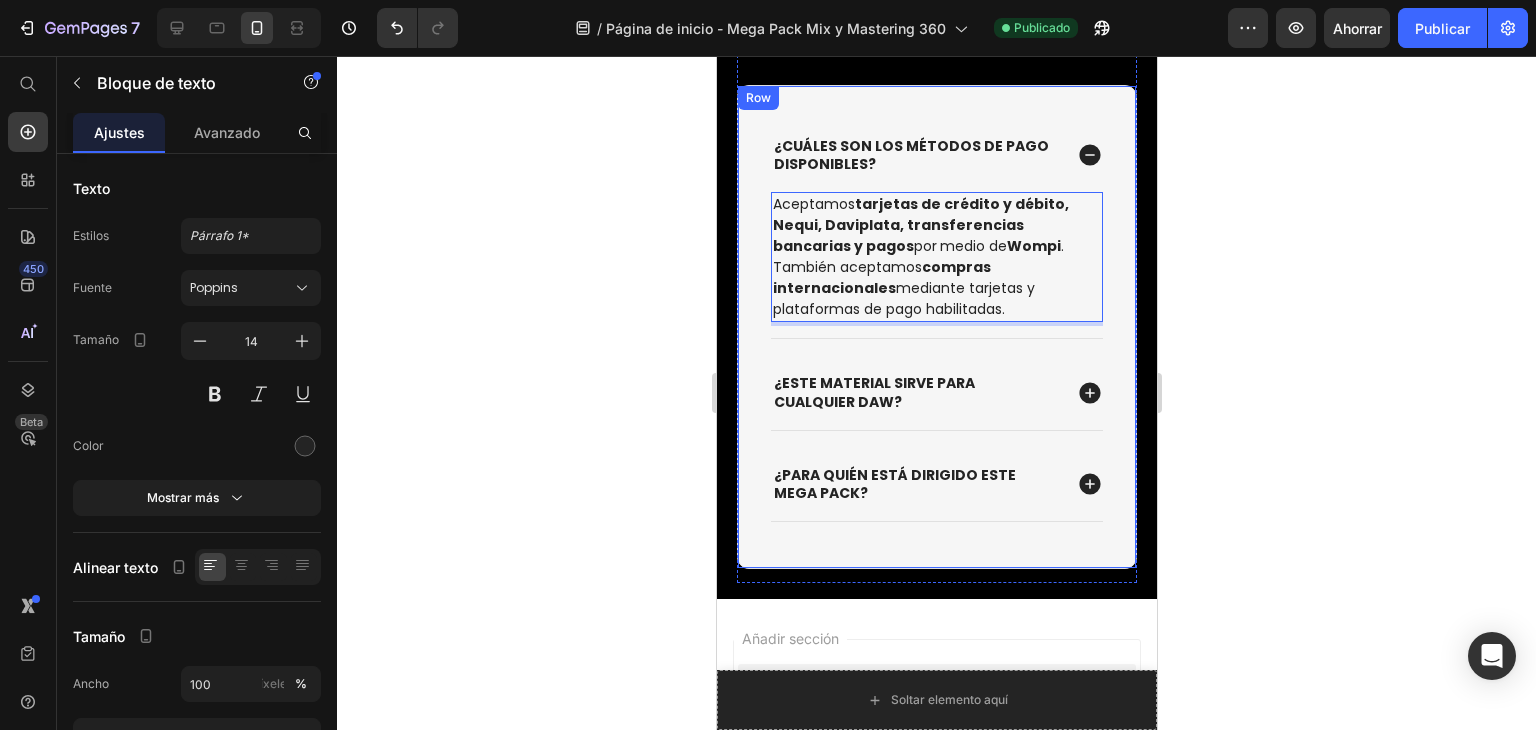 drag, startPoint x: 871, startPoint y: 335, endPoint x: 761, endPoint y: 216, distance: 162.05246 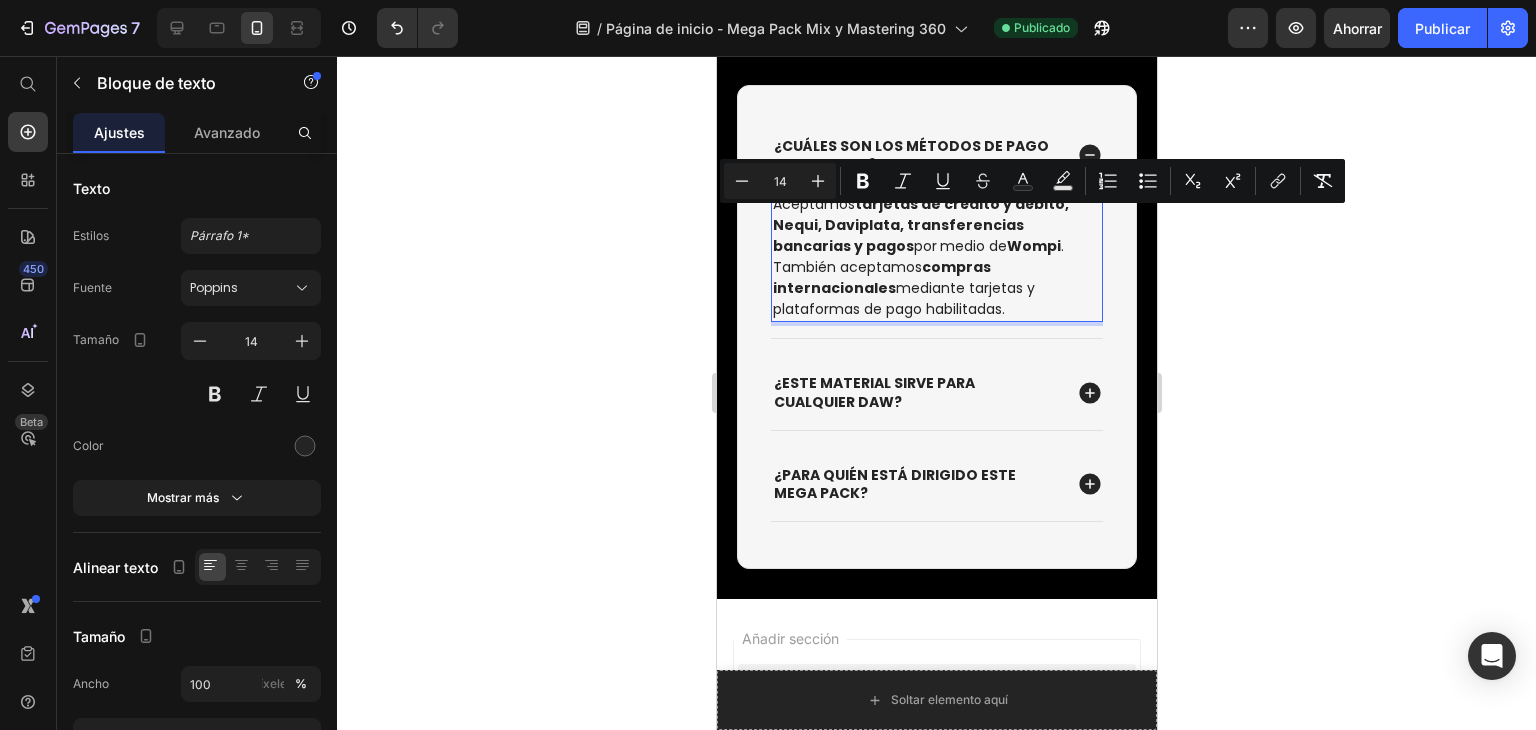 click 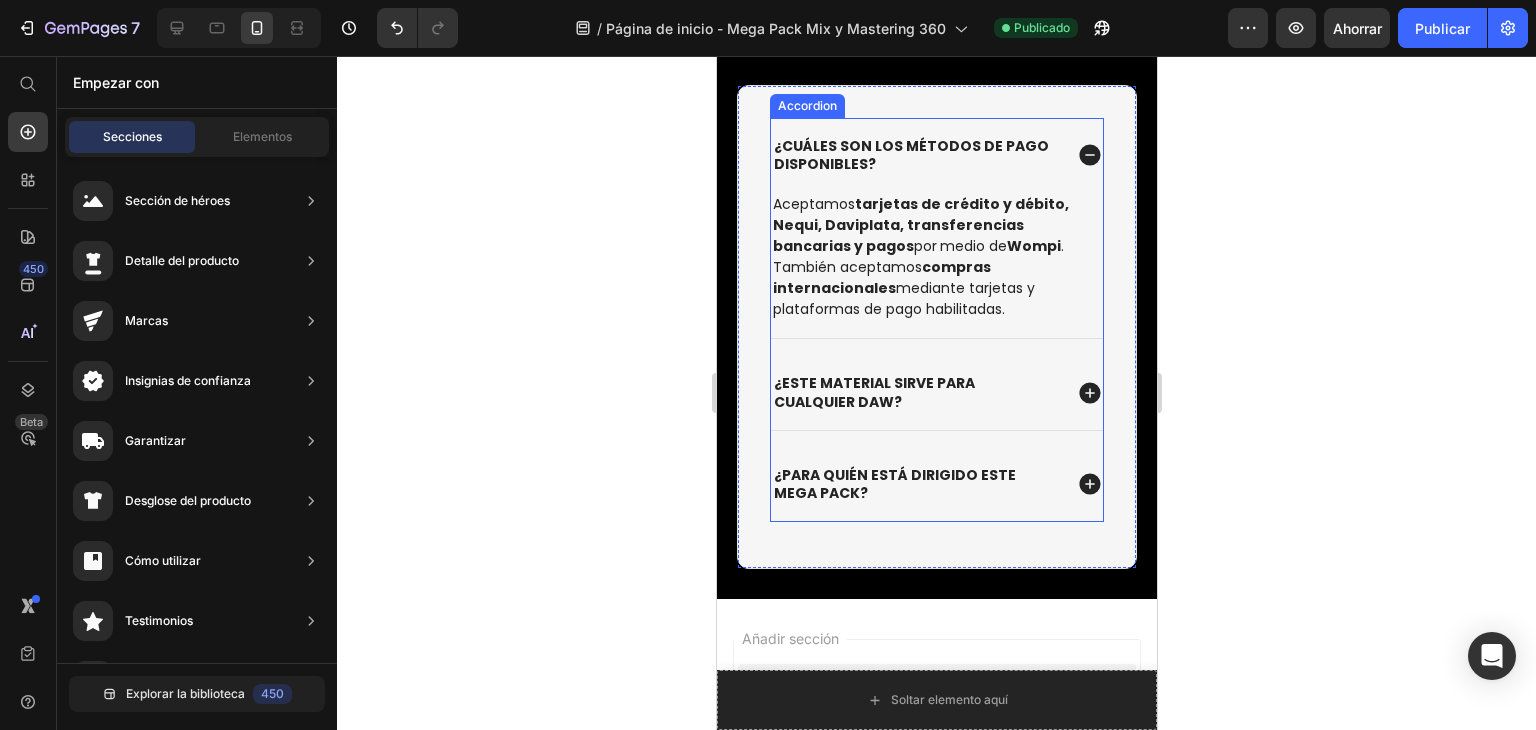 click 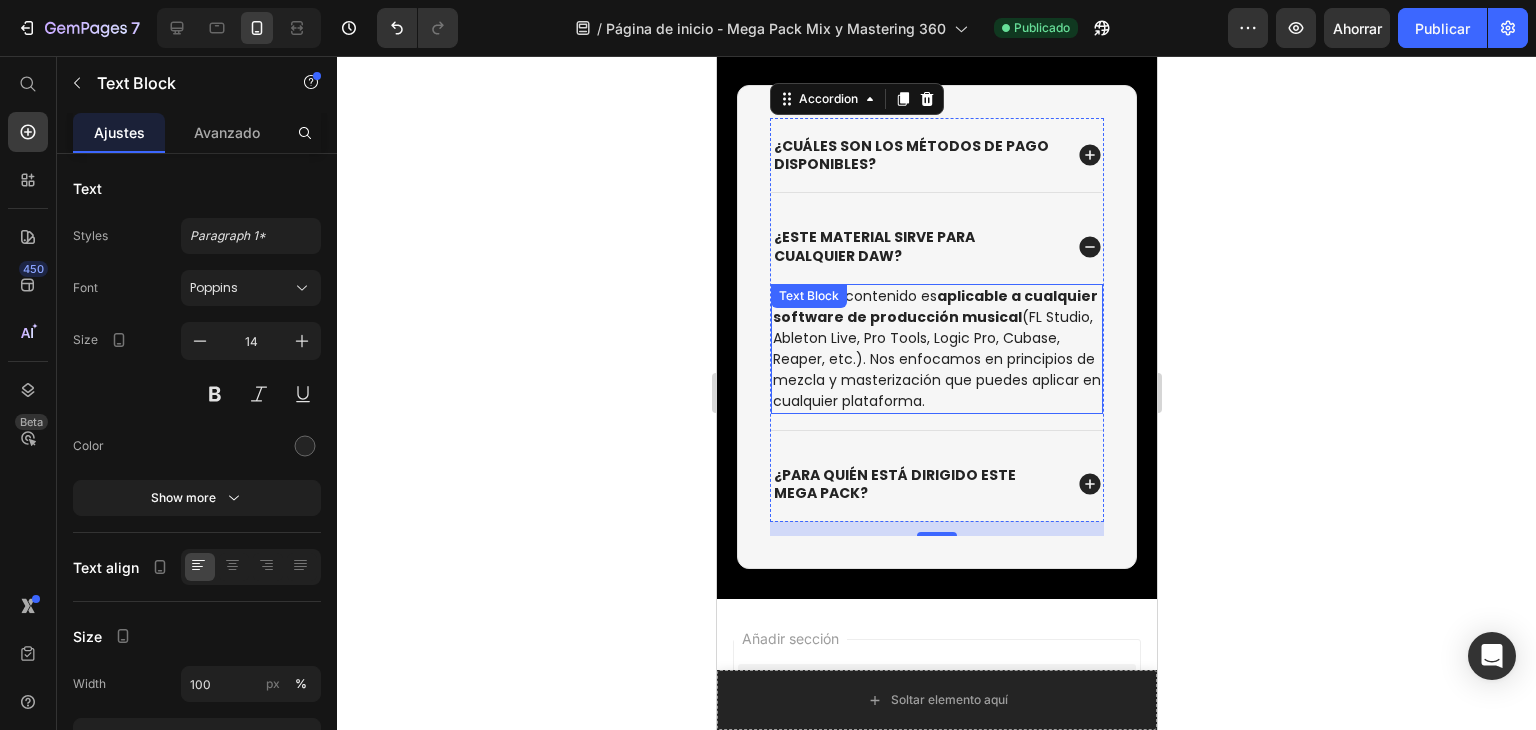 click on "Sí, todo el contenido es  aplicable a cualquier software de producción musical  (FL Studio, Ableton Live, Pro Tools, Logic Pro, Cubase, Reaper, etc.). Nos enfocamos en principios de mezcla y masterización que puedes aplicar en cualquier plataforma." at bounding box center (936, 349) 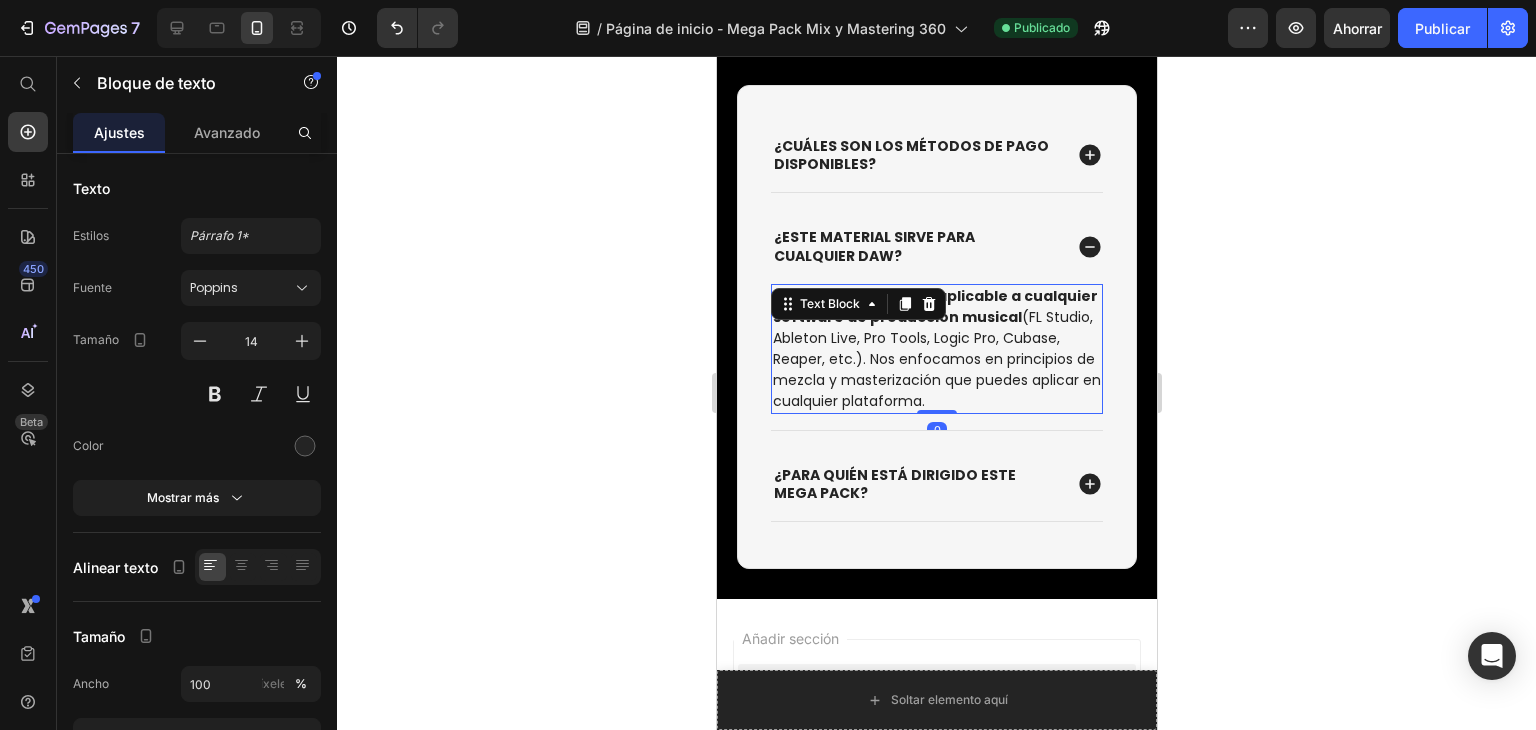 click on "Sí, todo el contenido es  aplicable a cualquier software de producción musical  (FL Studio, Ableton Live, Pro Tools, Logic Pro, Cubase, Reaper, etc.). Nos enfocamos en principios de mezcla y masterización que puedes aplicar en cualquier plataforma." at bounding box center (936, 349) 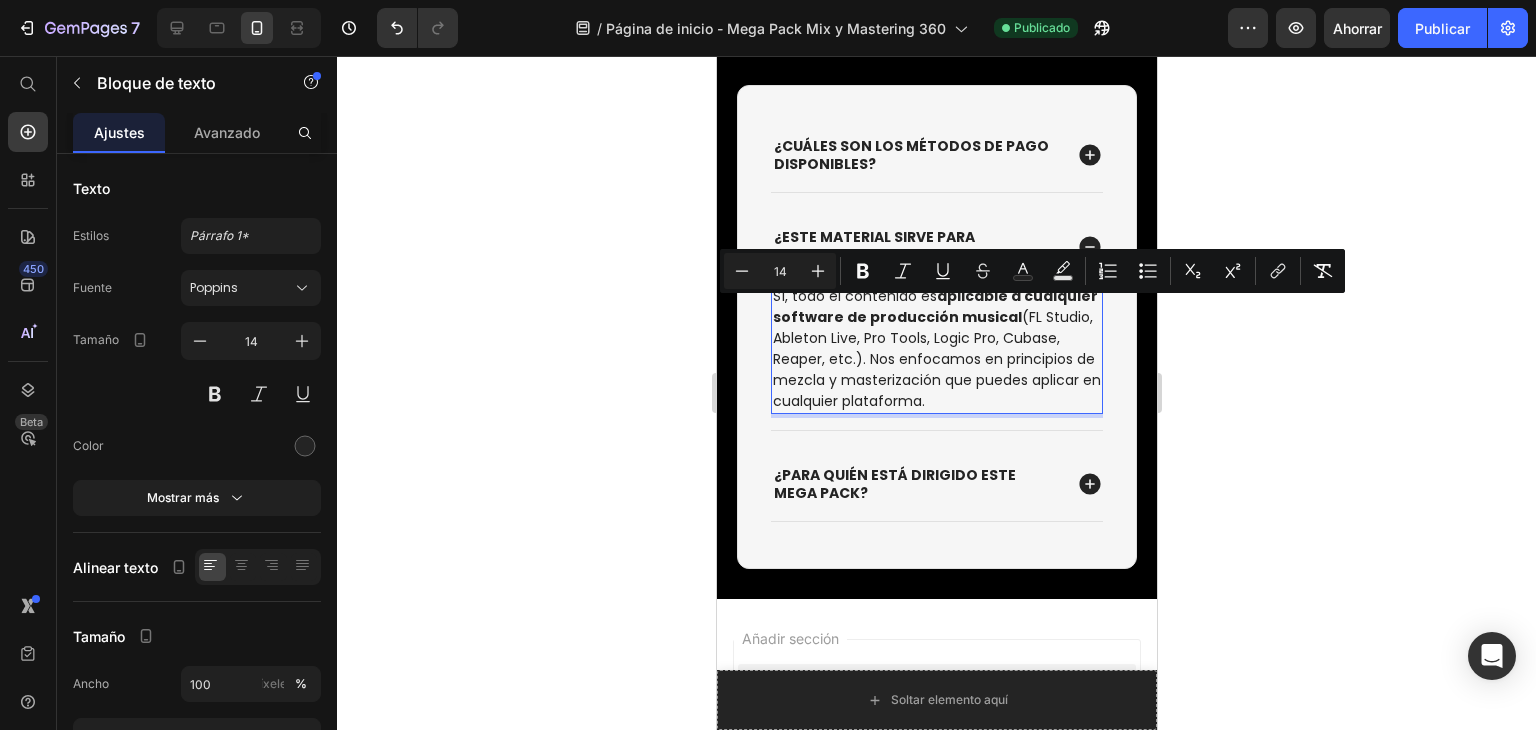 drag, startPoint x: 1061, startPoint y: 417, endPoint x: 769, endPoint y: 311, distance: 310.6445 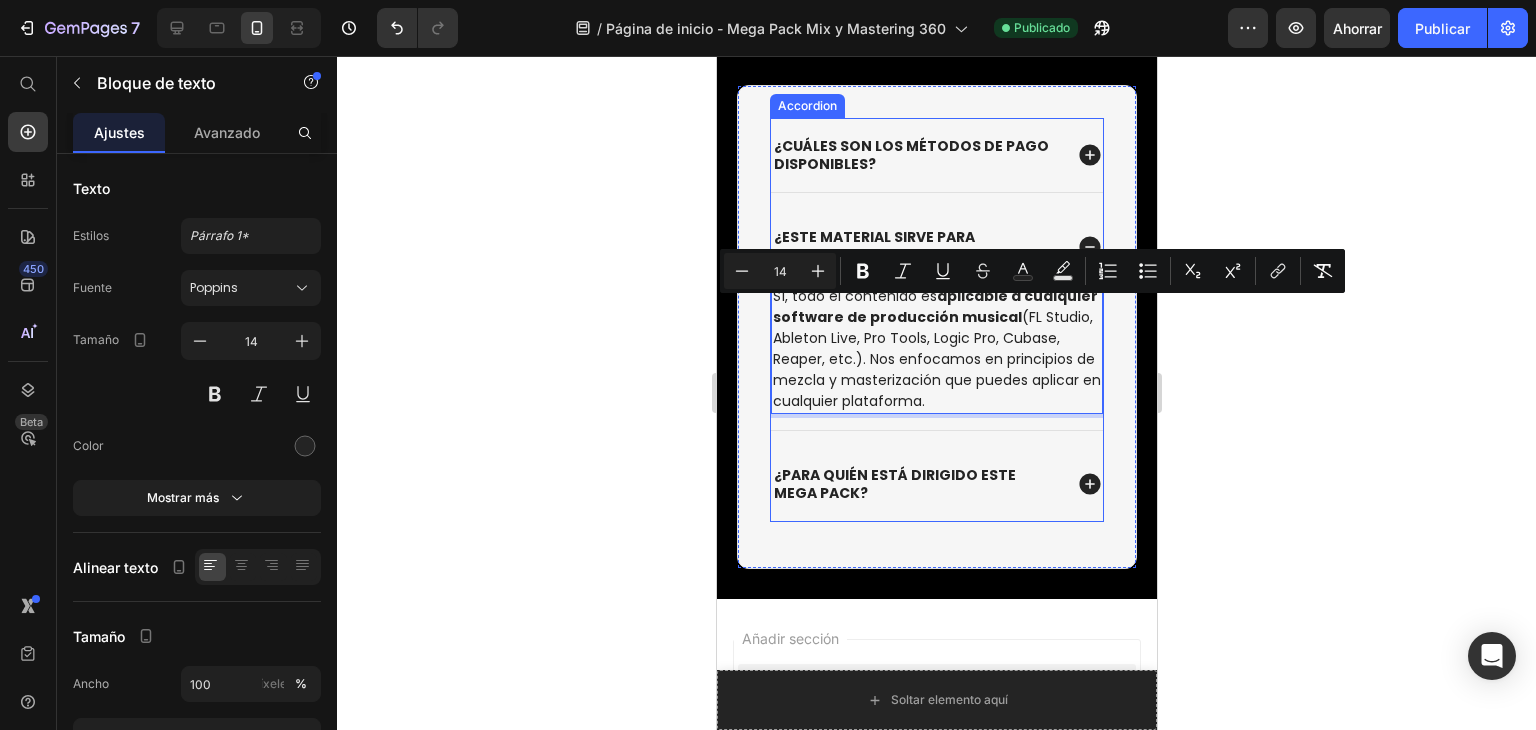 click 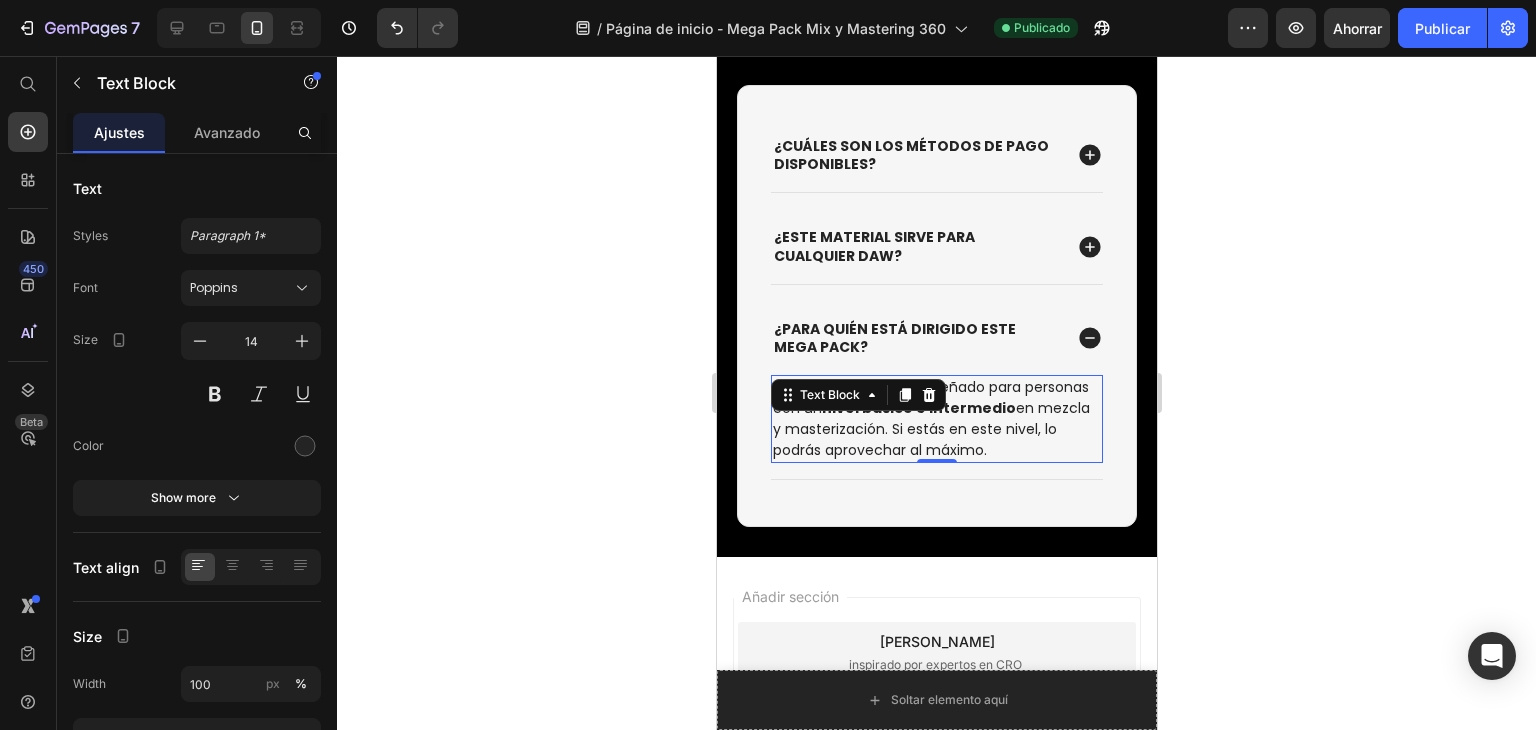 click on "Este Mega Pack está diseñado para personas con un  nivel básico e intermedio  en mezcla y masterización. Si estás en este nivel, lo podrás aprovechar al máximo." at bounding box center [936, 419] 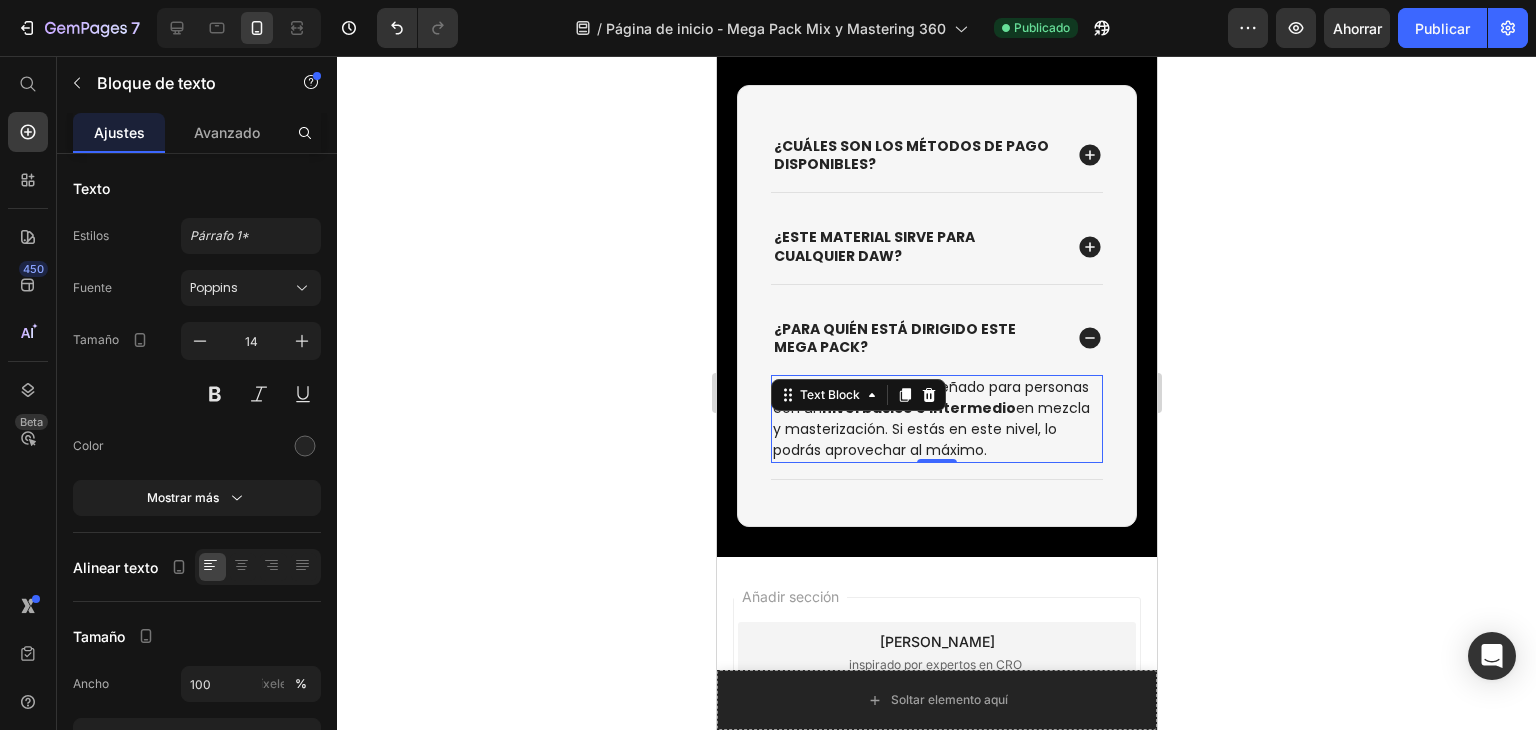 click on "Este Mega Pack está diseñado para personas con un  nivel básico e intermedio  en mezcla y masterización. Si estás en este nivel, lo podrás aprovechar al máximo." at bounding box center (936, 419) 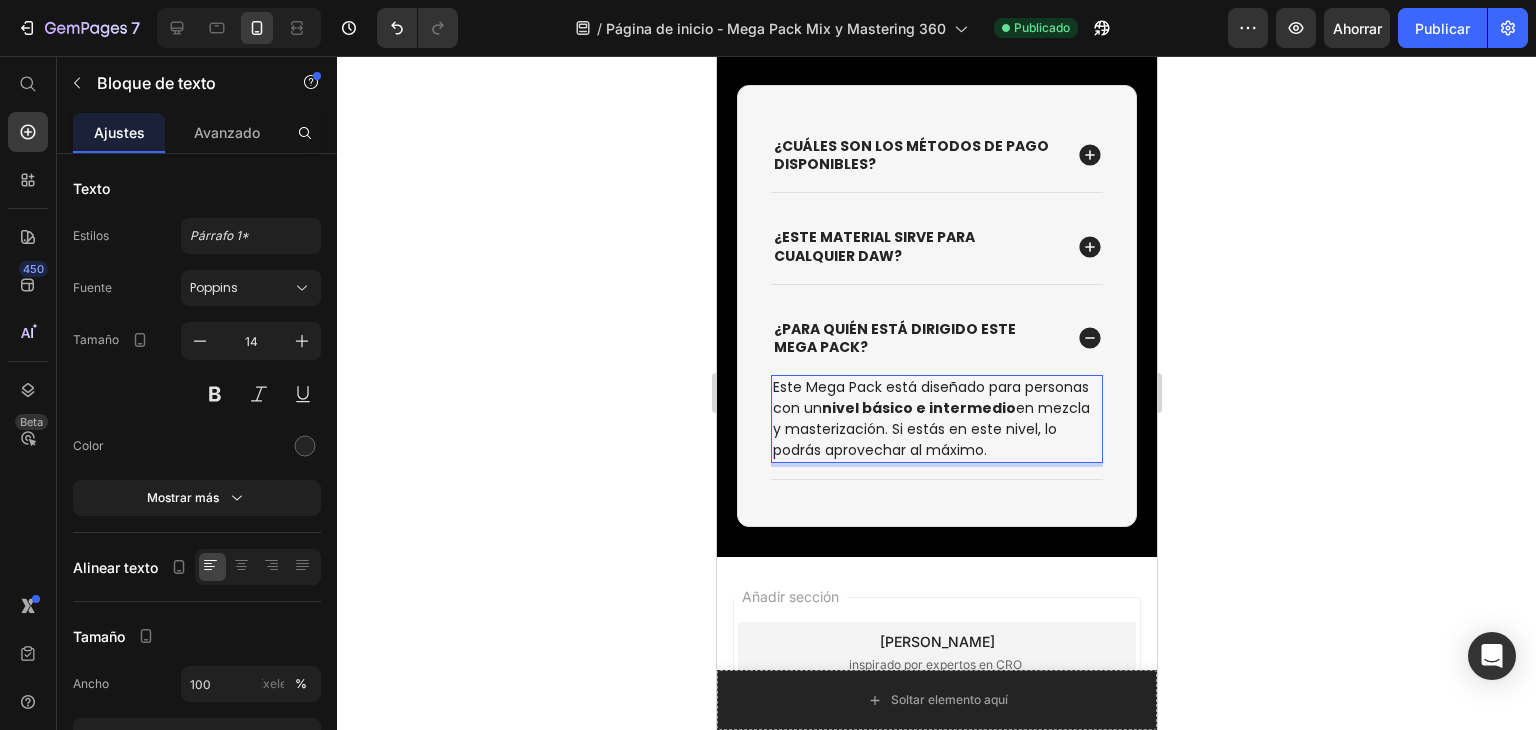 click on "Este Mega Pack está diseñado para personas con un  nivel básico e intermedio  en mezcla y masterización. Si estás en este nivel, lo podrás aprovechar al máximo." at bounding box center (936, 419) 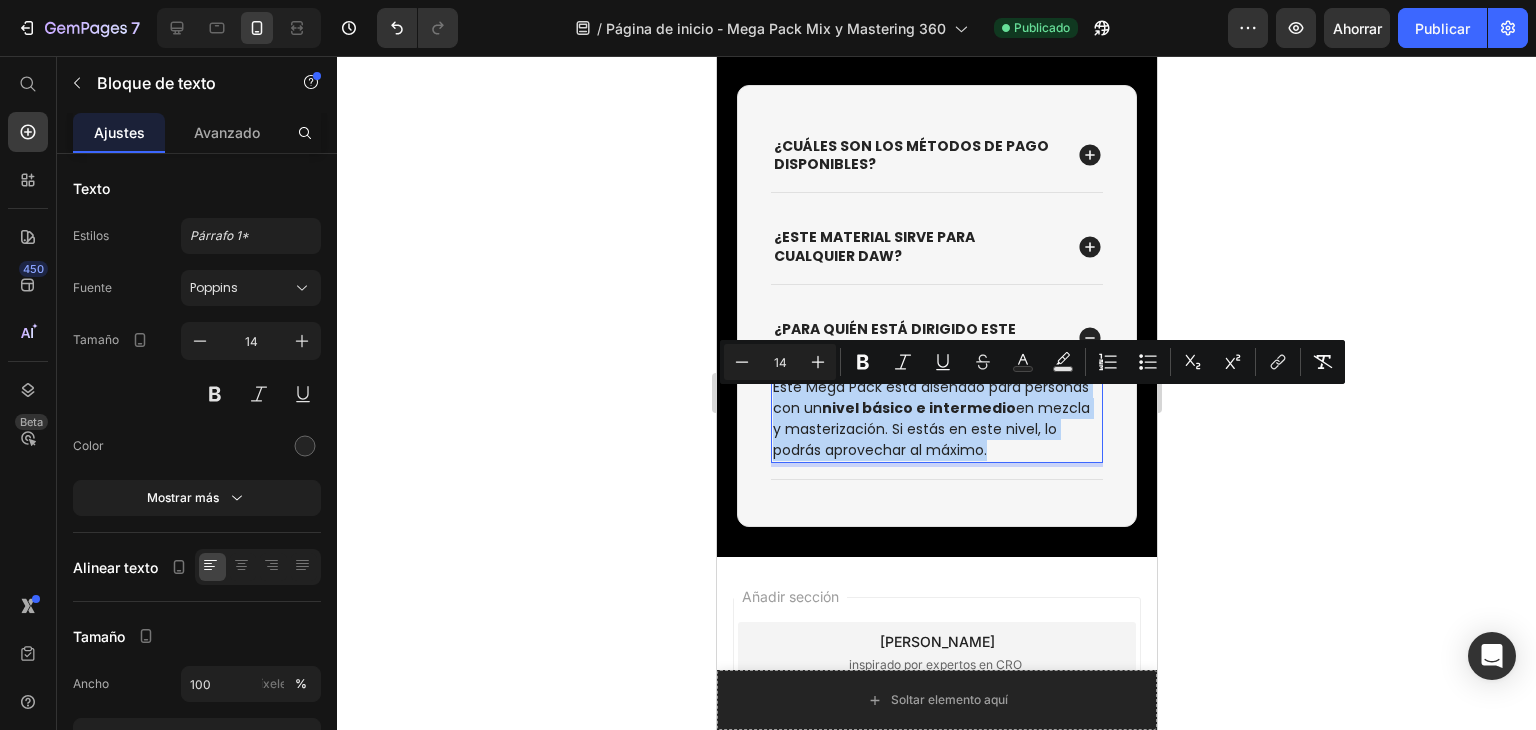 drag, startPoint x: 1066, startPoint y: 463, endPoint x: 768, endPoint y: 403, distance: 303.98026 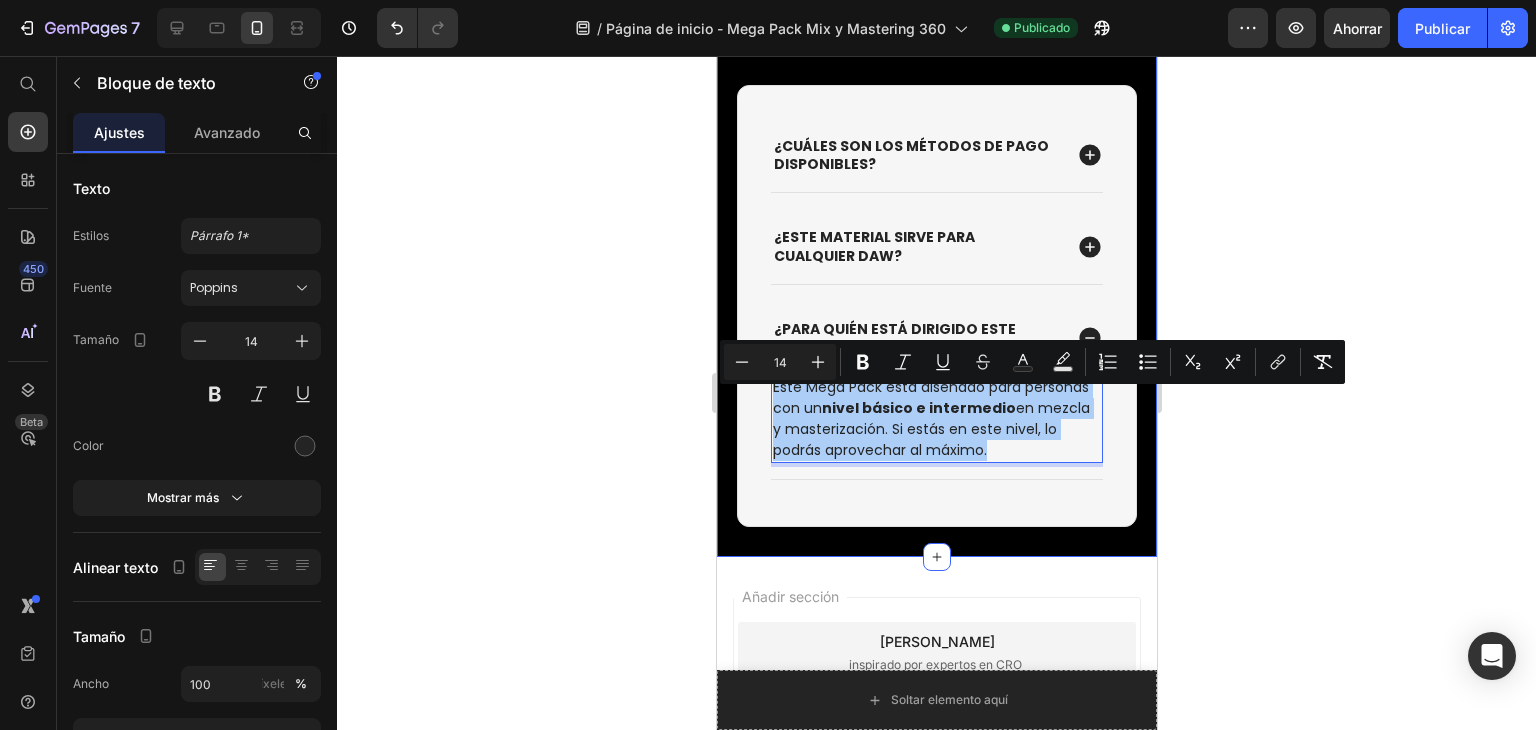 click 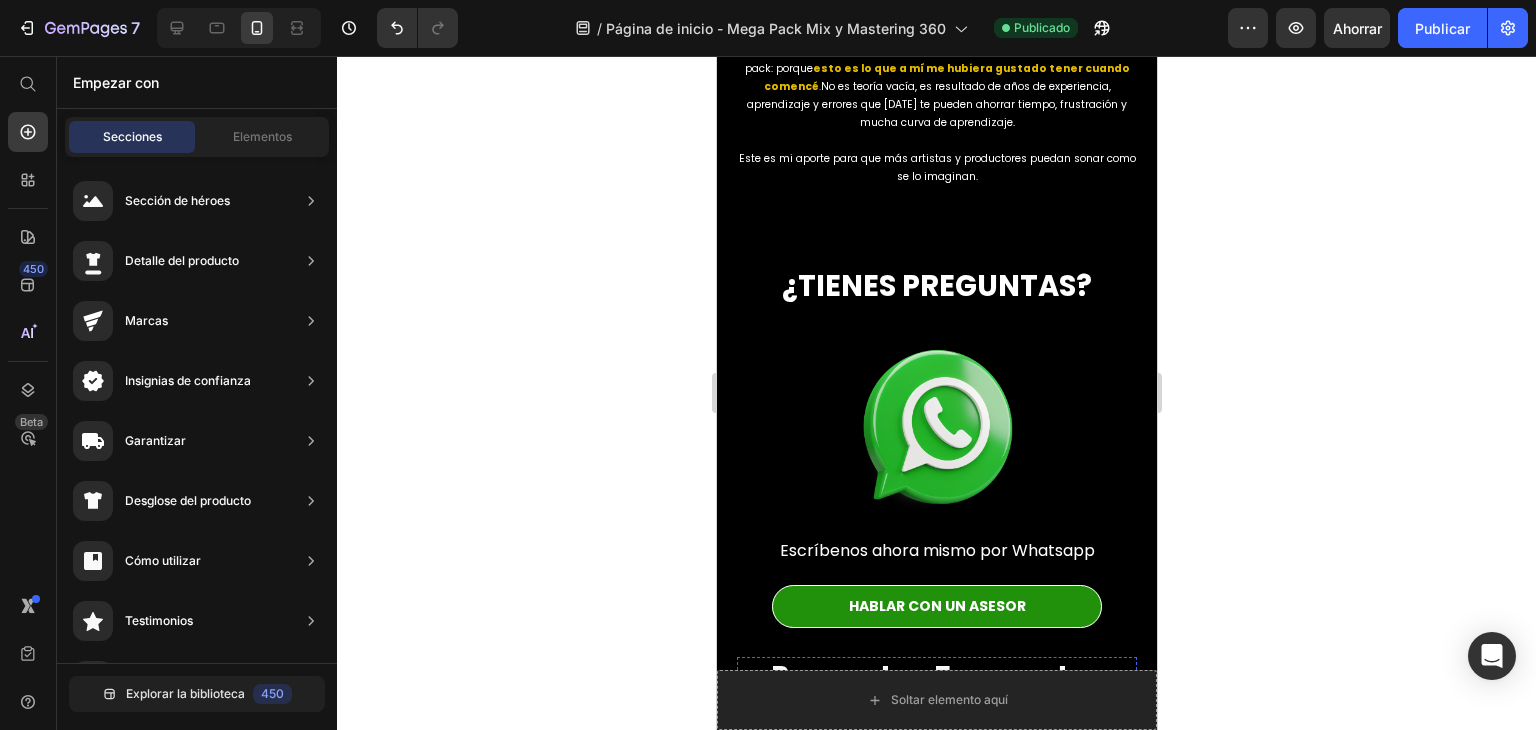 scroll, scrollTop: 7752, scrollLeft: 0, axis: vertical 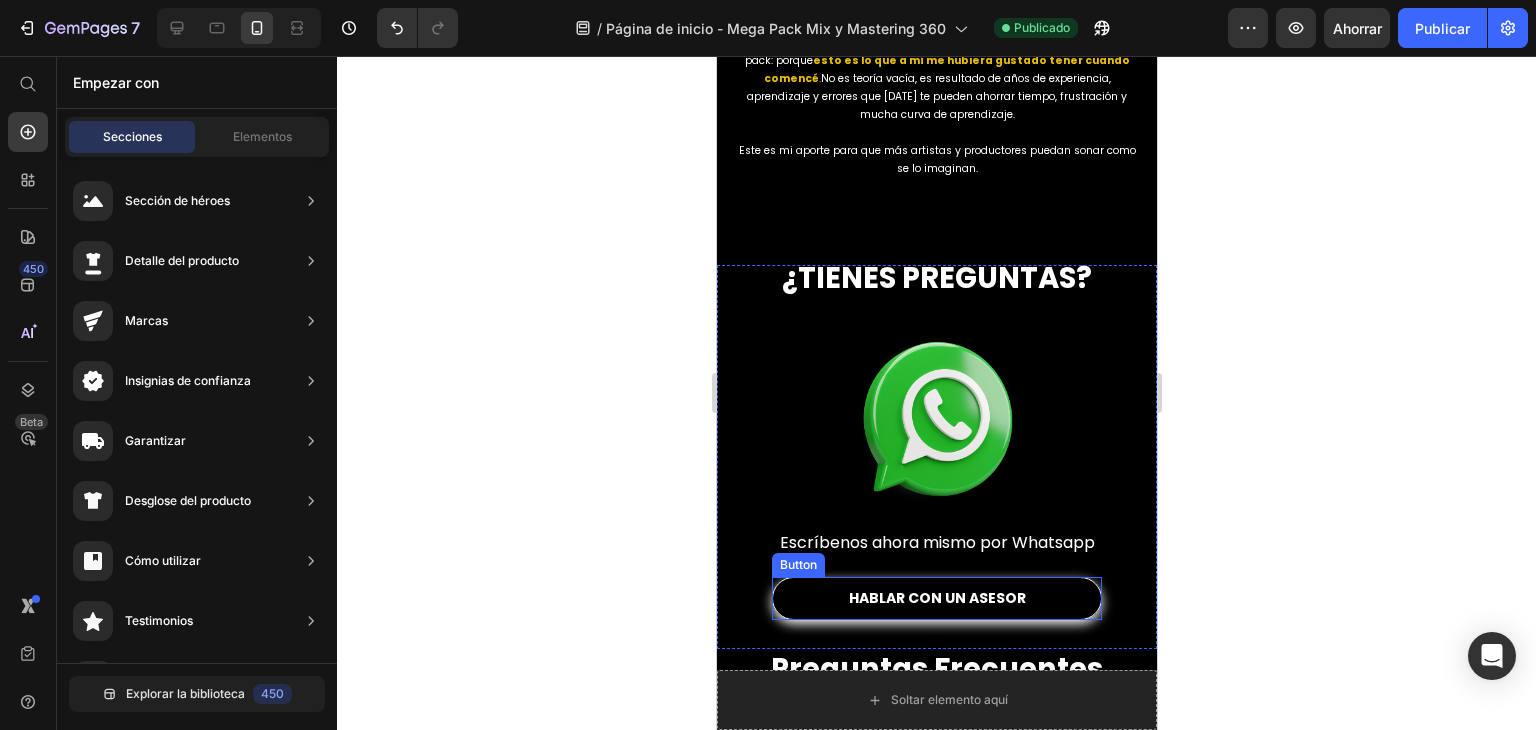 click on "haBLAR CON UN ASESOR" at bounding box center [936, 598] 